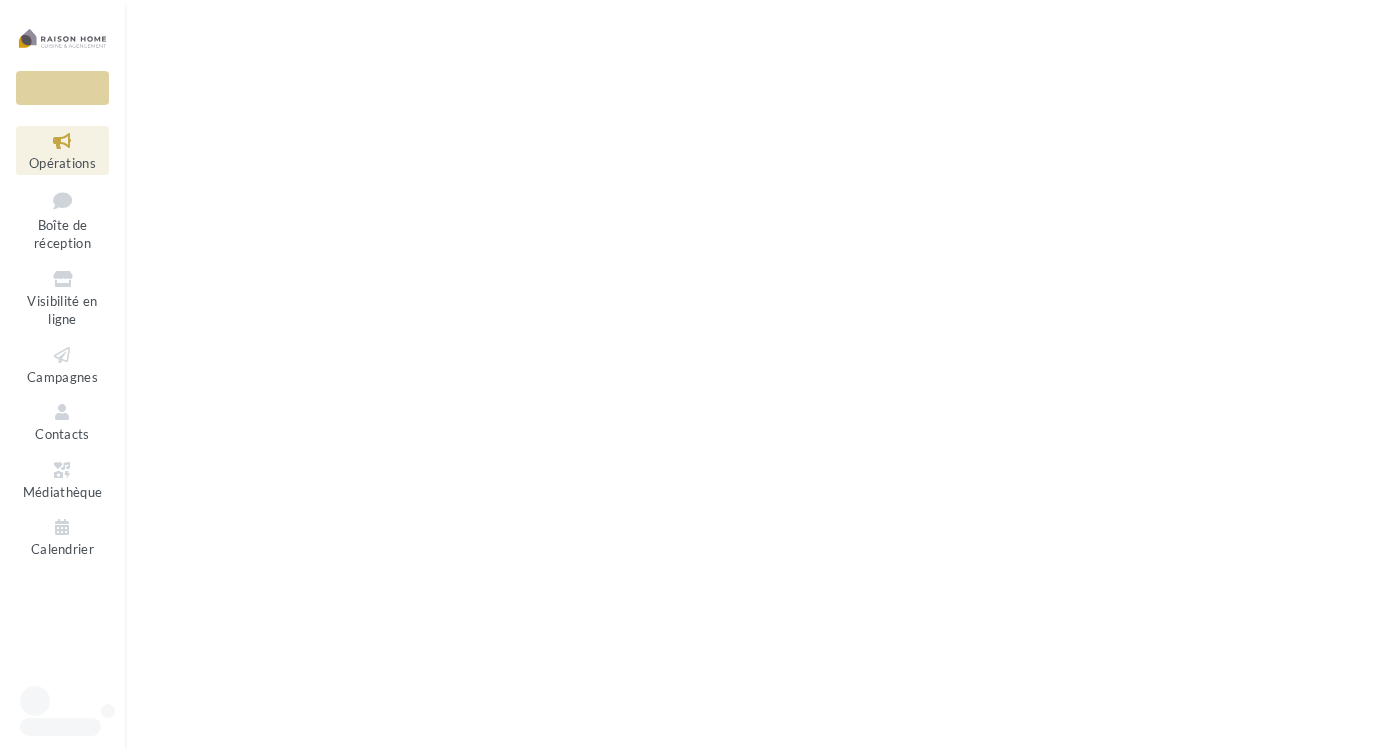 scroll, scrollTop: 0, scrollLeft: 0, axis: both 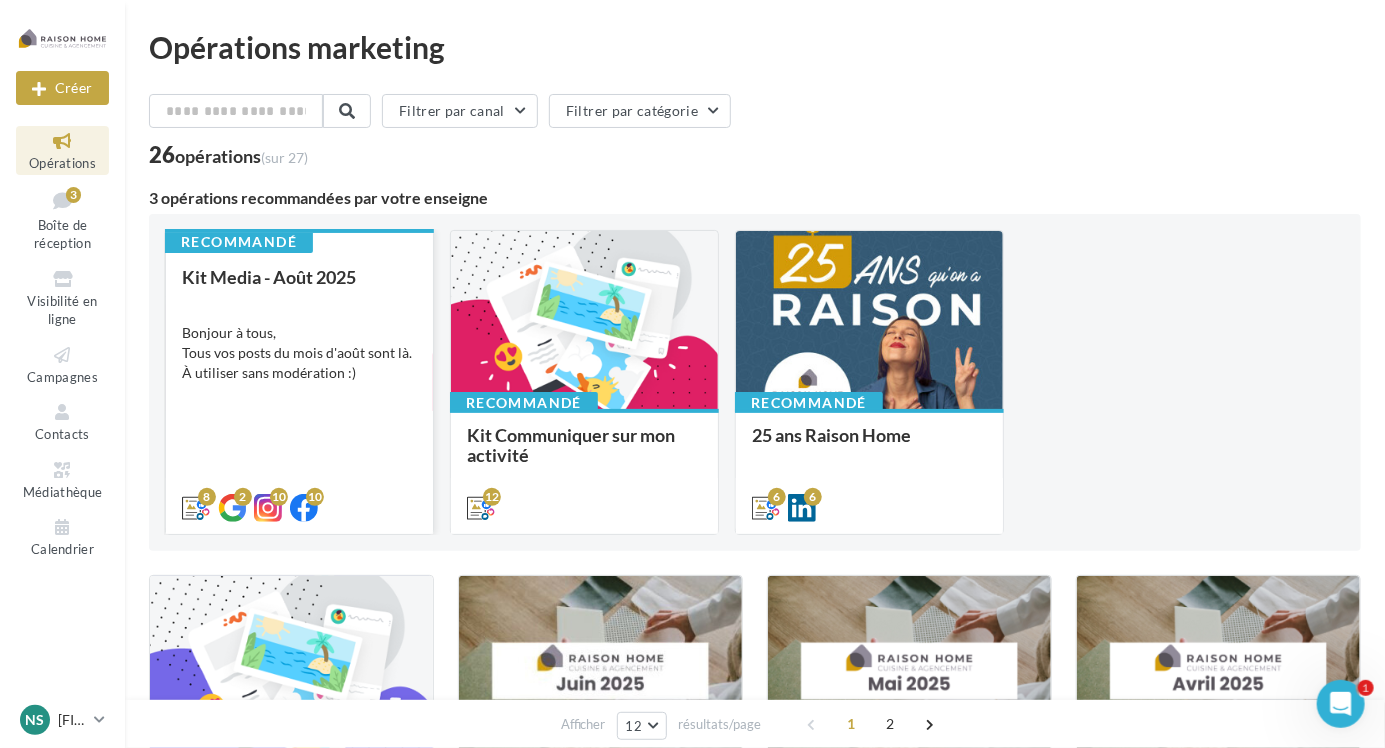 click at bounding box center (299, 321) 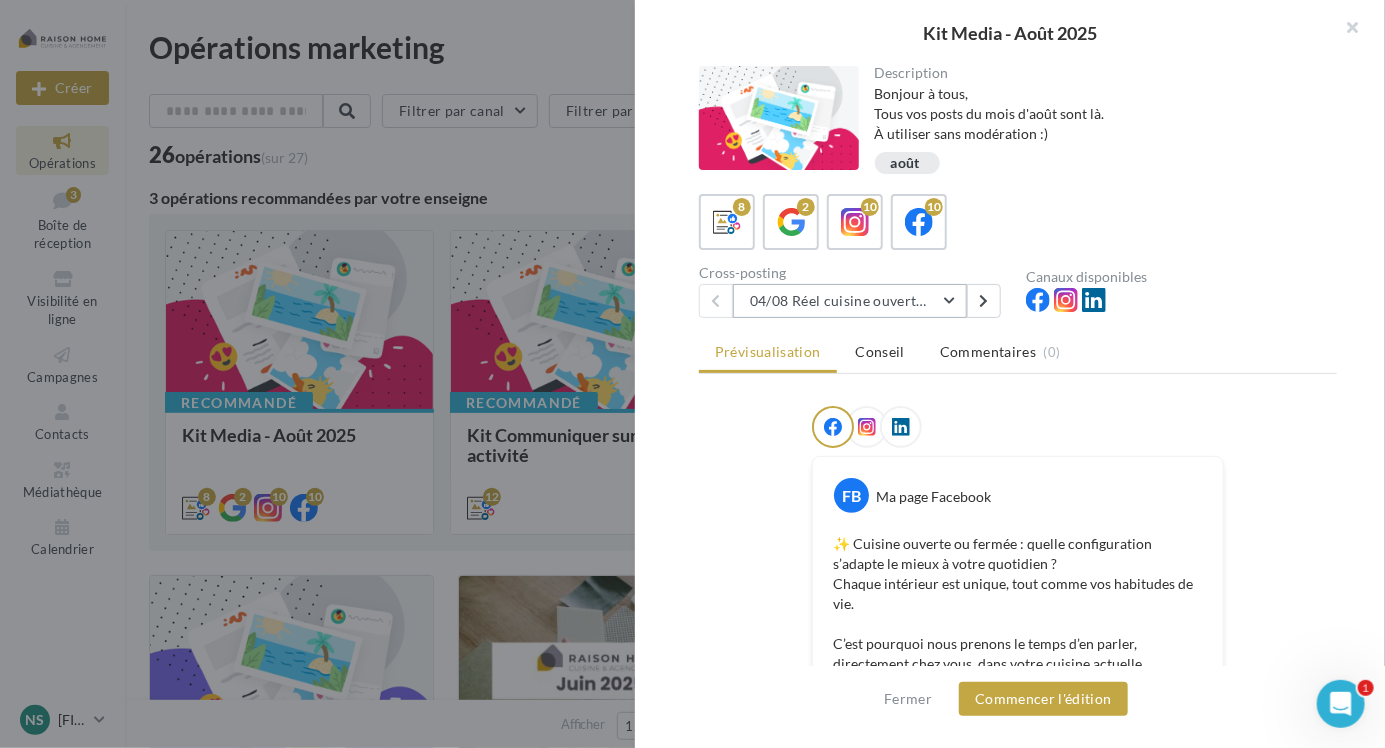 click on "04/08 Réel cuisine ouverte ou fermée" at bounding box center (850, 301) 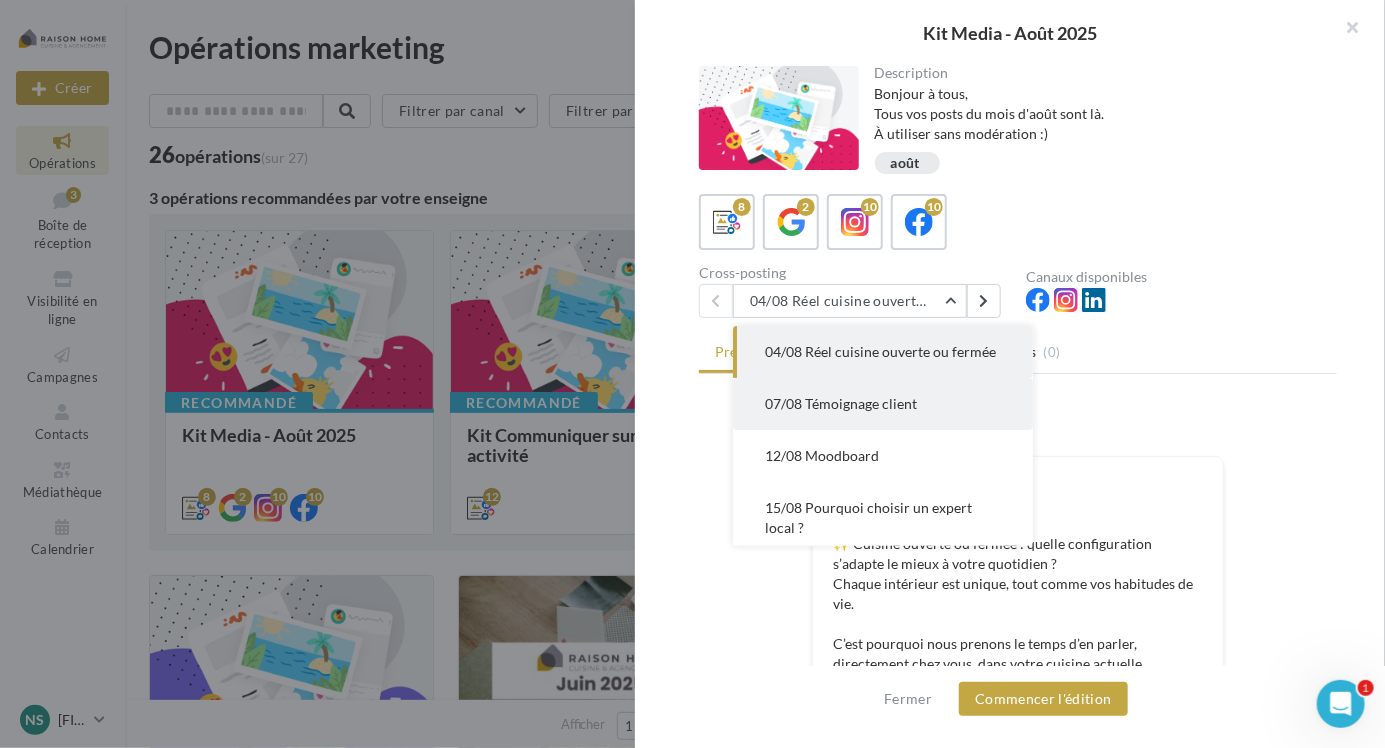 click on "07/08 Témoignage client" at bounding box center (841, 403) 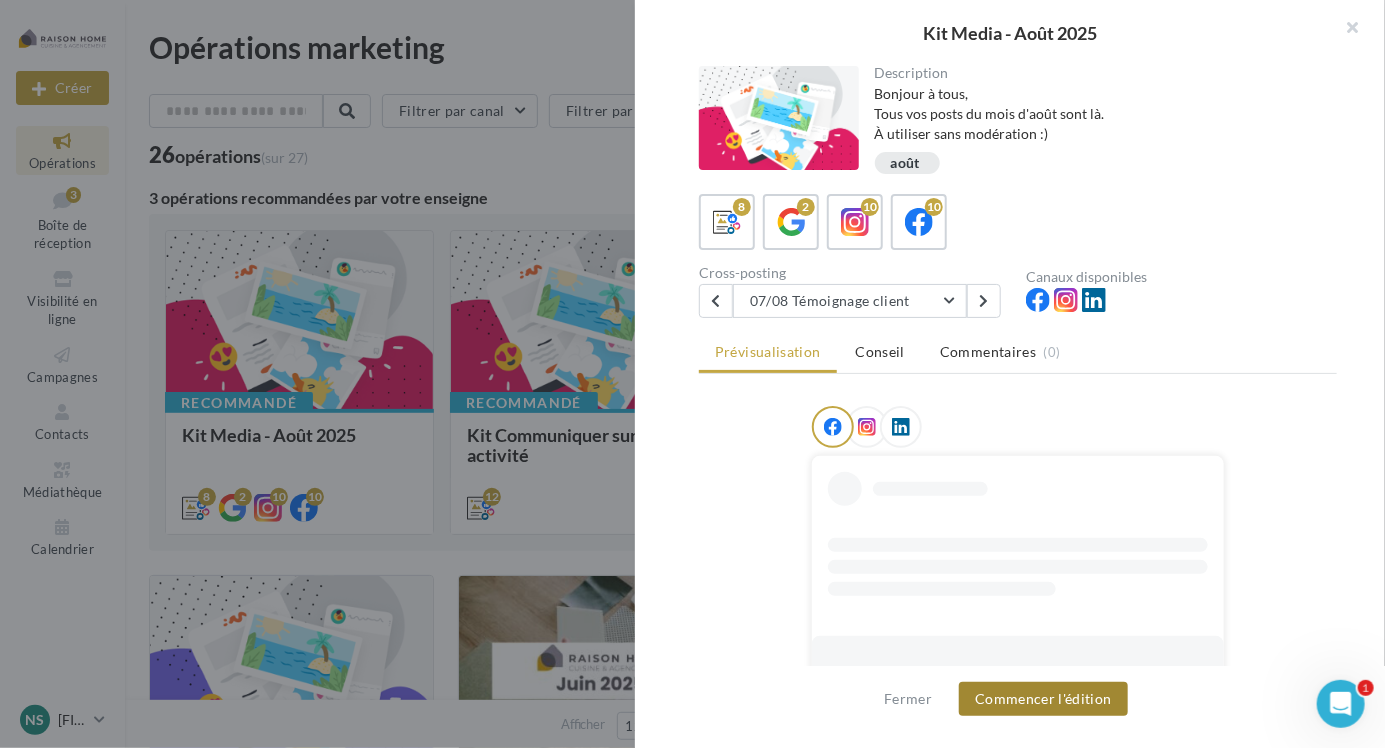 click on "Commencer l'édition" at bounding box center (1043, 699) 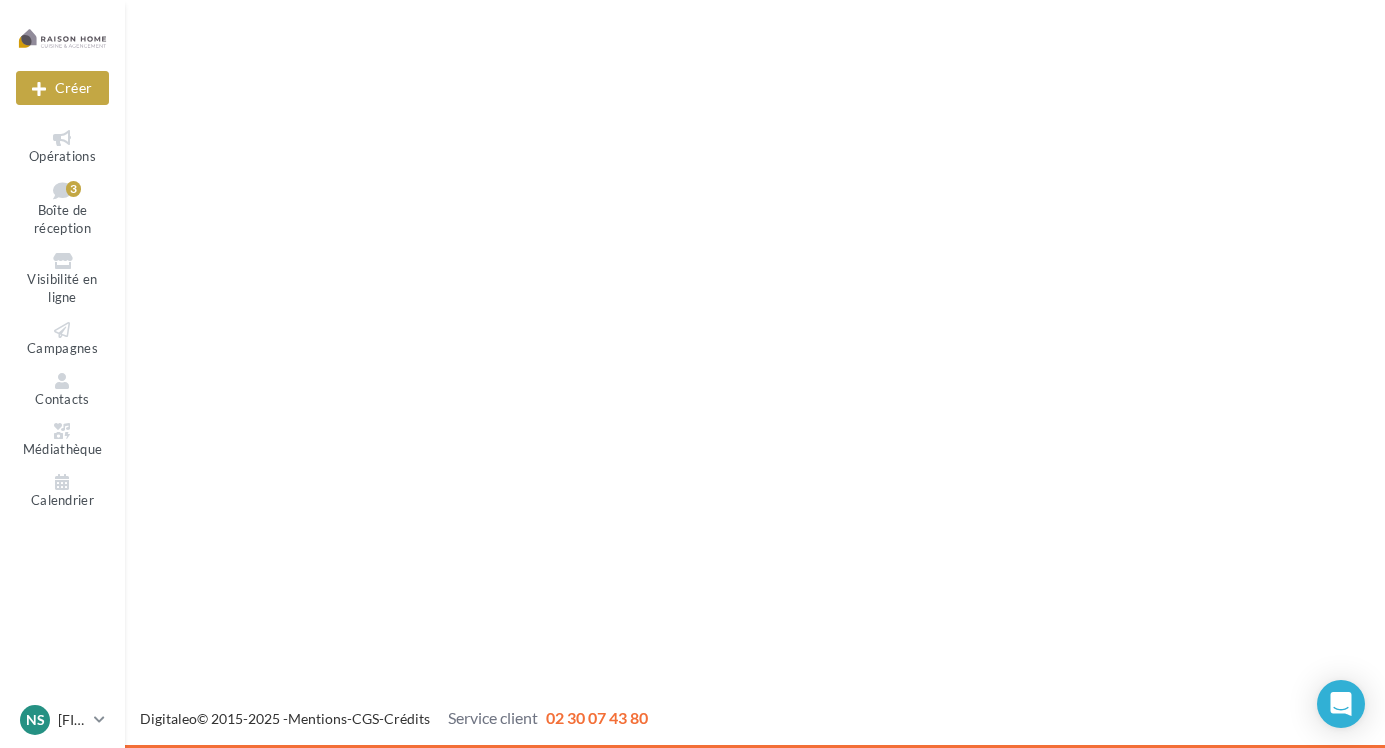 scroll, scrollTop: 0, scrollLeft: 0, axis: both 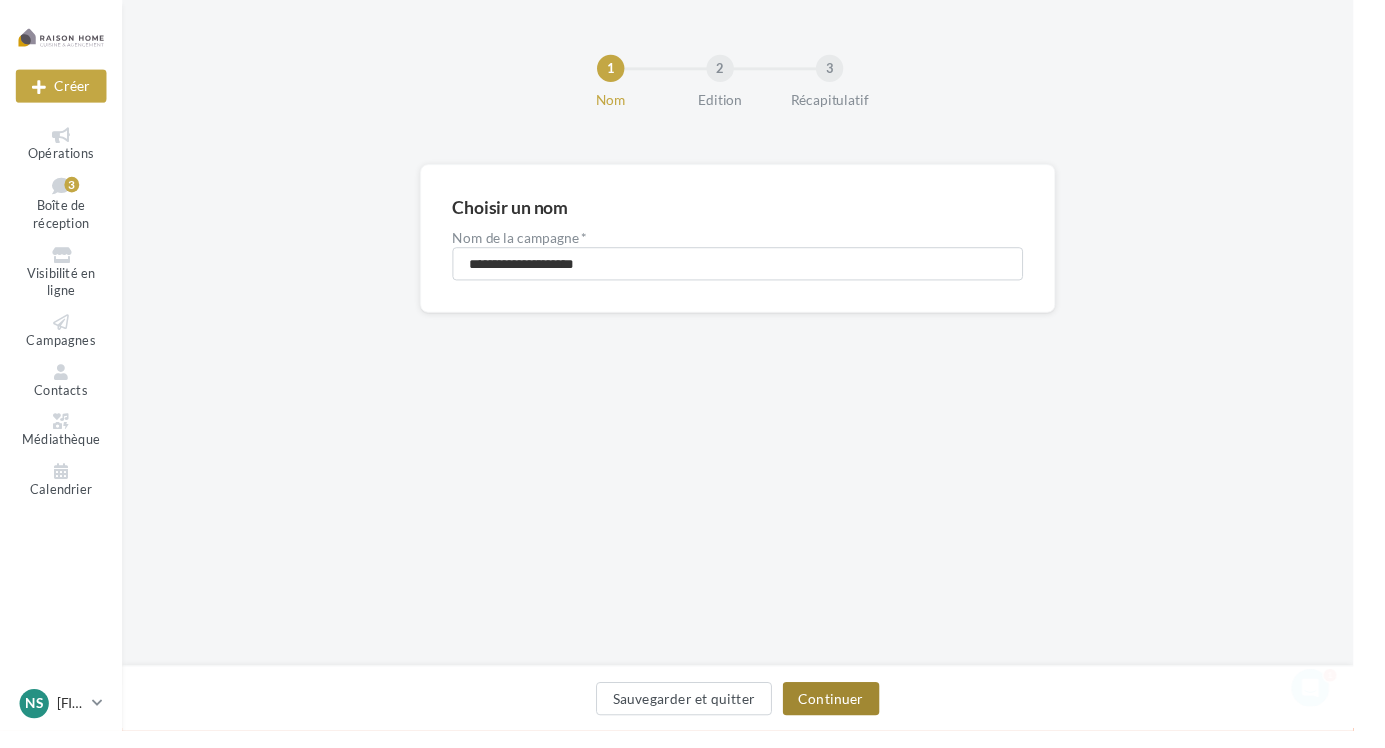 click on "Continuer" at bounding box center (850, 715) 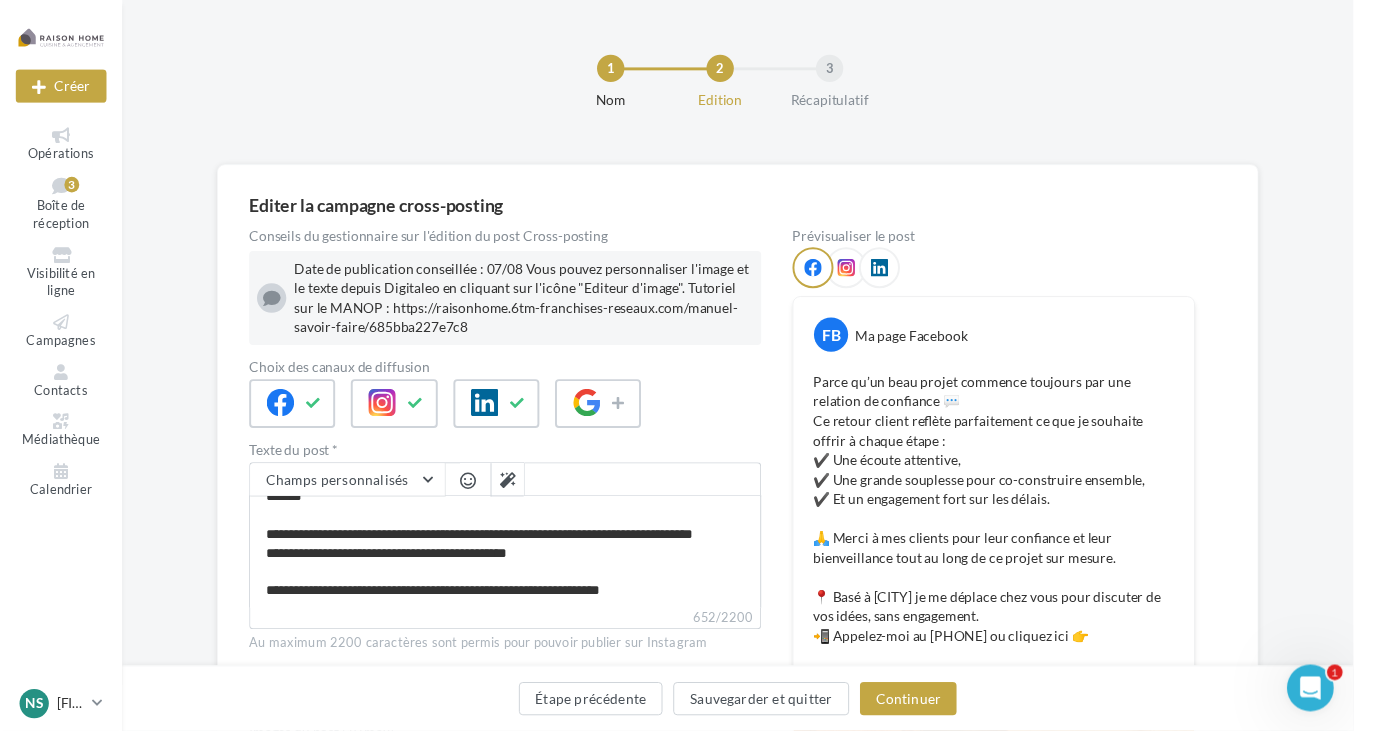 scroll, scrollTop: 171, scrollLeft: 0, axis: vertical 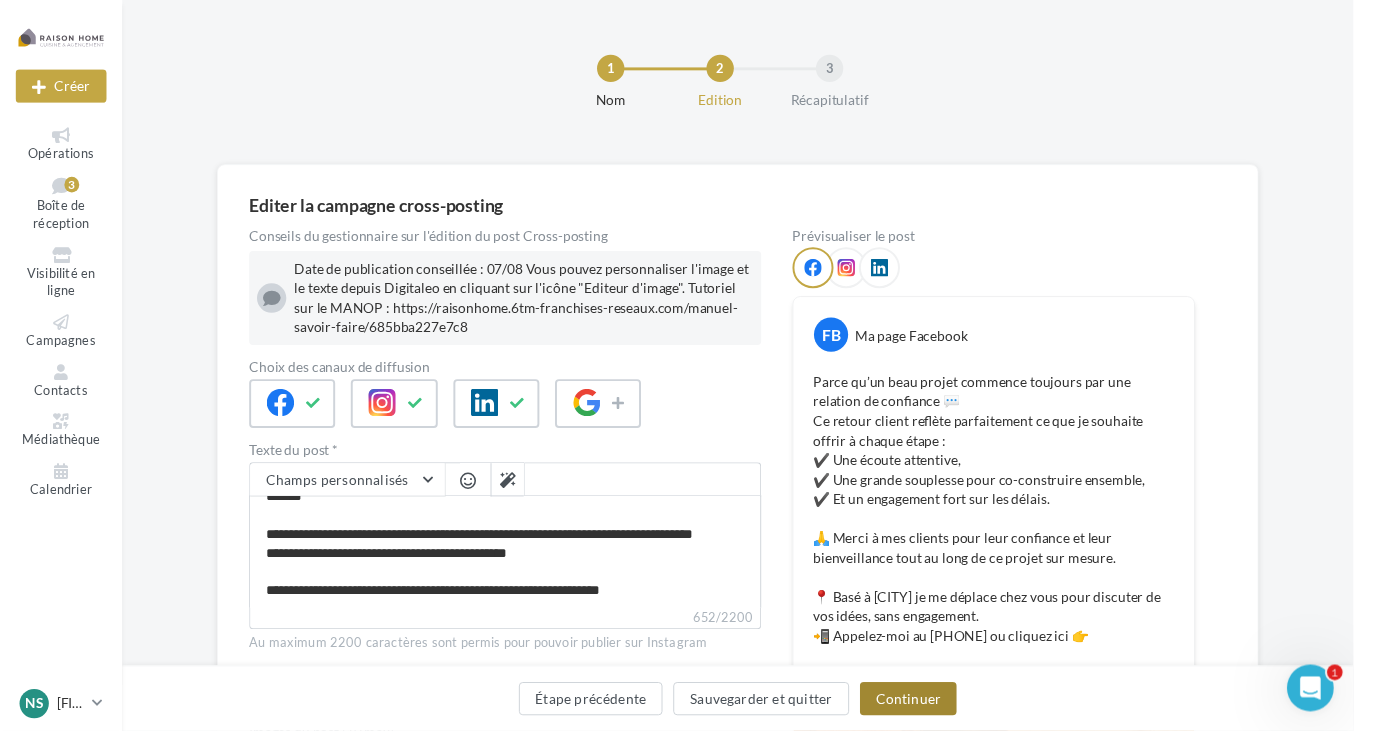click on "Continuer" at bounding box center [929, 715] 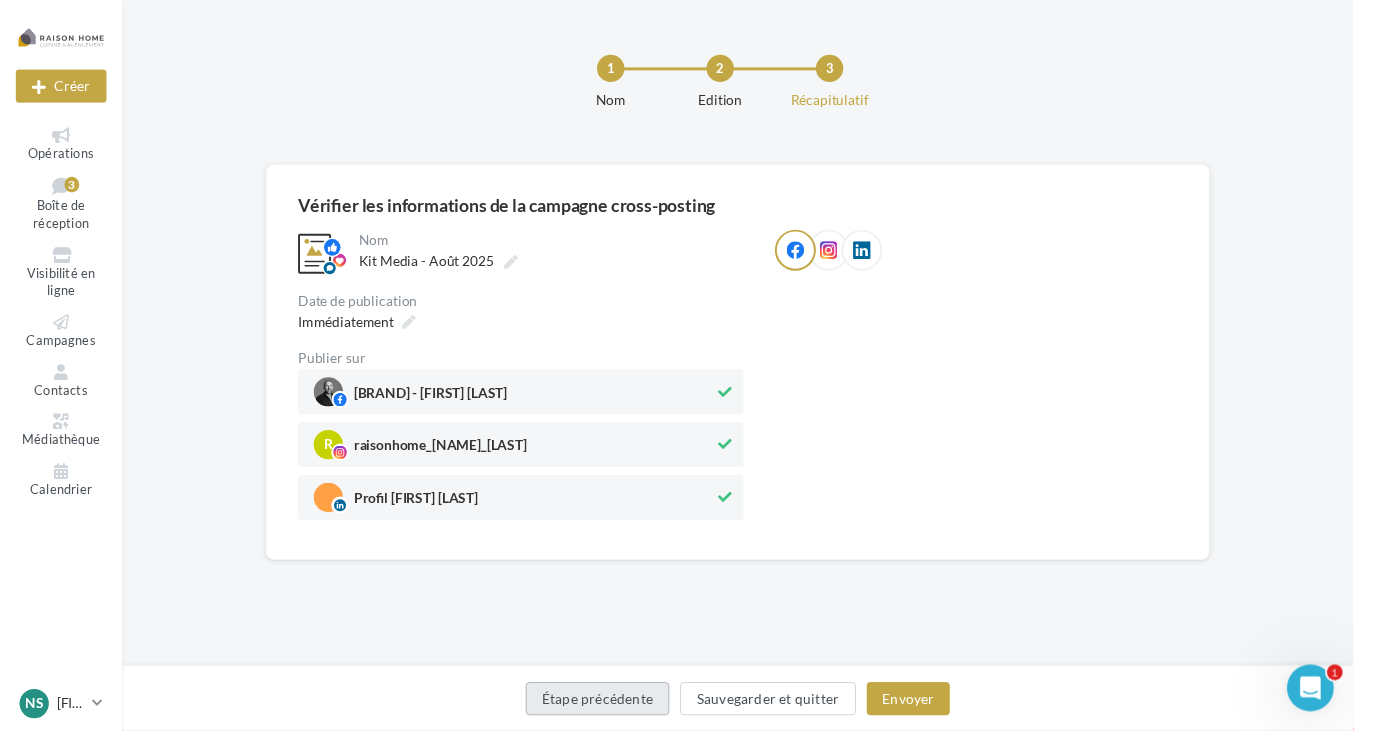 click on "Étape précédente" at bounding box center (612, 715) 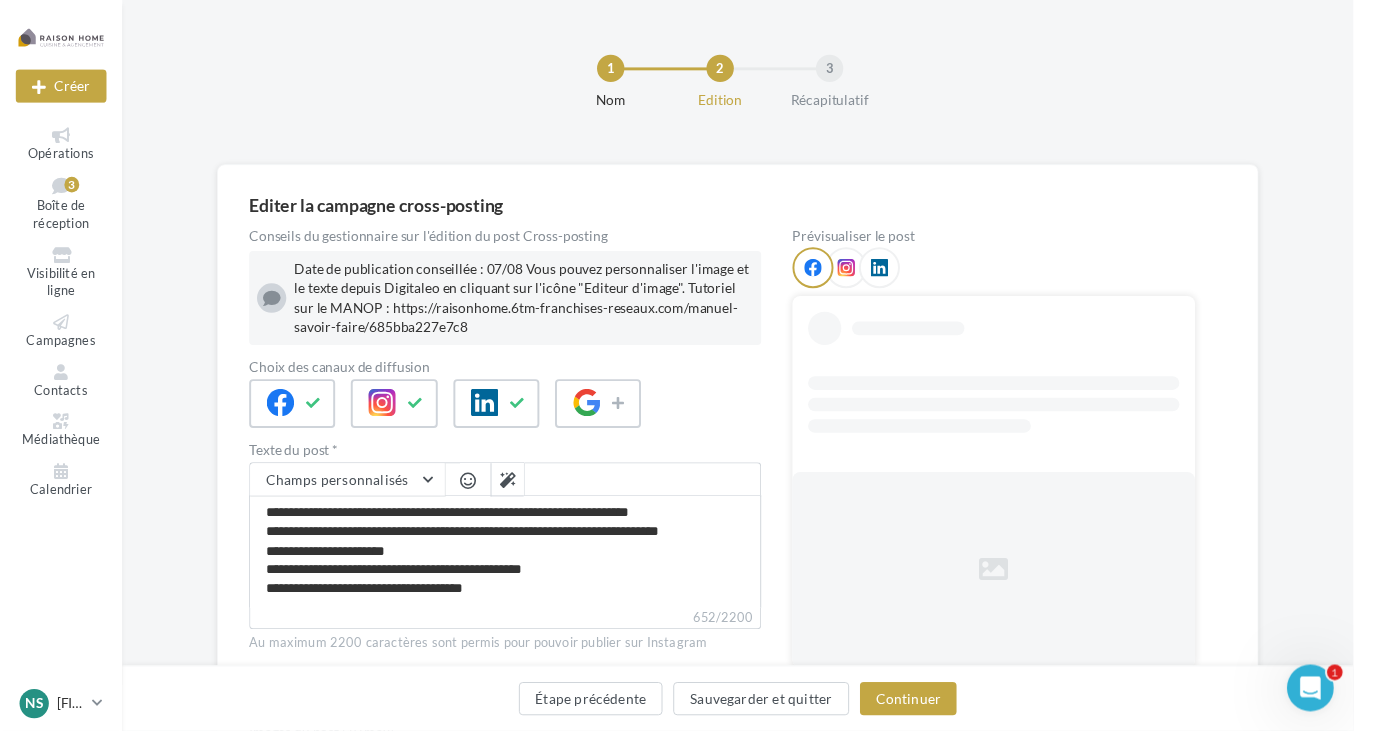 click on "652/2200" at bounding box center [517, 633] 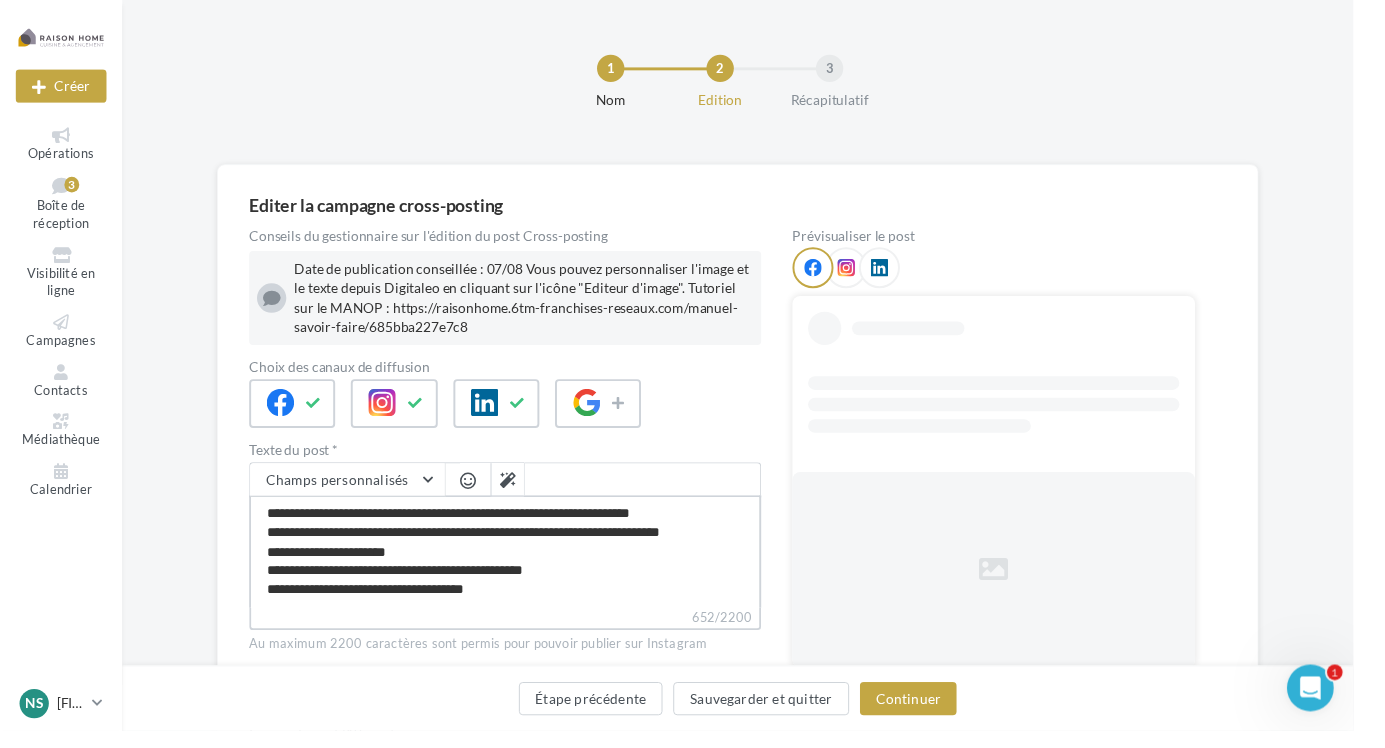 click on "**********" at bounding box center [517, 564] 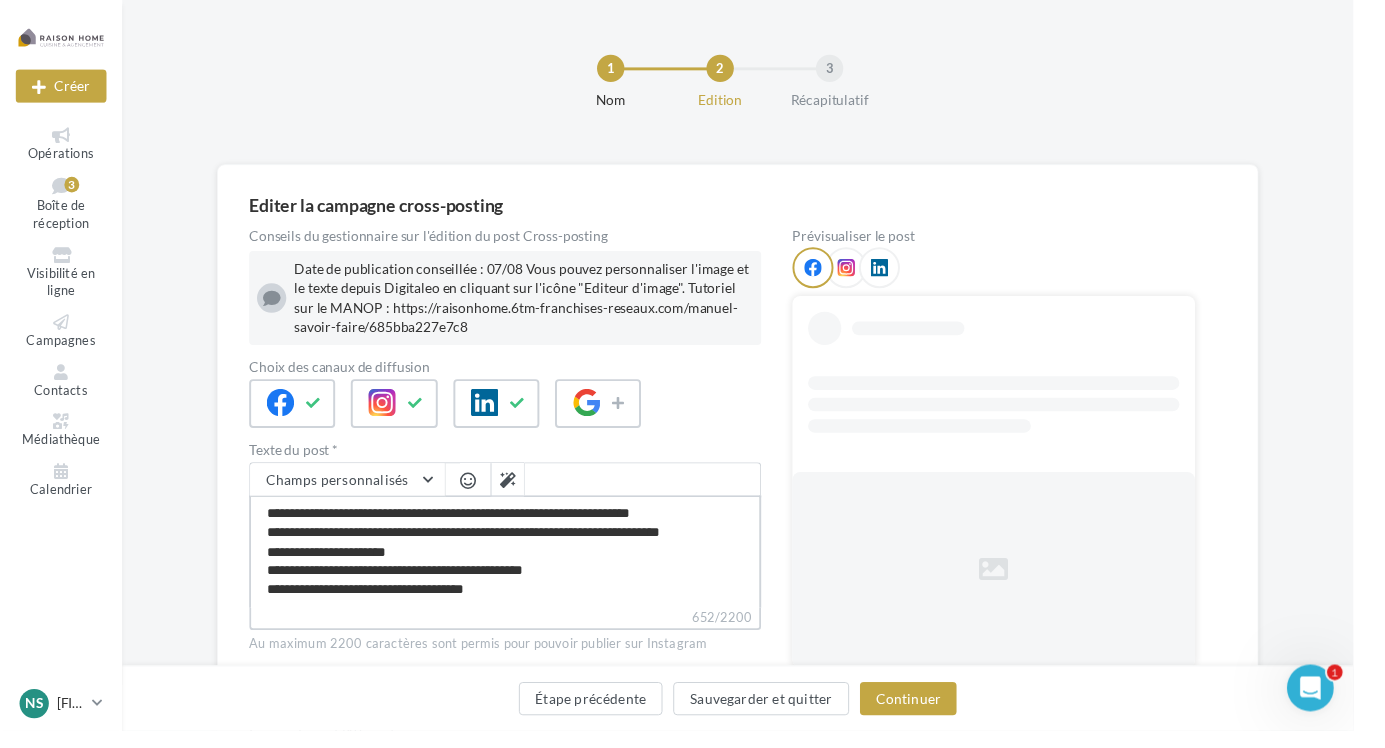 scroll, scrollTop: 172, scrollLeft: 0, axis: vertical 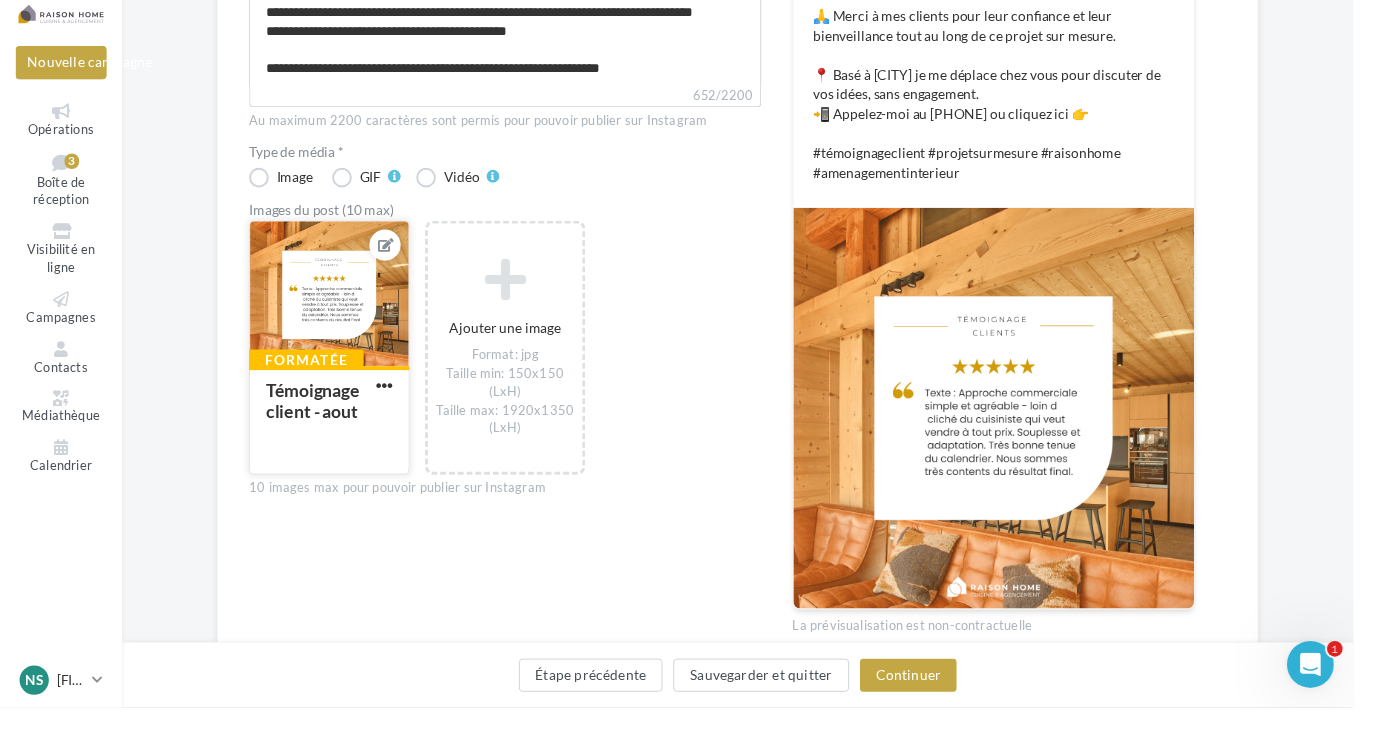 click at bounding box center [394, 275] 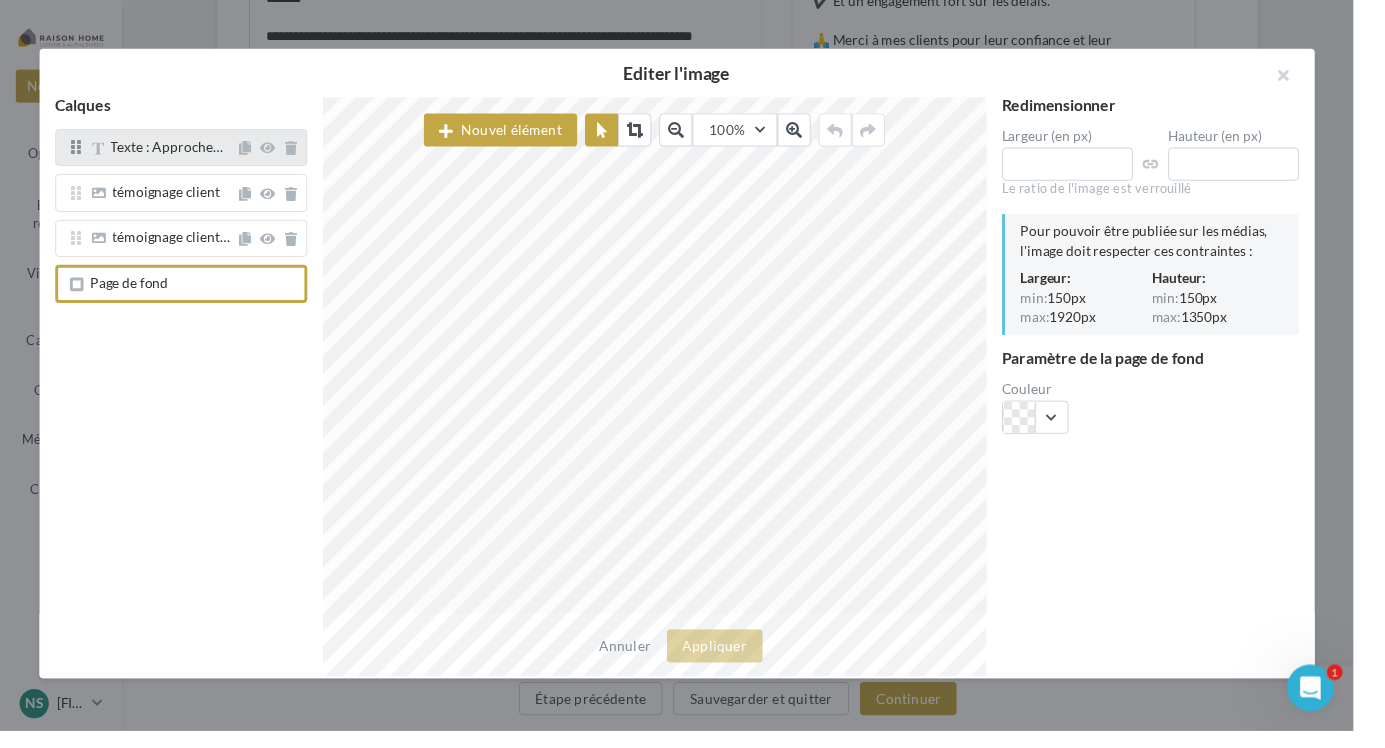 click on "Texte : Approche…" at bounding box center [170, 150] 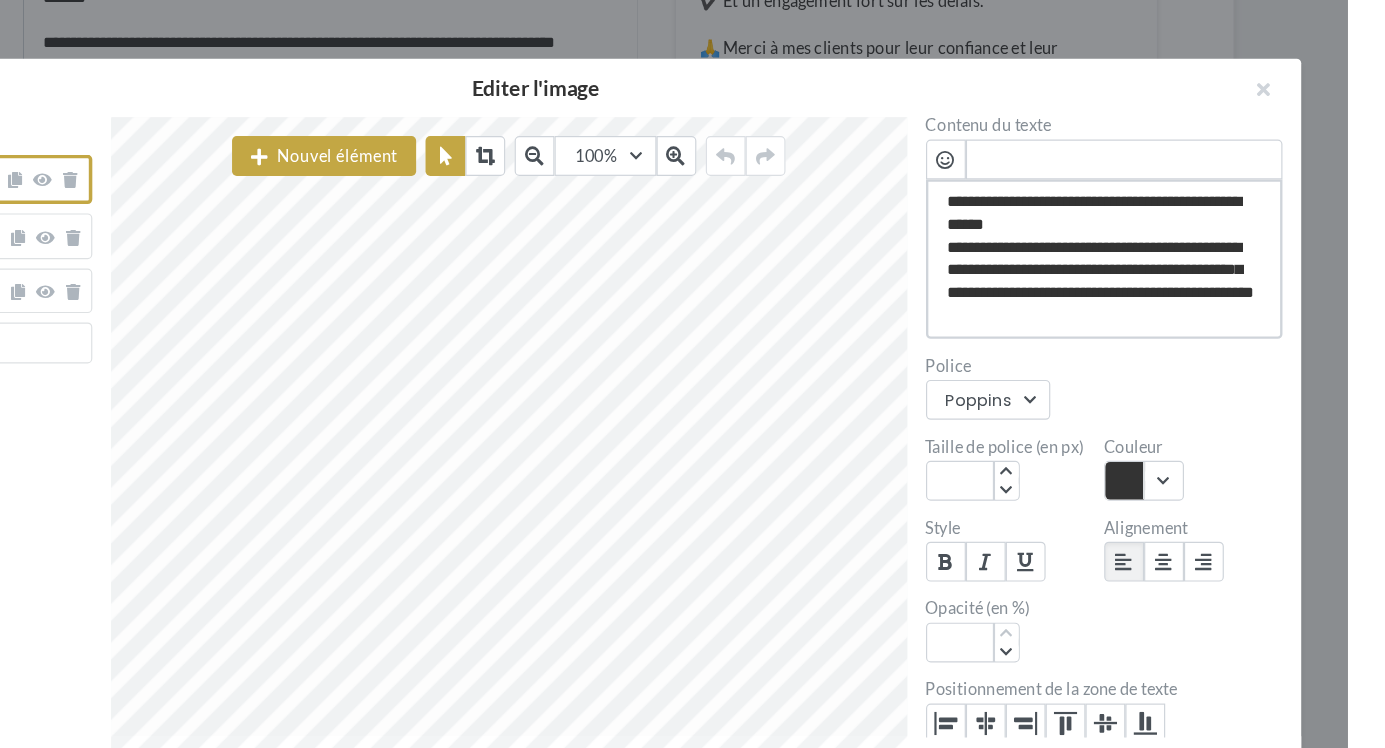 click on "**********" at bounding box center (1177, 221) 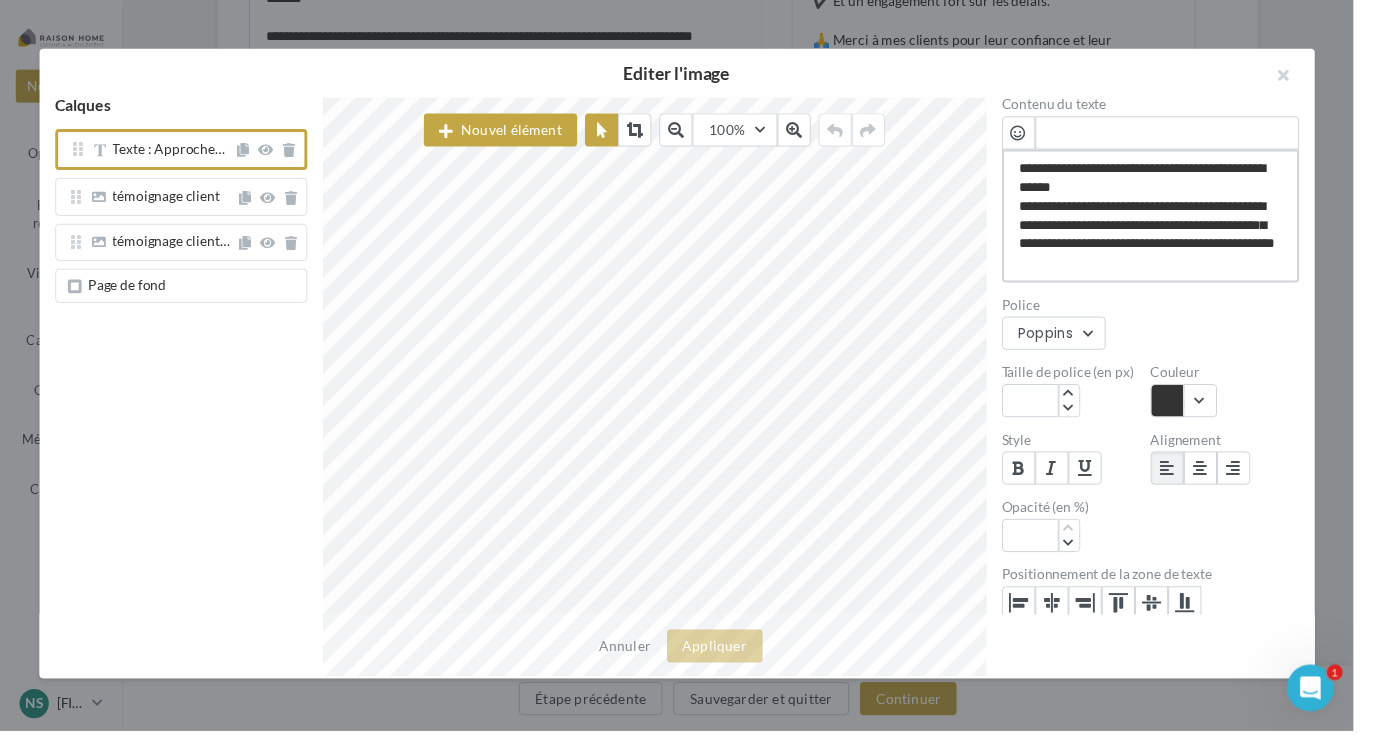 click on "**********" at bounding box center (1177, 221) 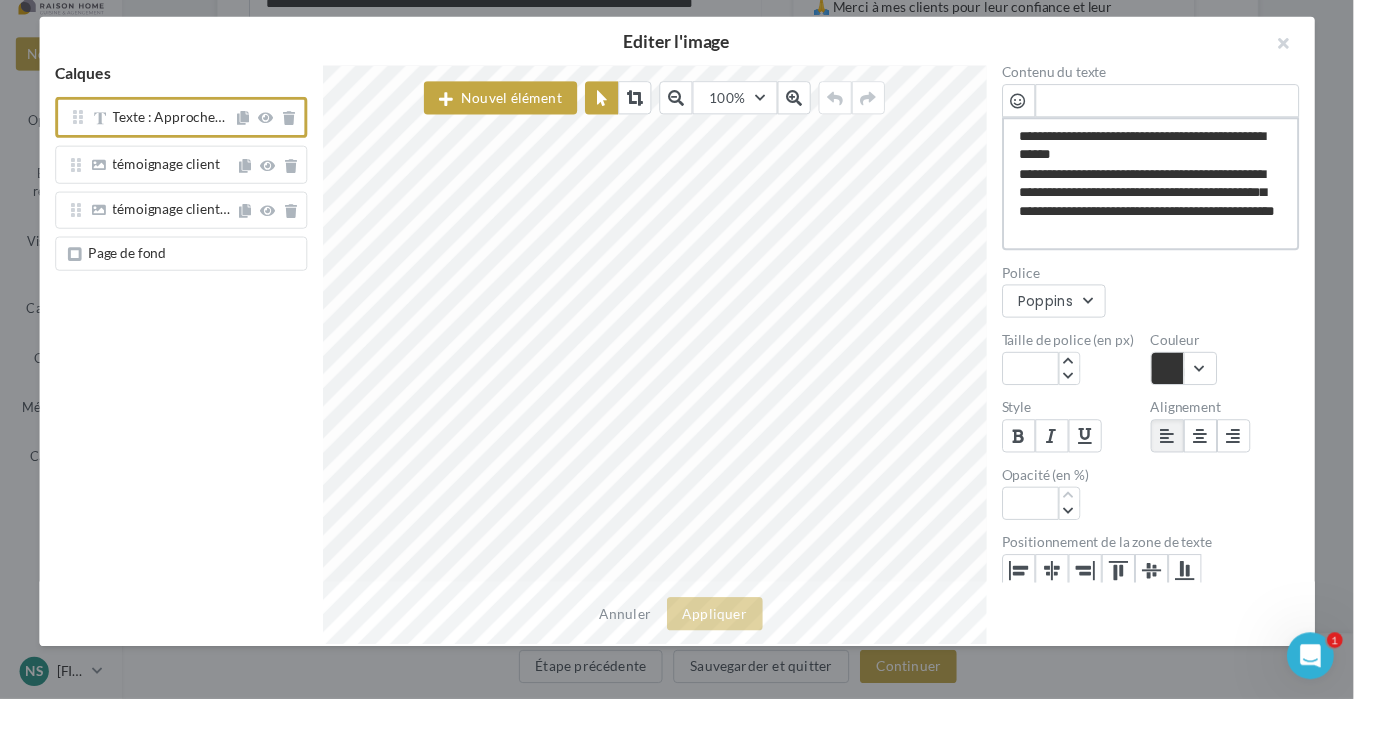 scroll, scrollTop: 510, scrollLeft: 0, axis: vertical 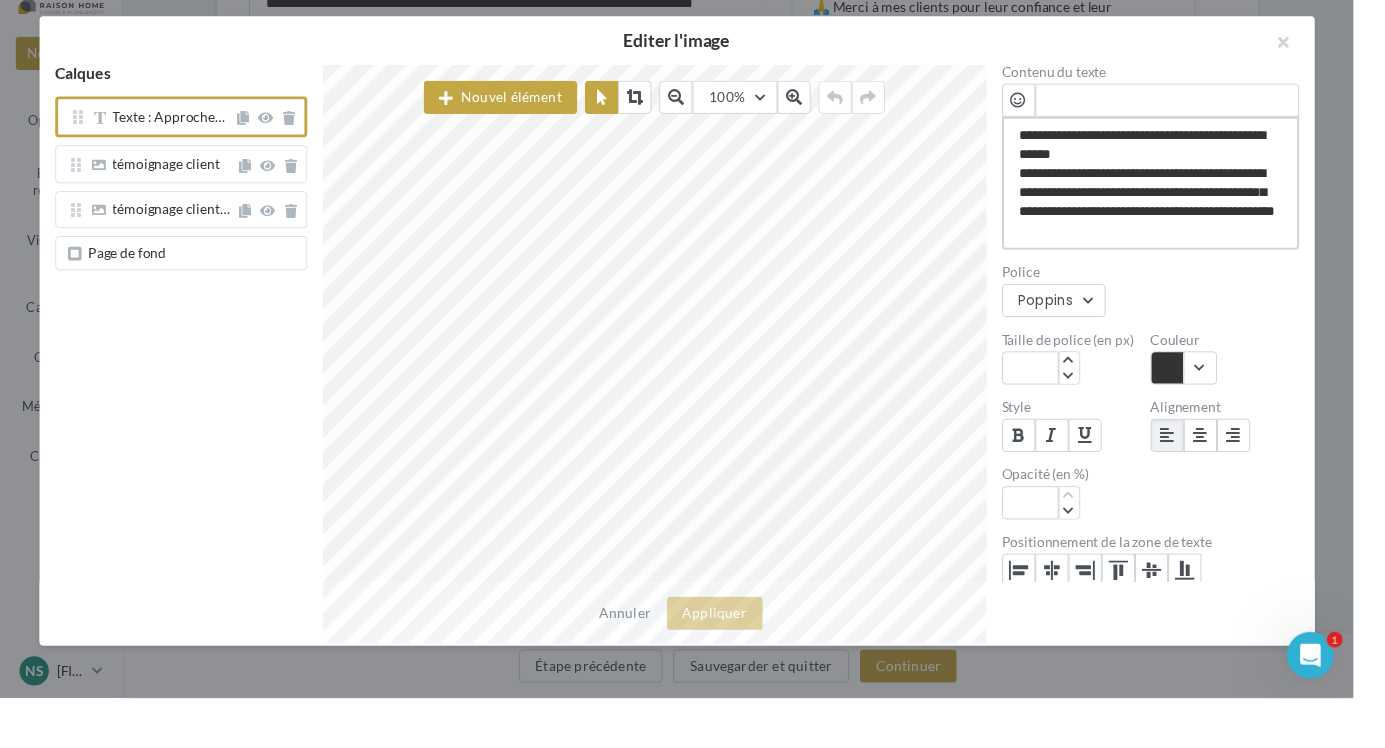 type 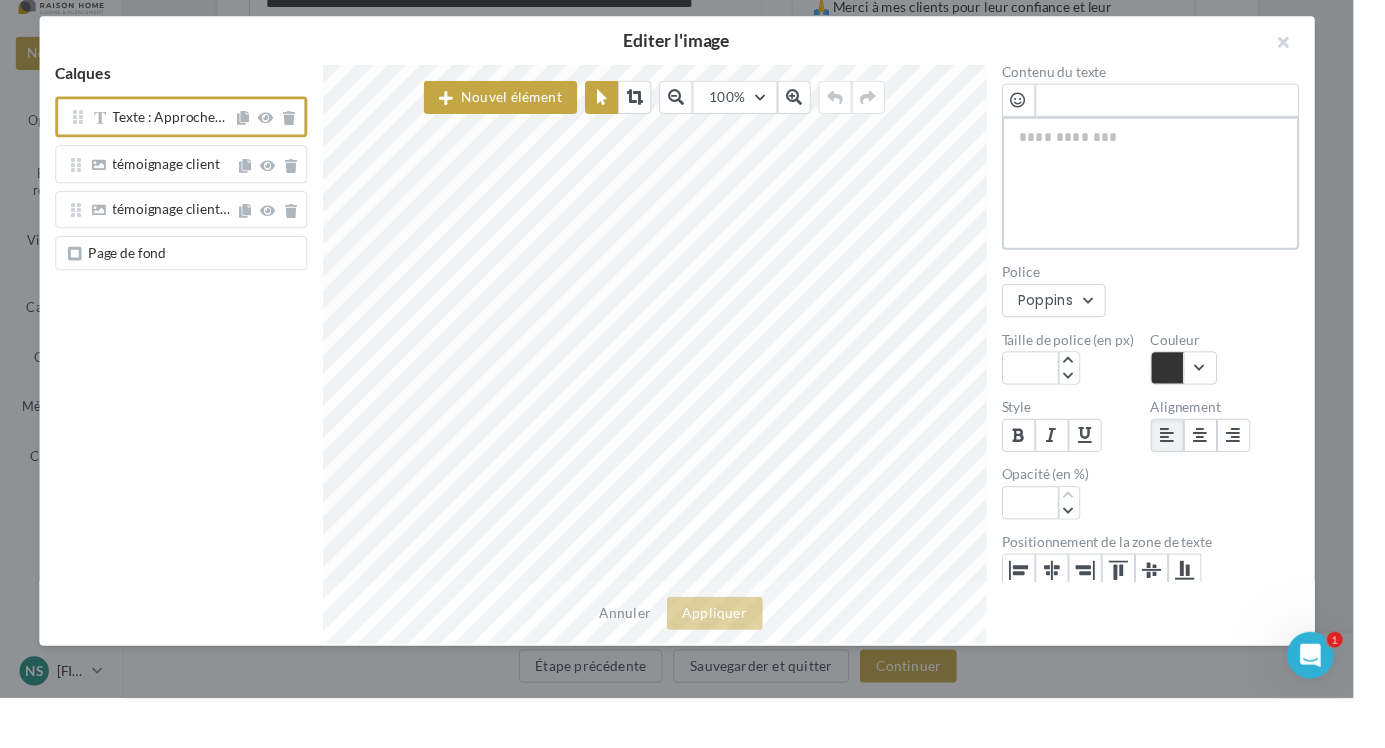 type 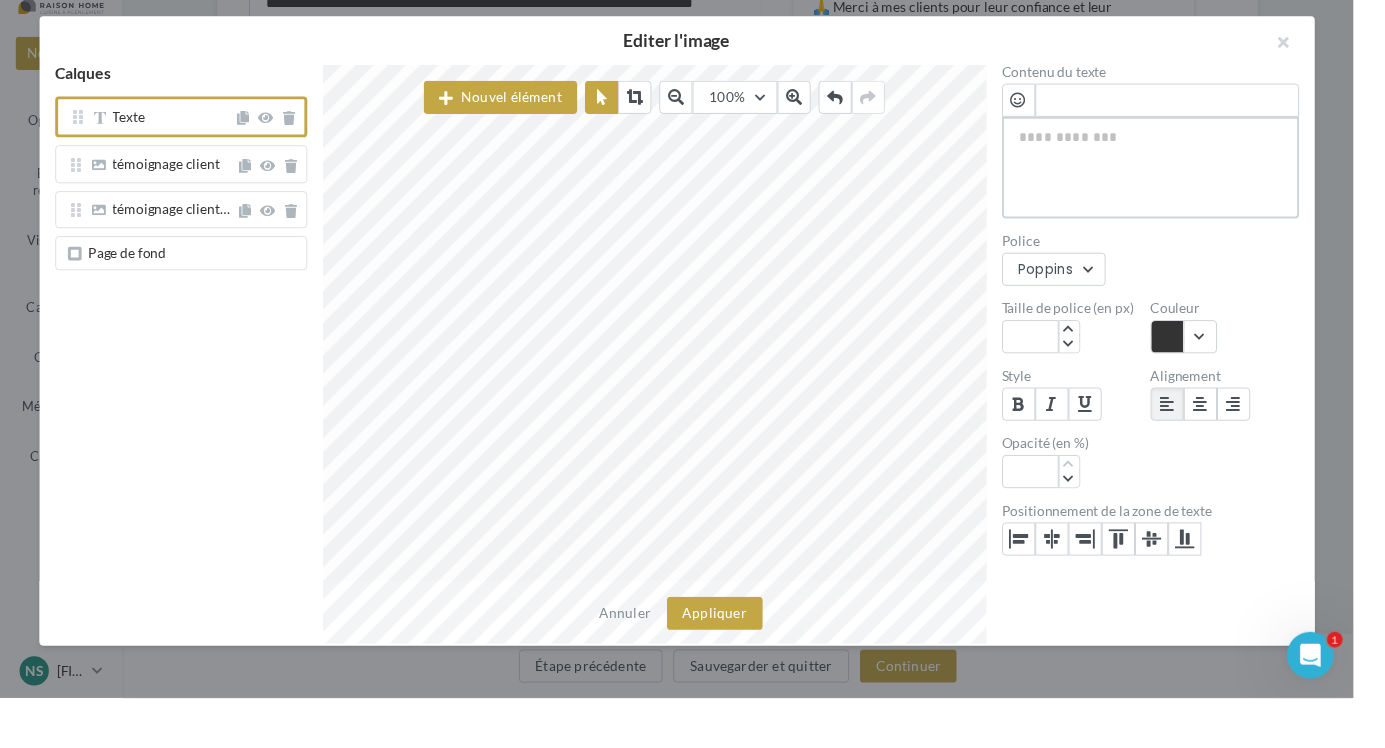 click on "Contenu du texte" at bounding box center (1177, 205) 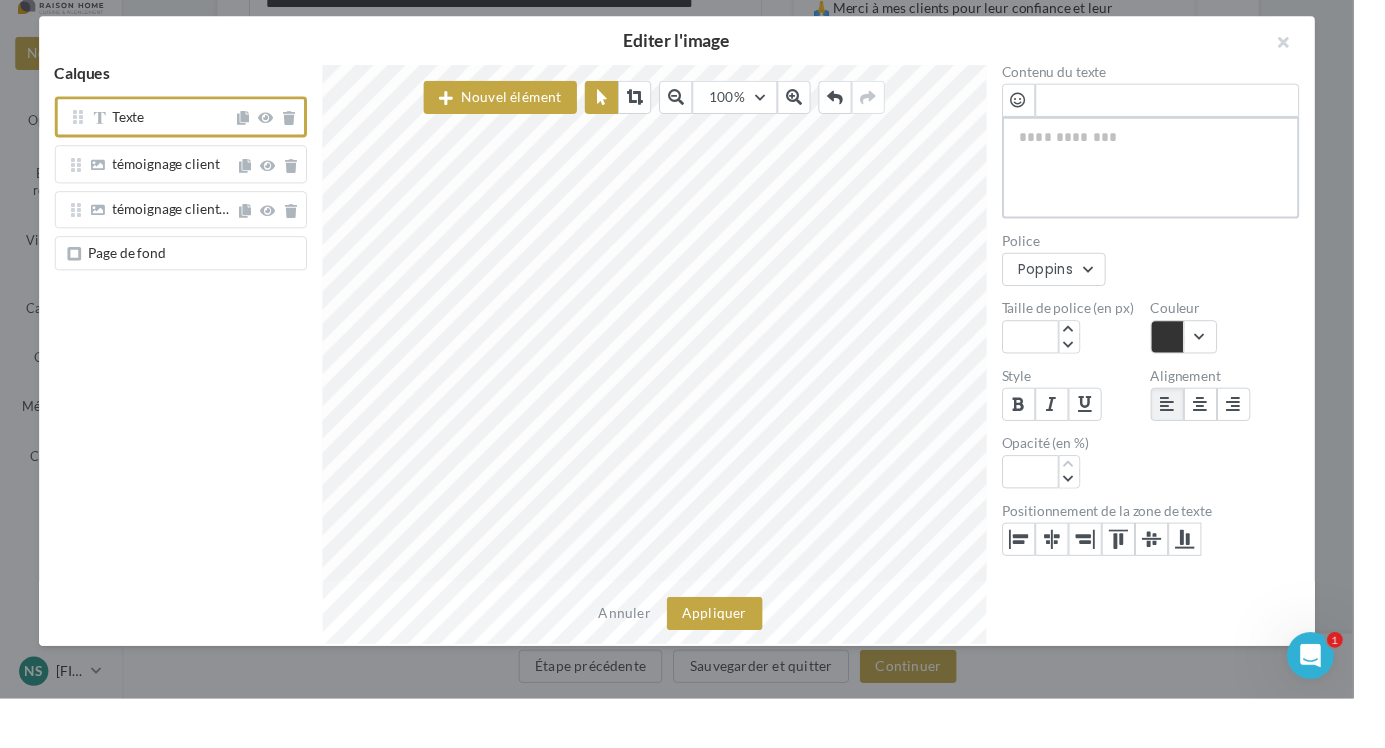 scroll, scrollTop: 510, scrollLeft: 0, axis: vertical 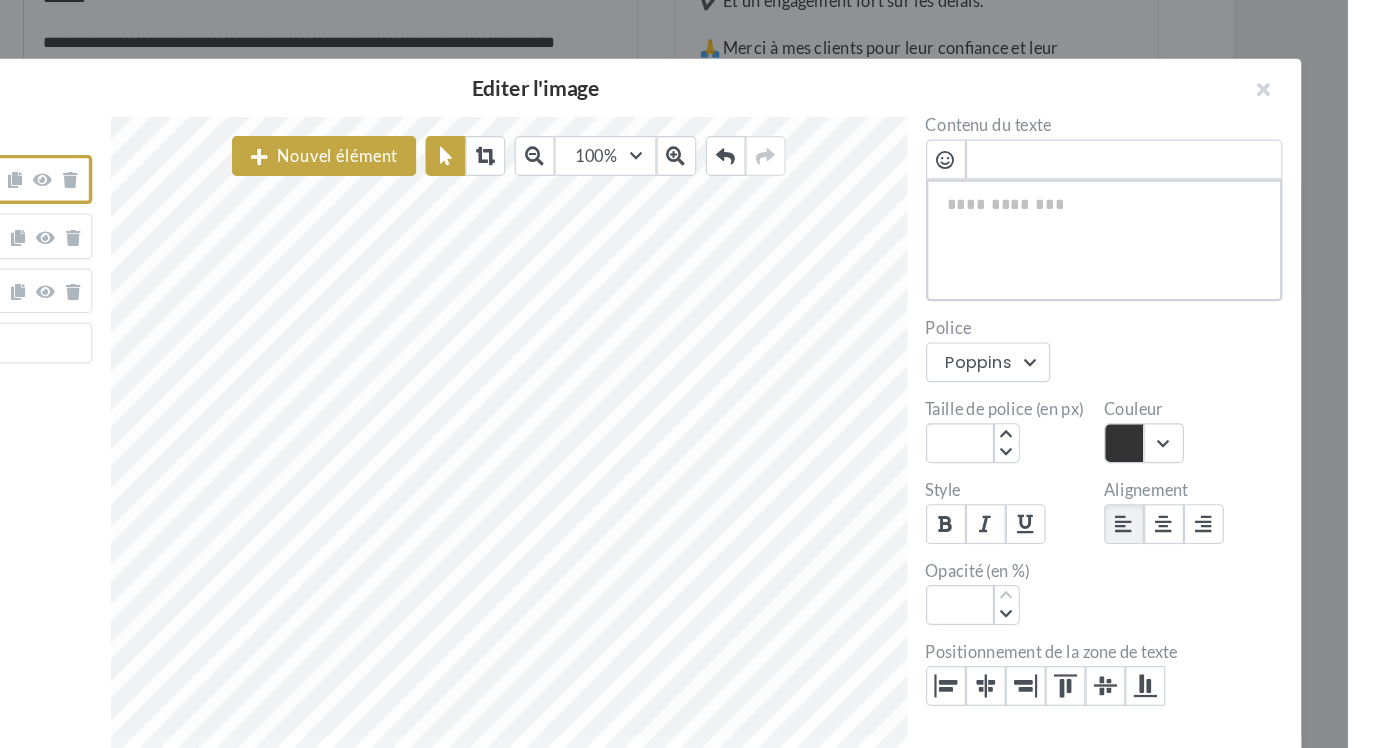 click on "Contenu du texte" at bounding box center (1177, 205) 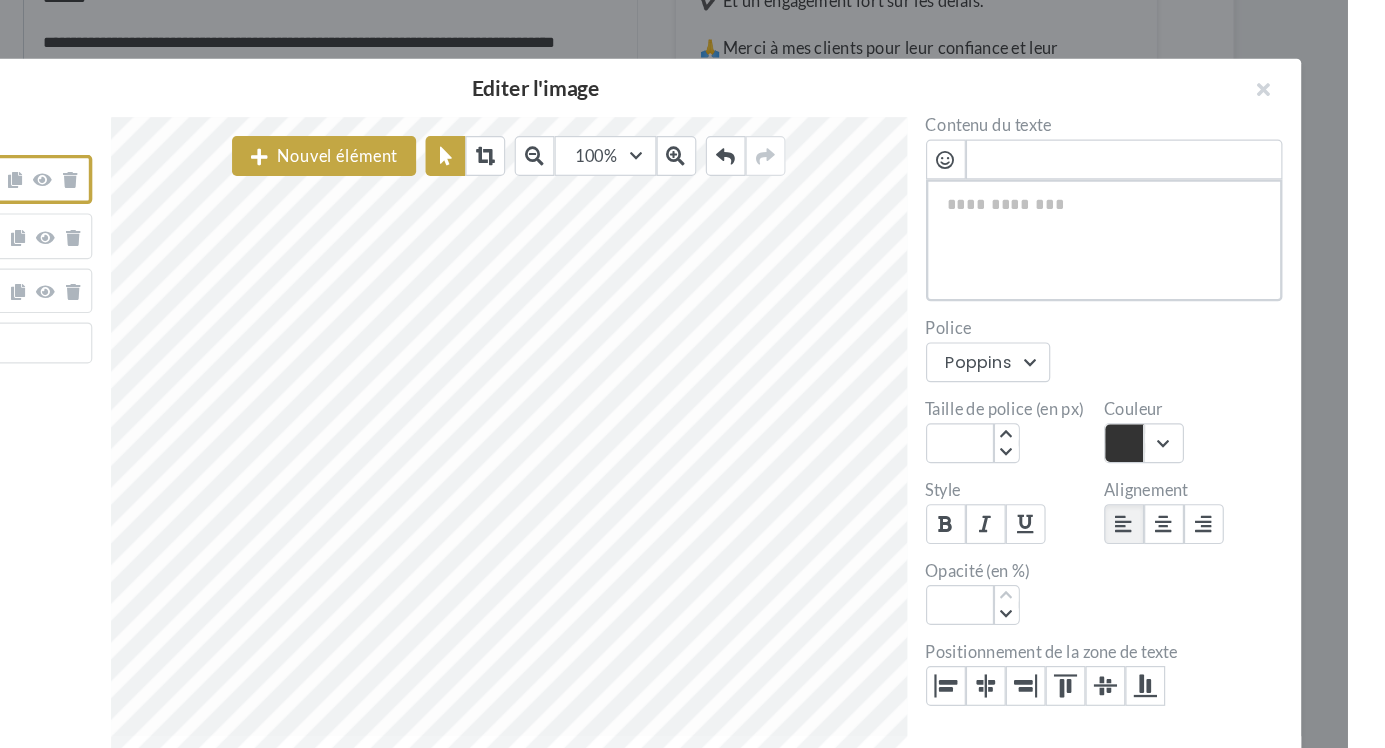 click on "Contenu du texte" at bounding box center (1177, 205) 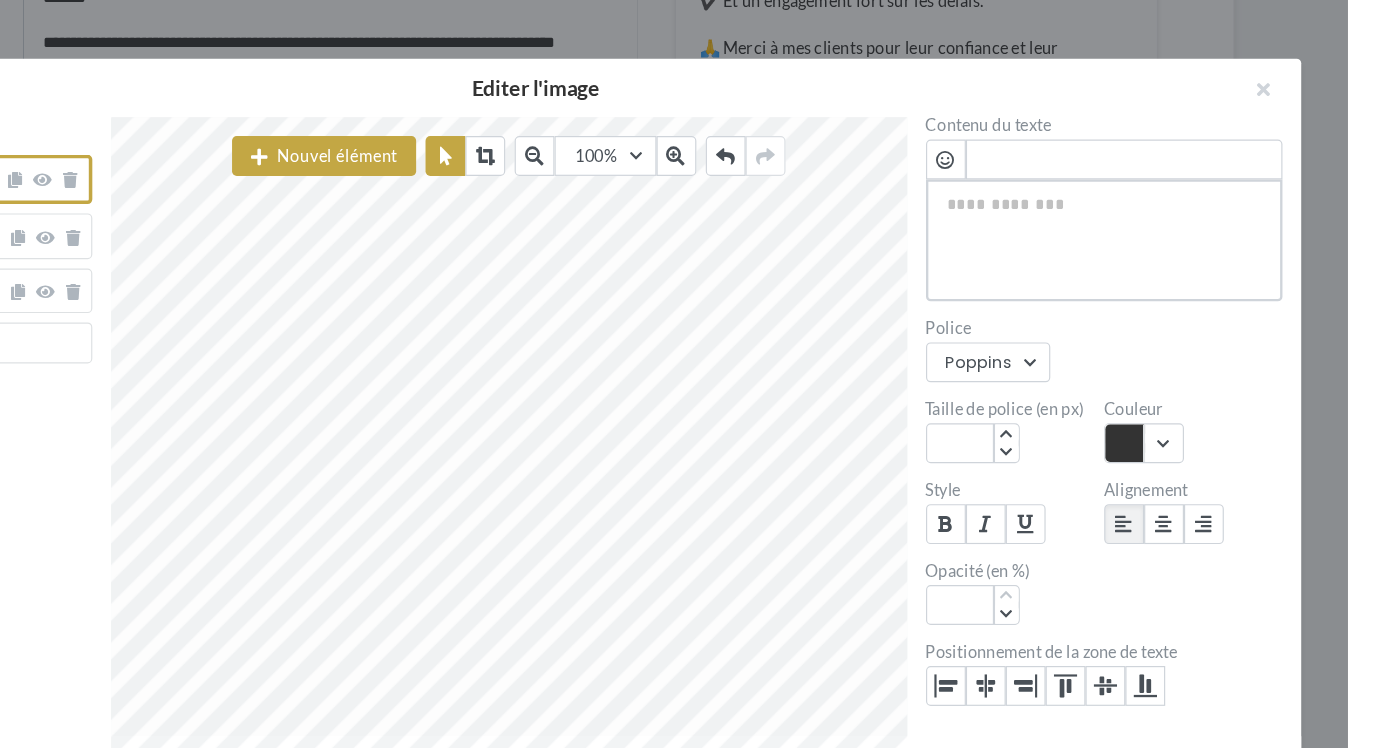 type on "**********" 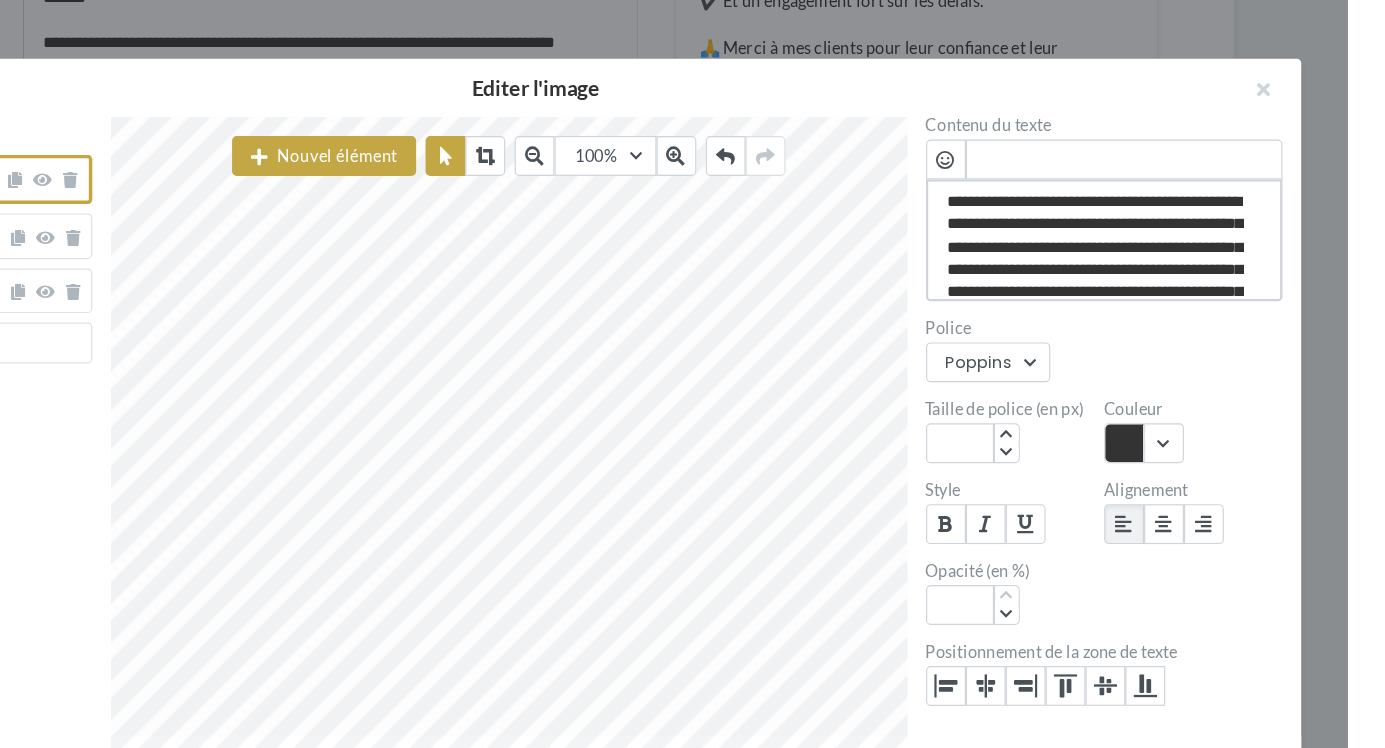 type on "**********" 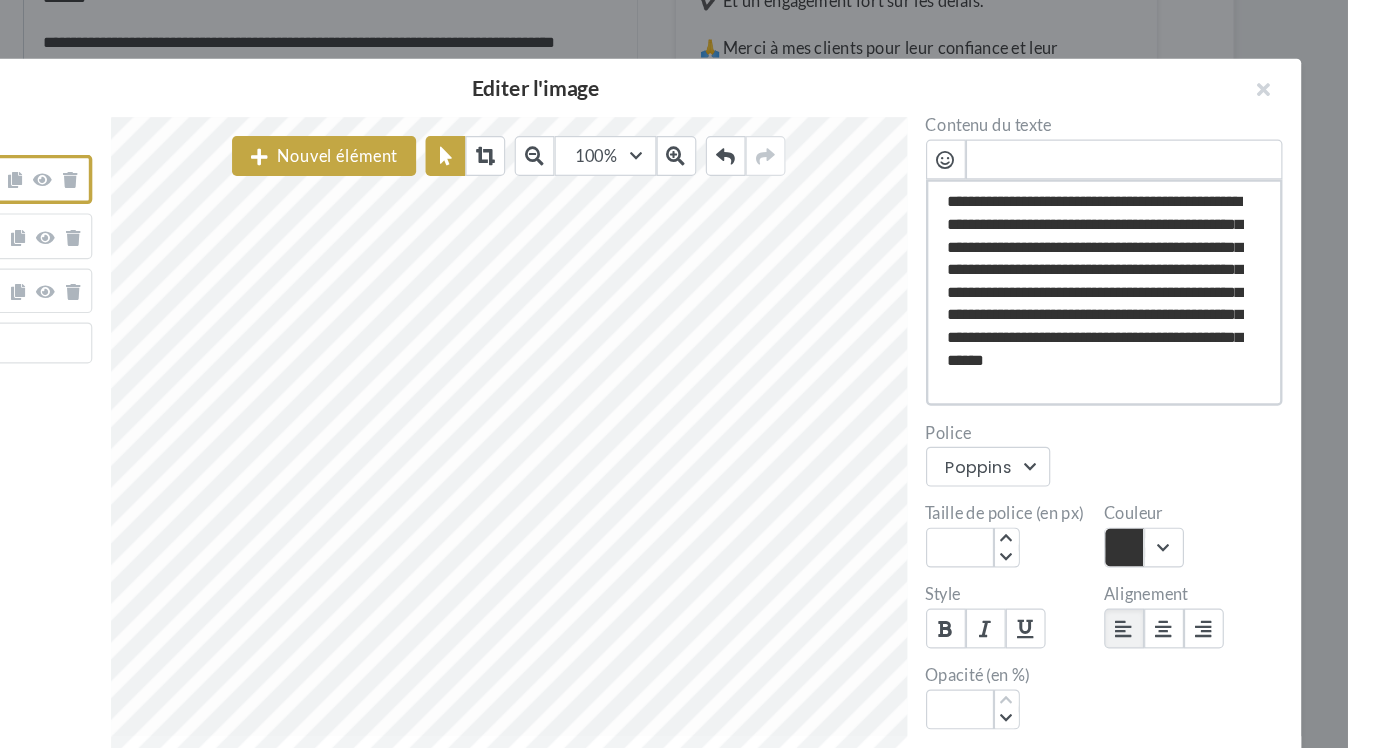 type on "**********" 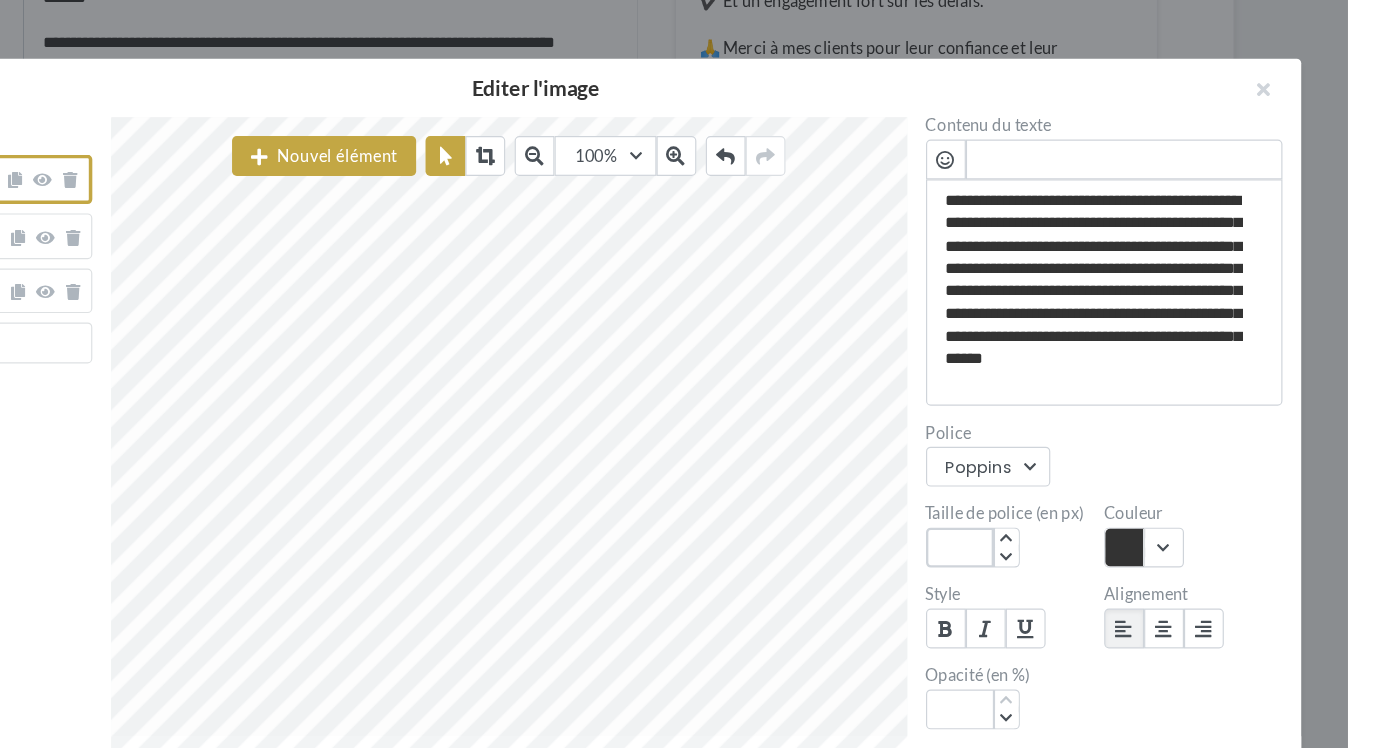 click on "**" at bounding box center (1054, 467) 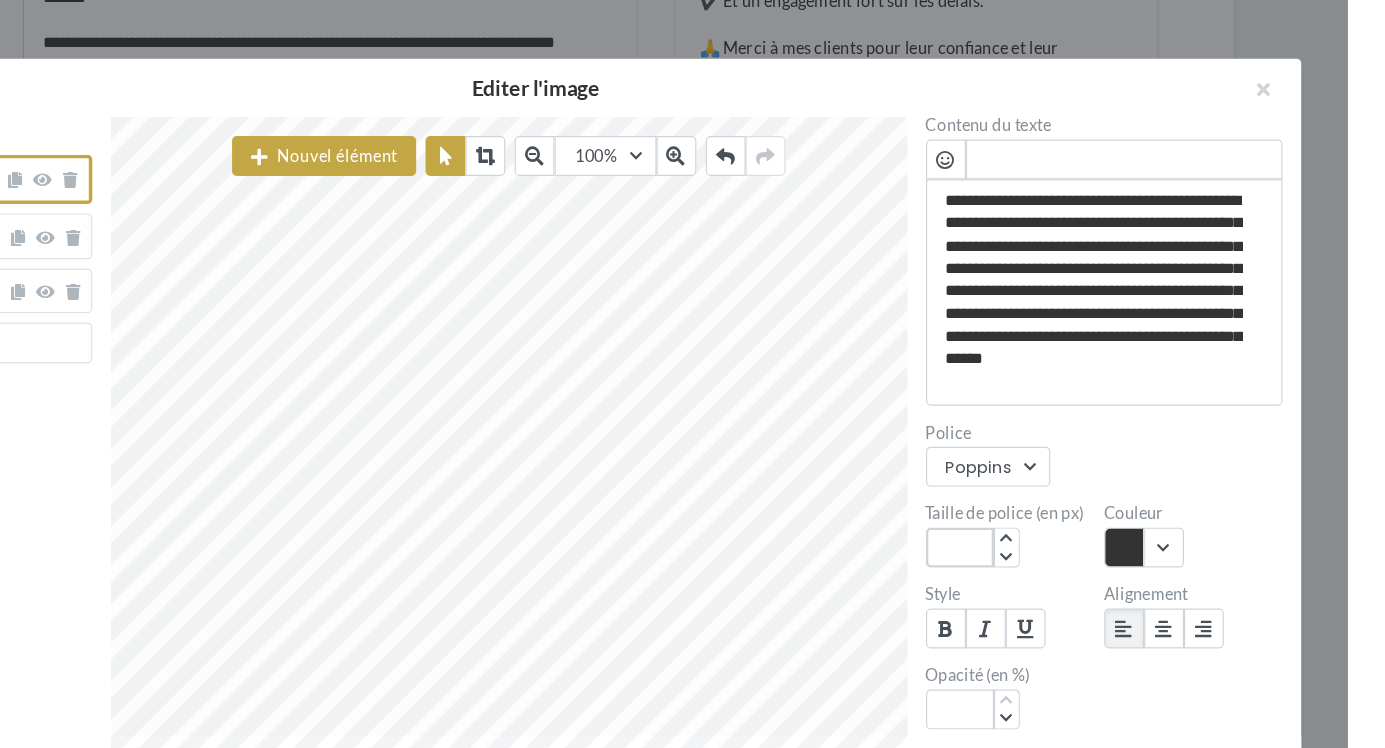 type on "**" 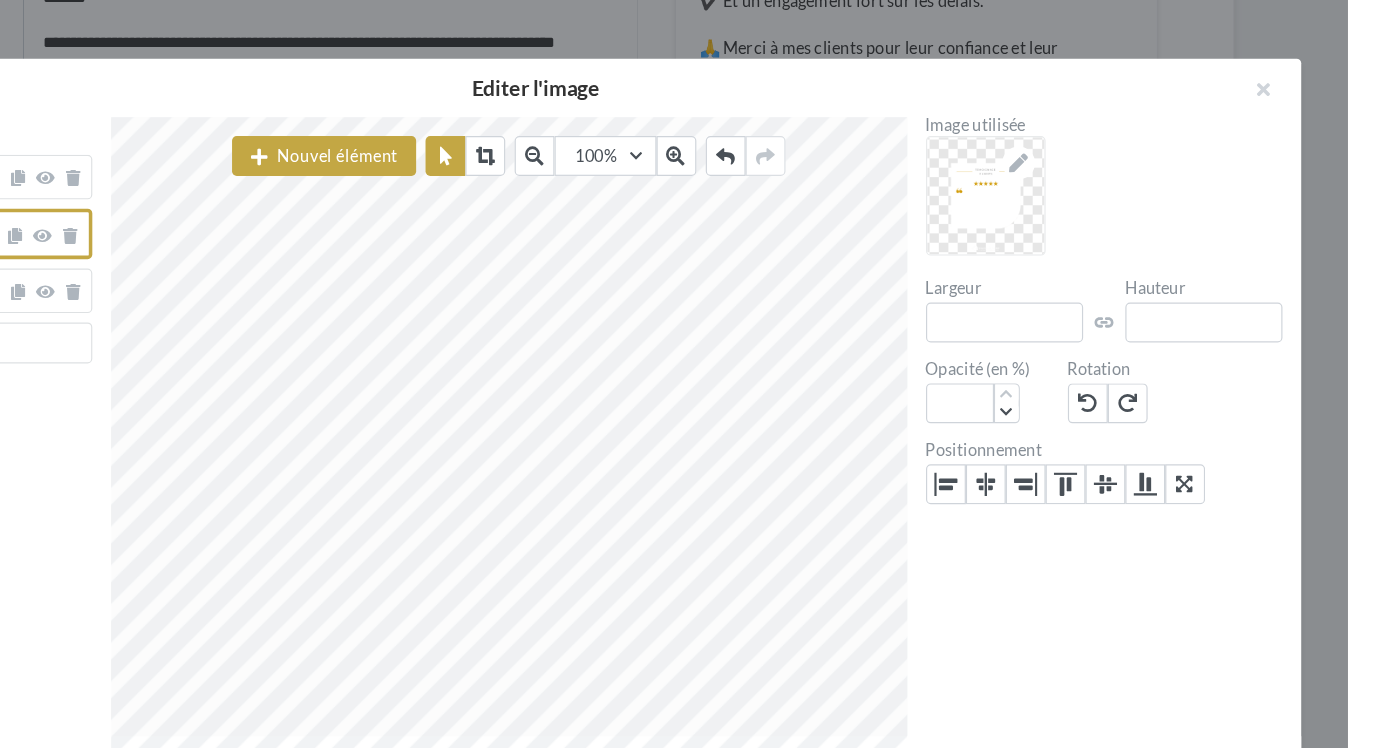 scroll, scrollTop: 510, scrollLeft: 0, axis: vertical 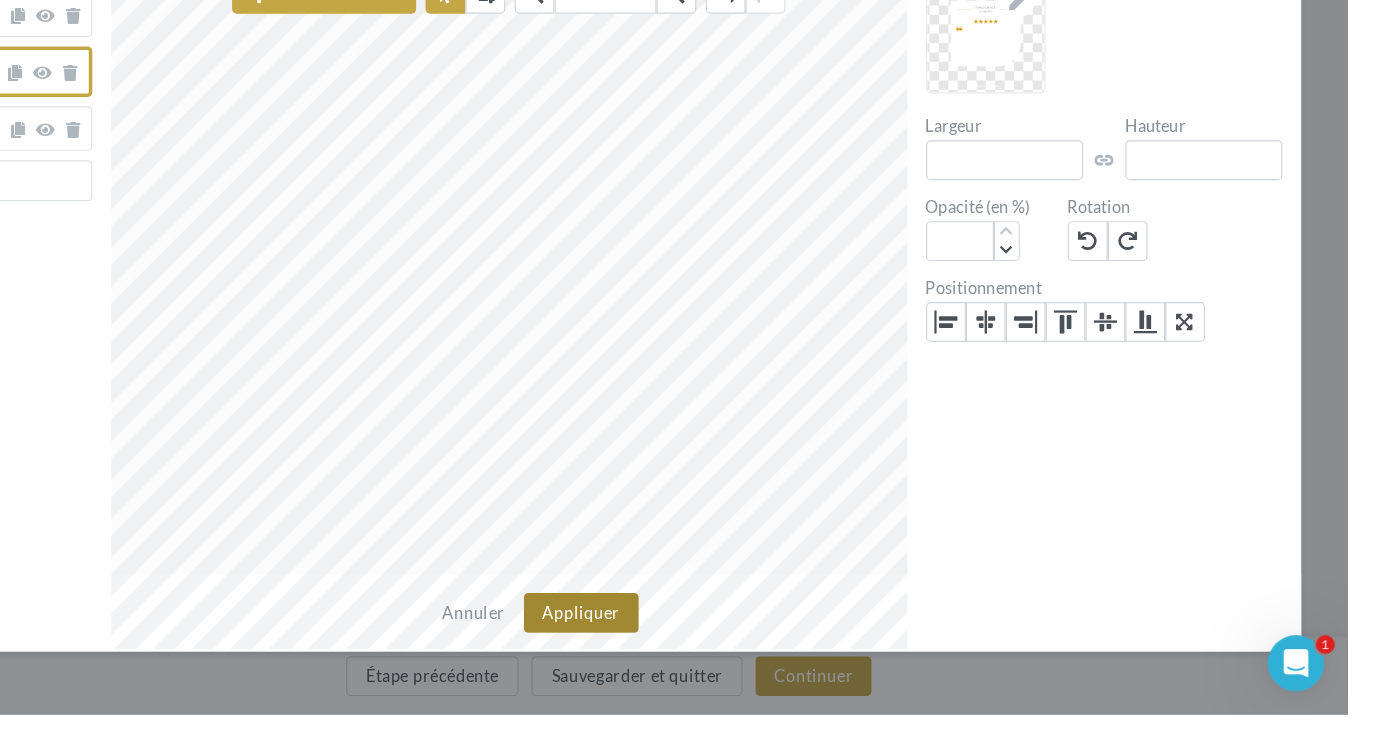 click on "Appliquer" at bounding box center (731, 661) 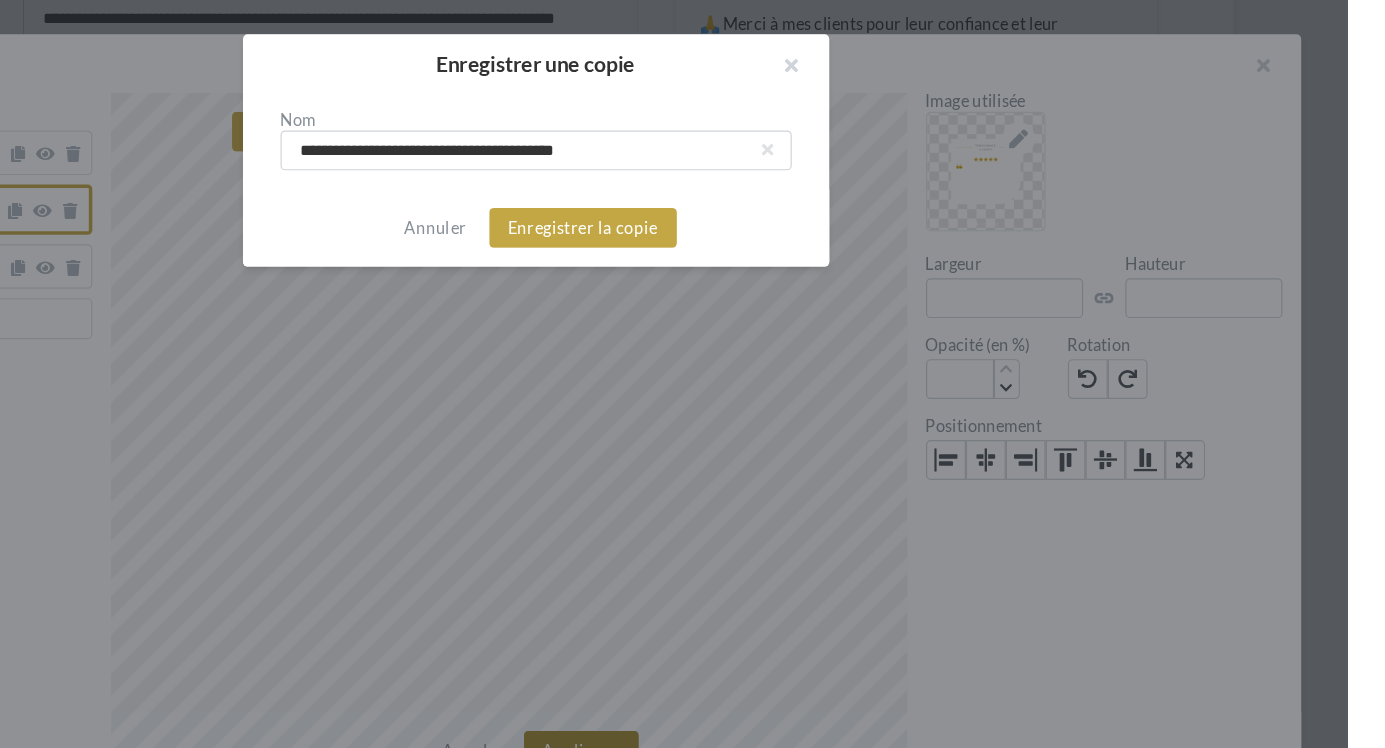 scroll, scrollTop: 510, scrollLeft: 0, axis: vertical 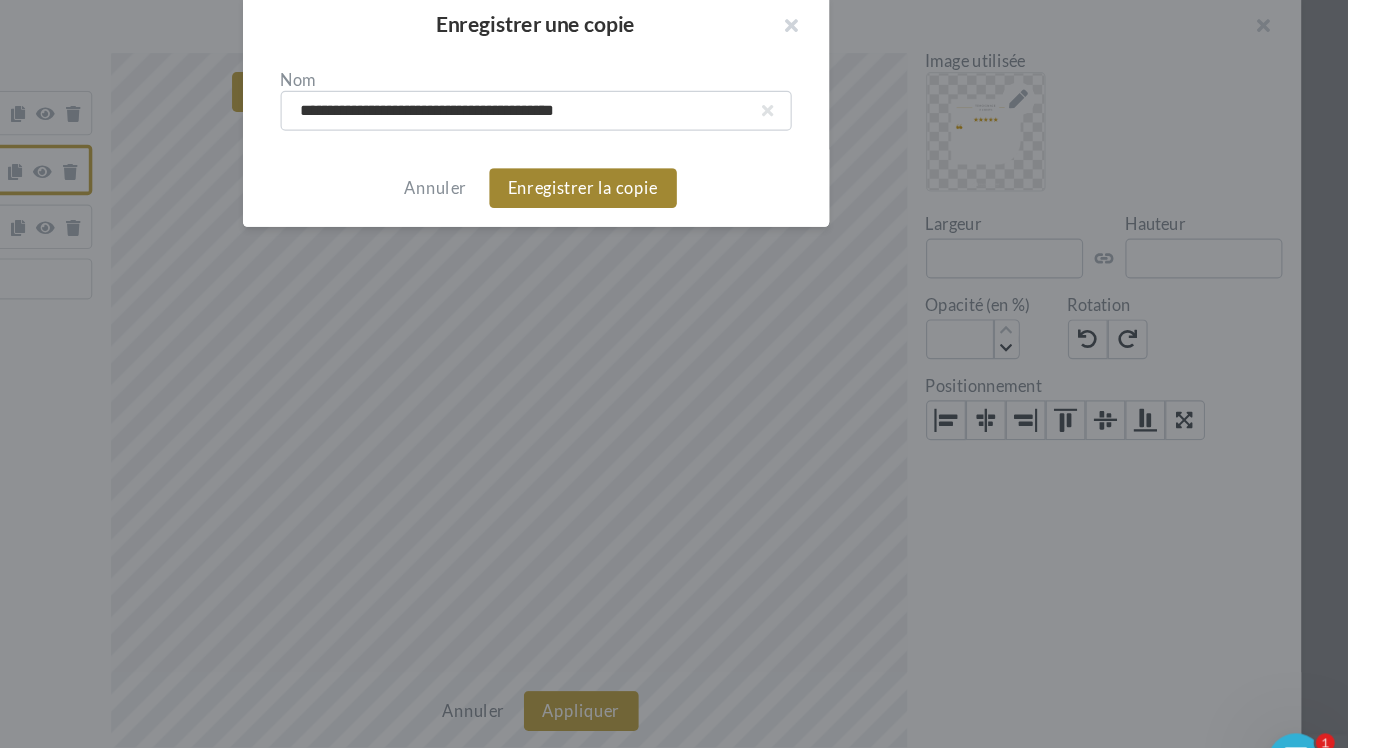 click on "Enregistrer la copie" at bounding box center (733, 215) 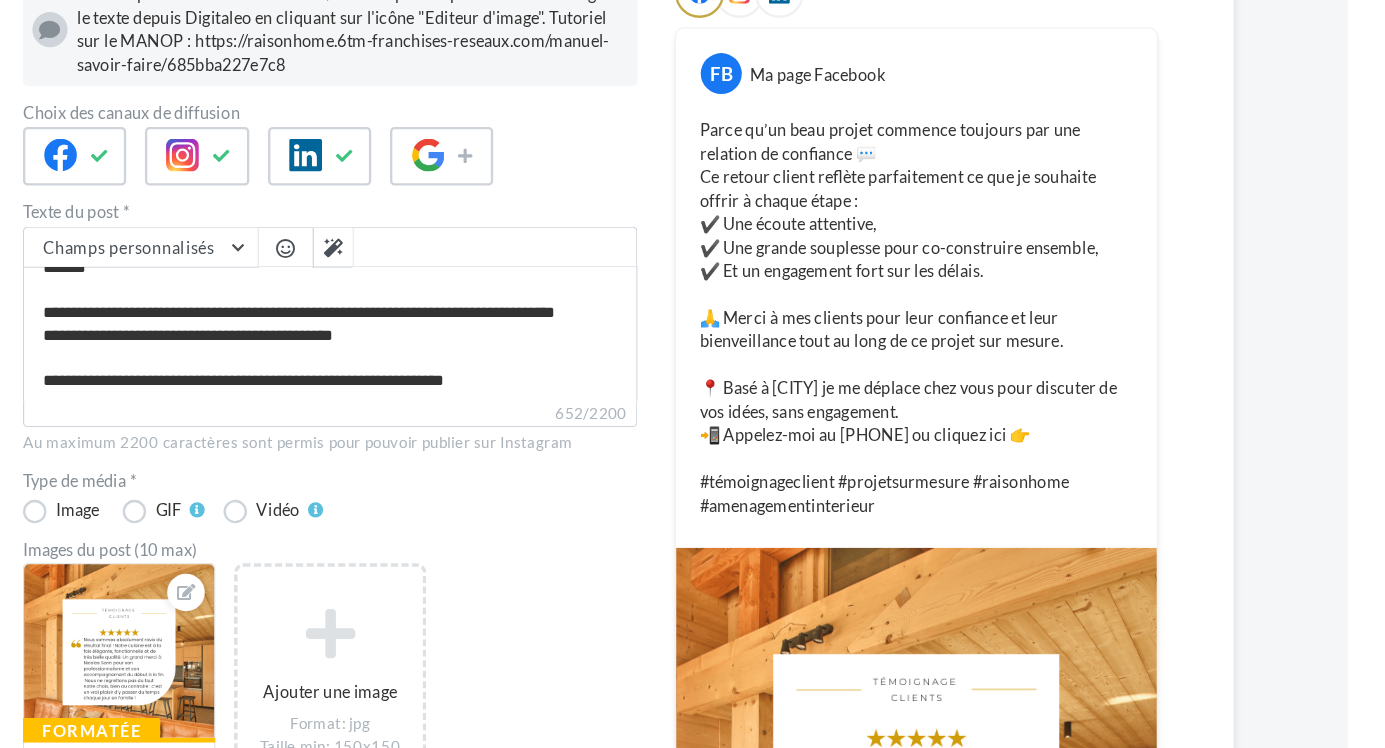 scroll, scrollTop: 280, scrollLeft: 0, axis: vertical 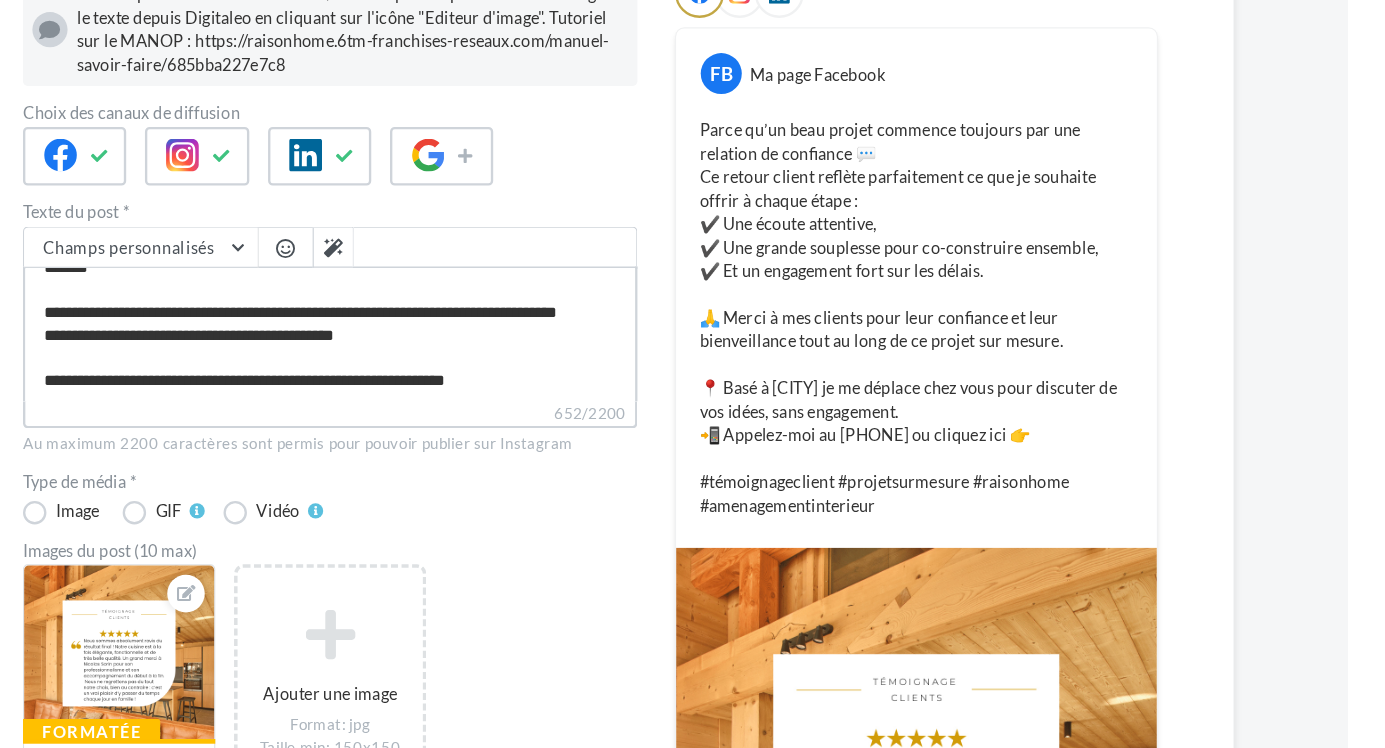 click on "**********" at bounding box center (517, 284) 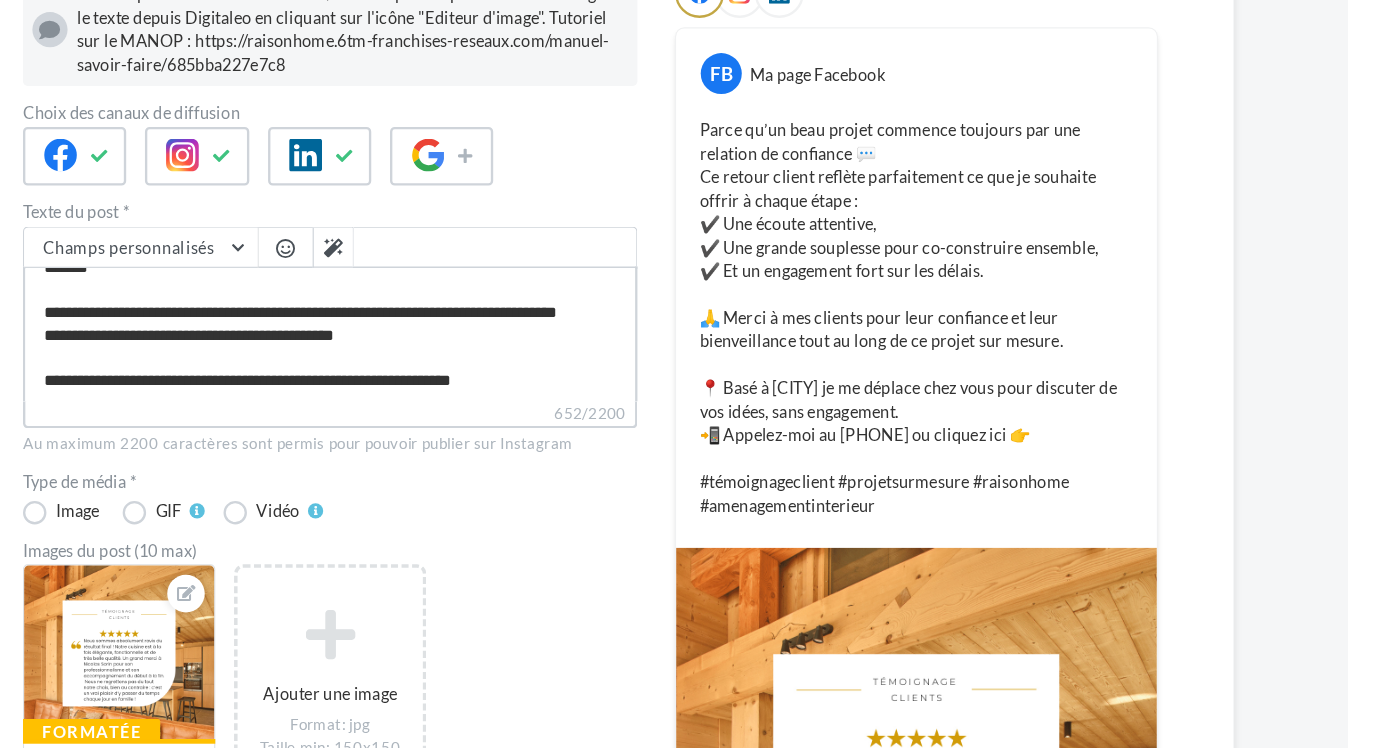type on "**********" 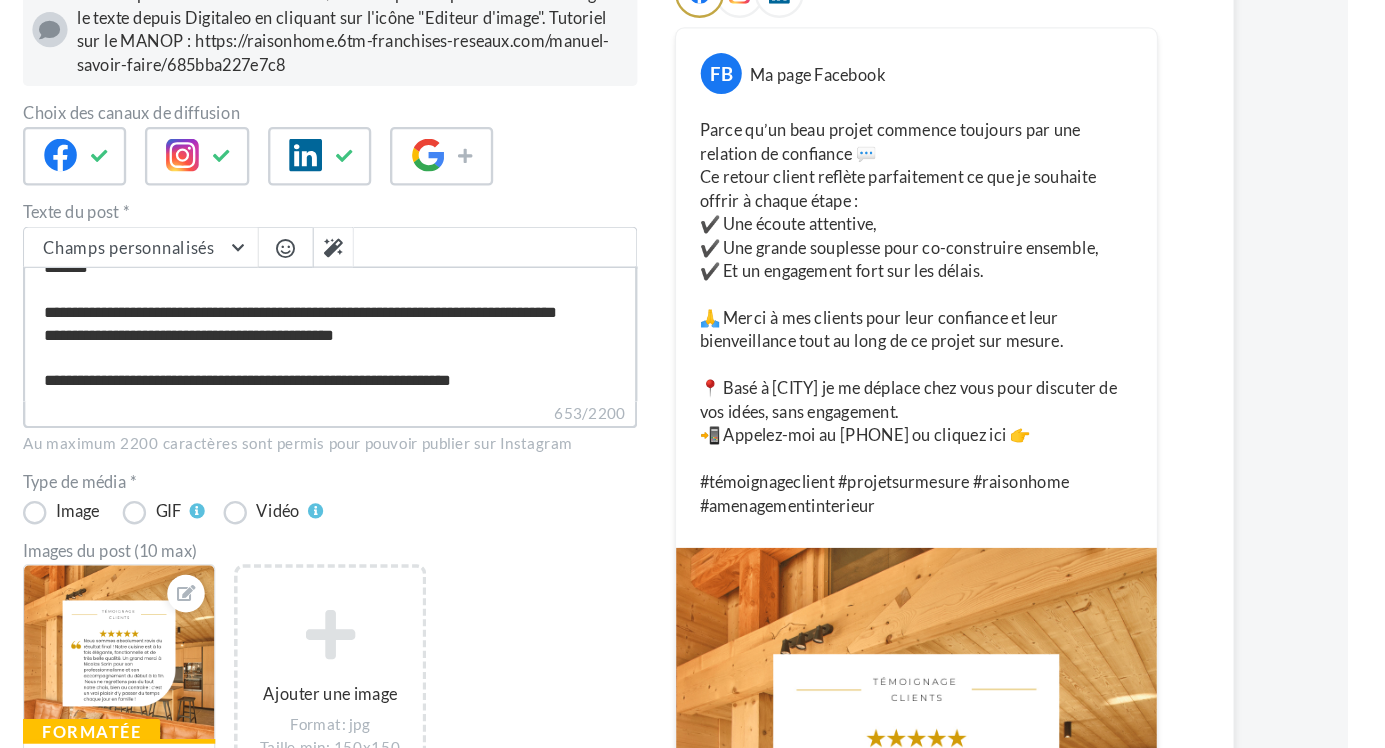 type on "**********" 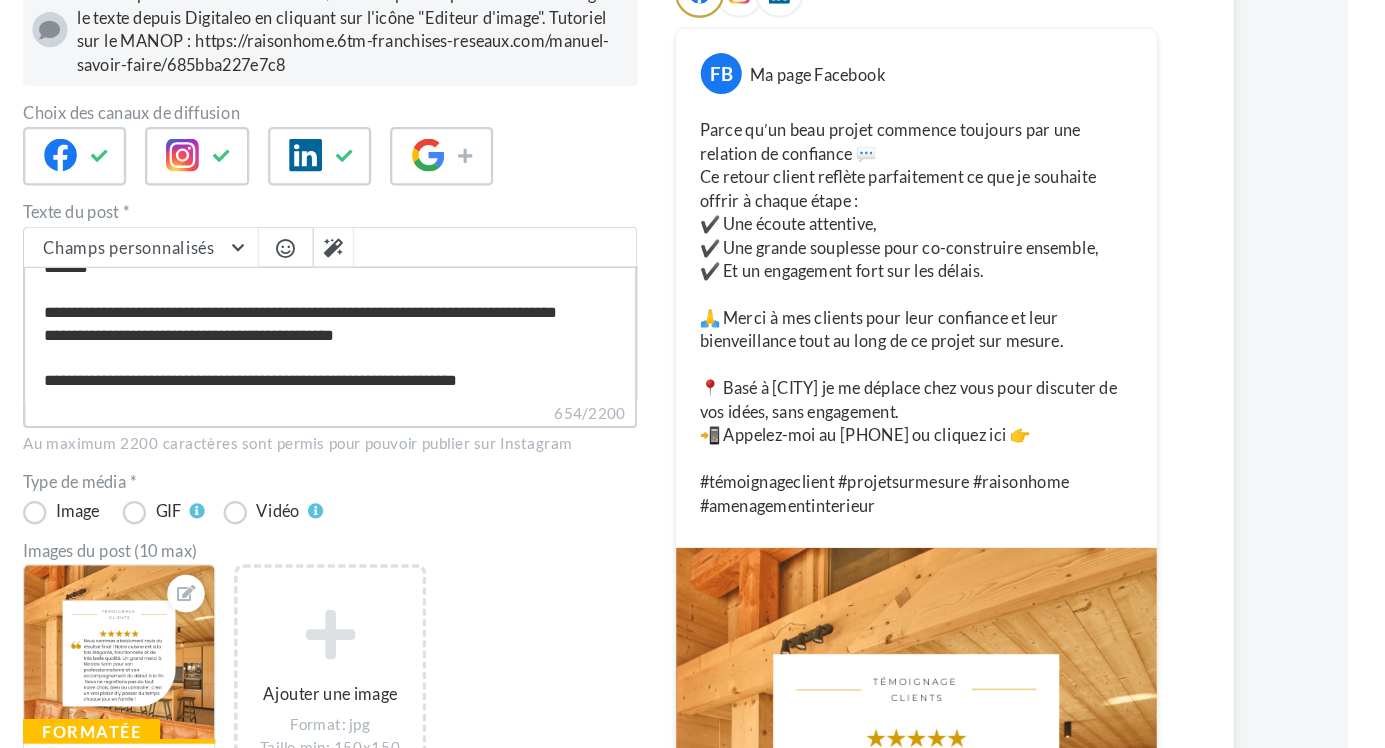 type on "**********" 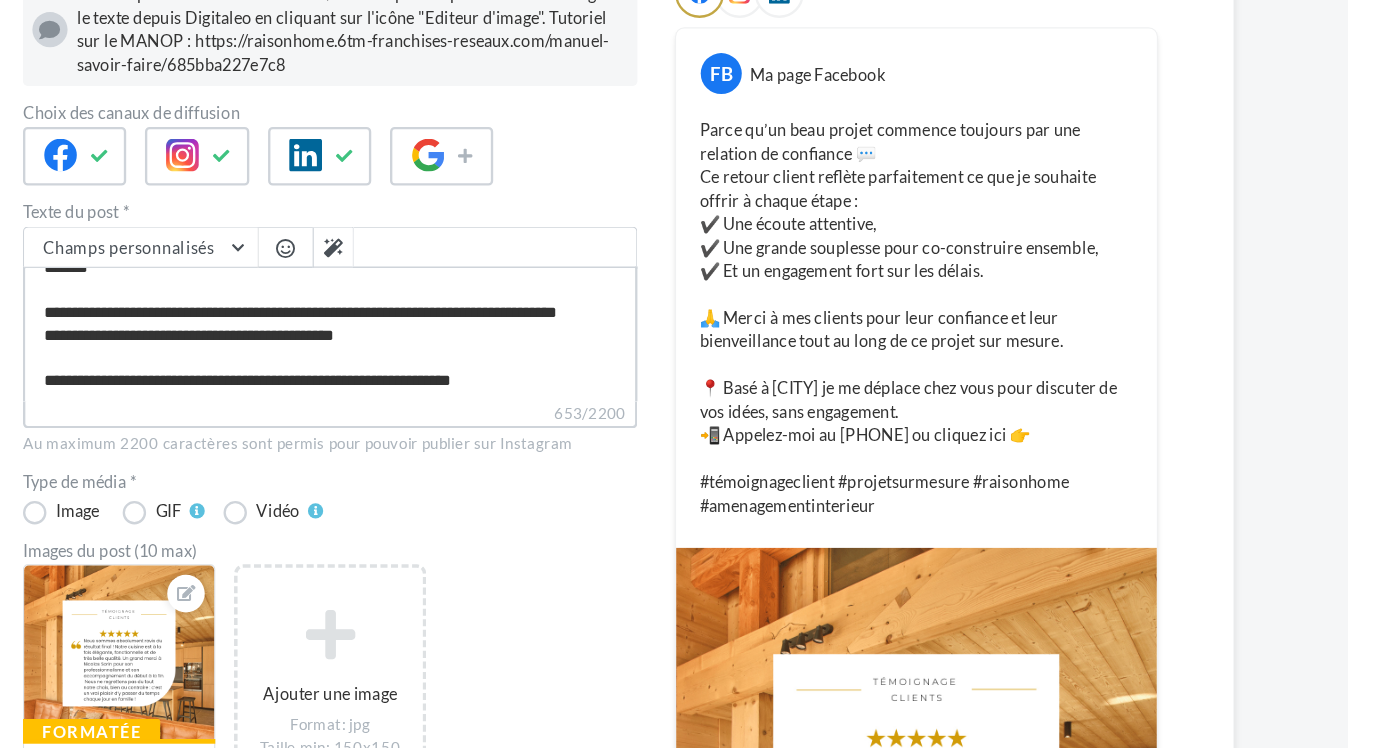 type on "**********" 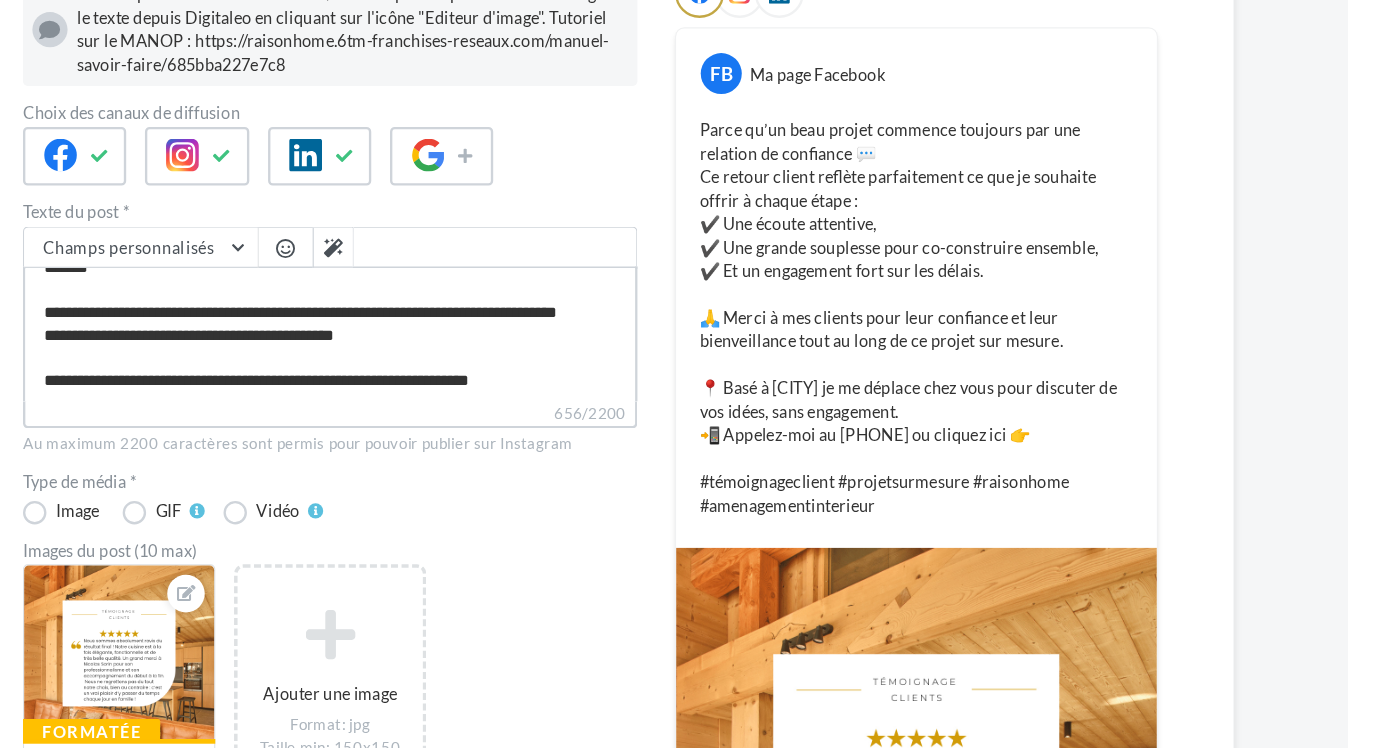 type on "**********" 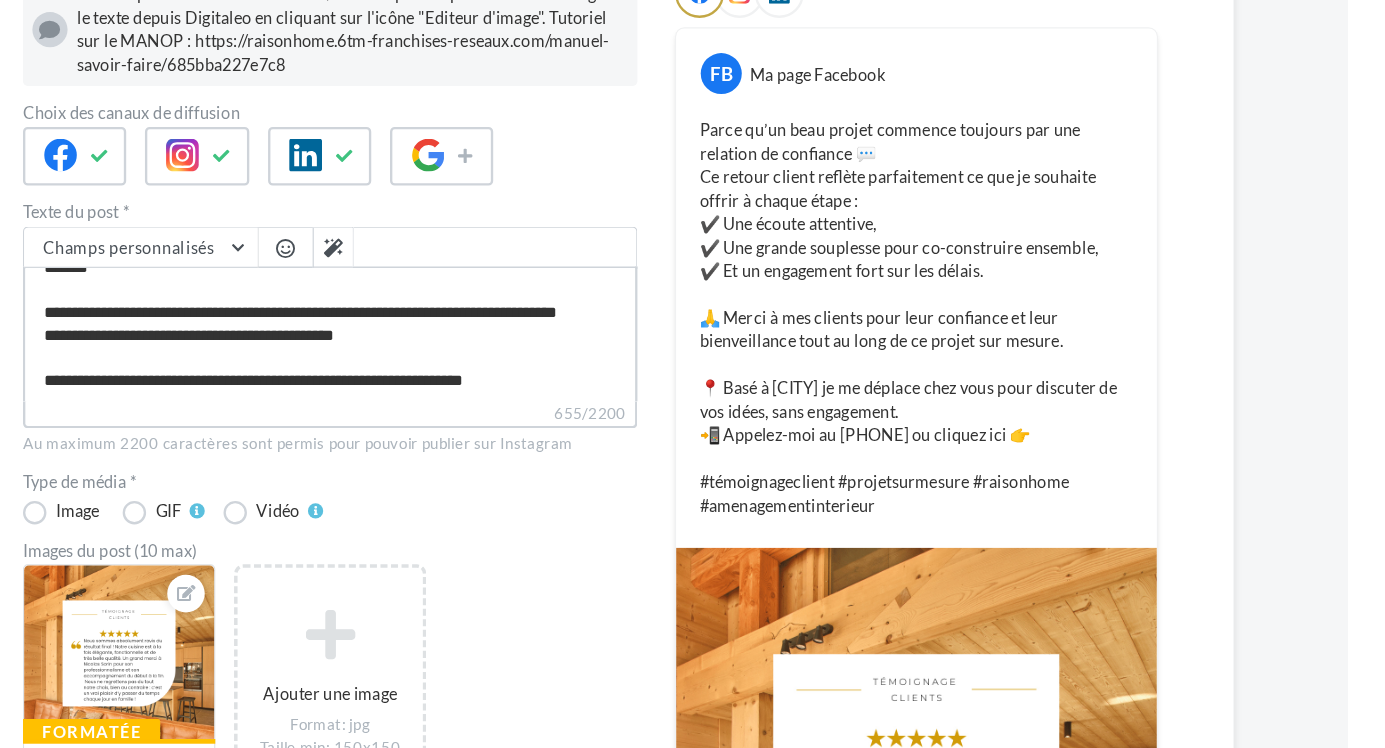 type on "**********" 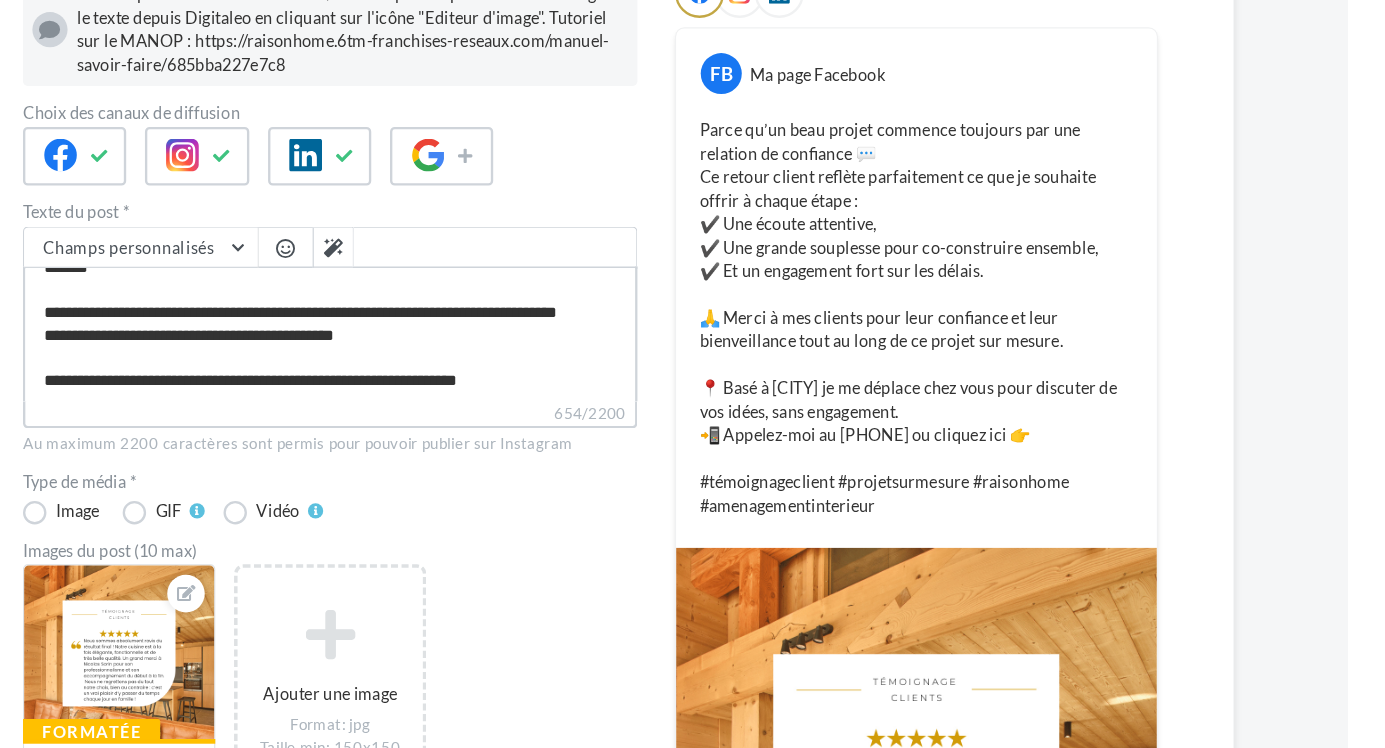 type on "**********" 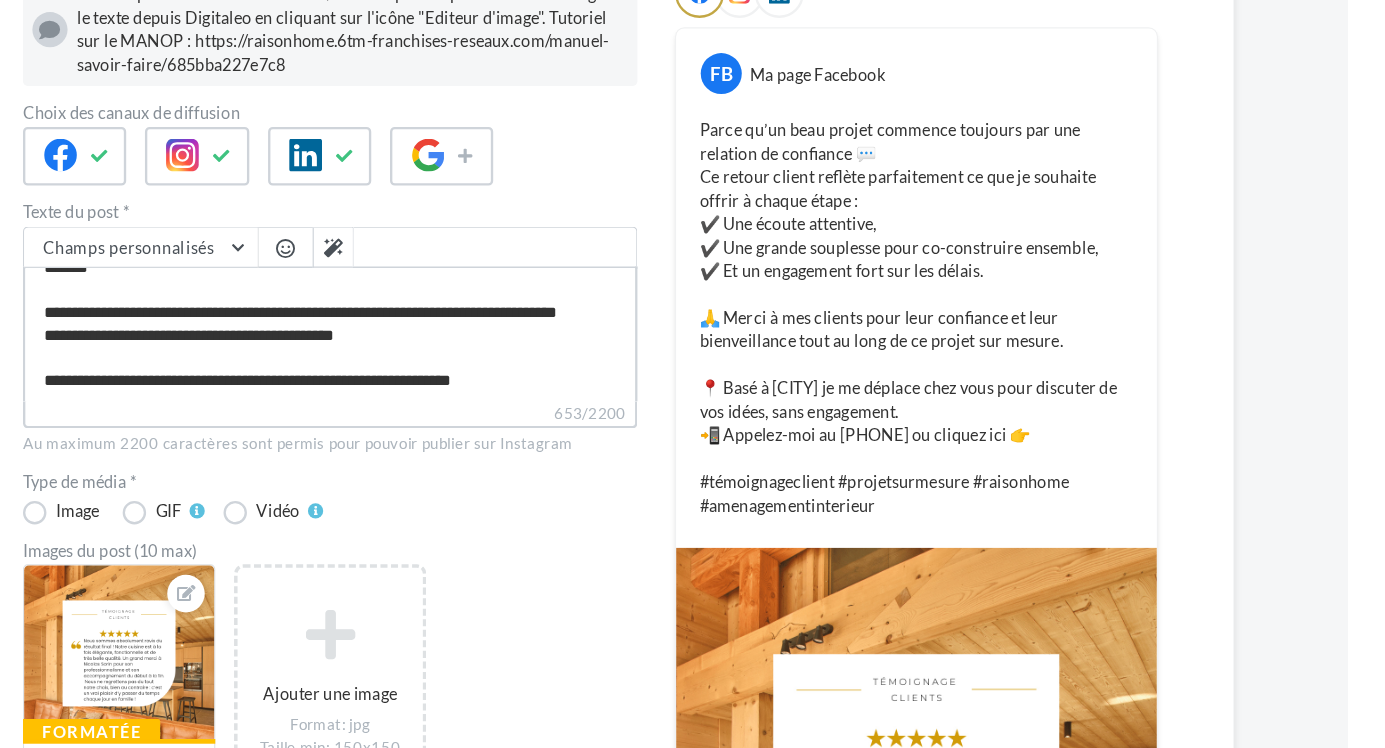 type on "**********" 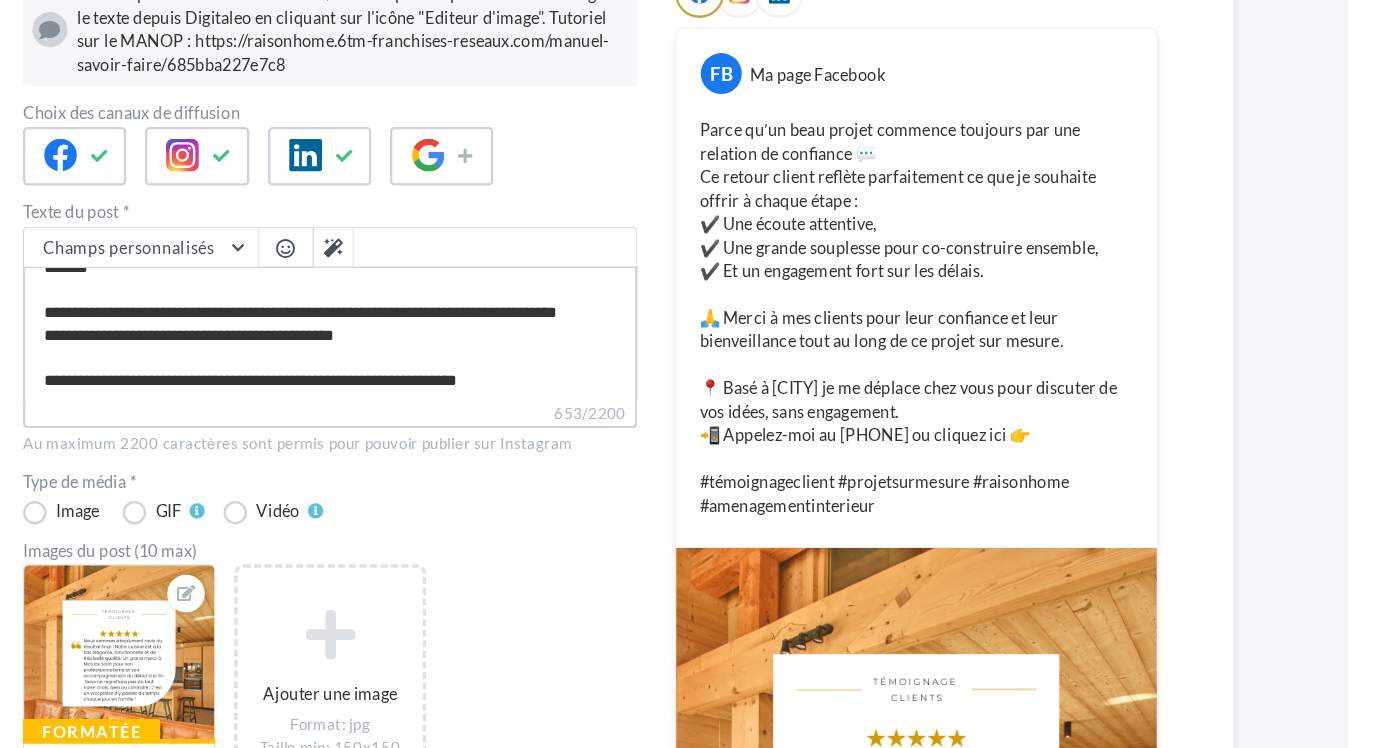 type on "**********" 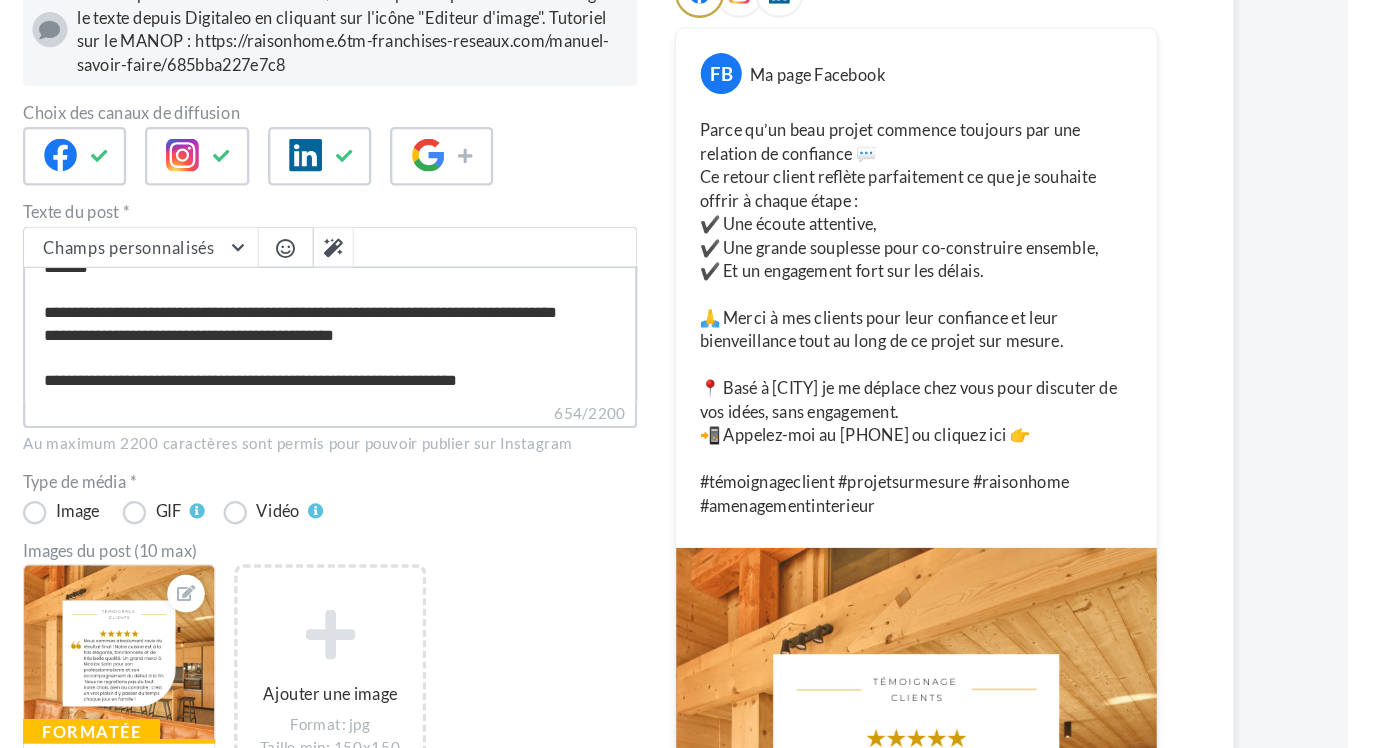 type on "**********" 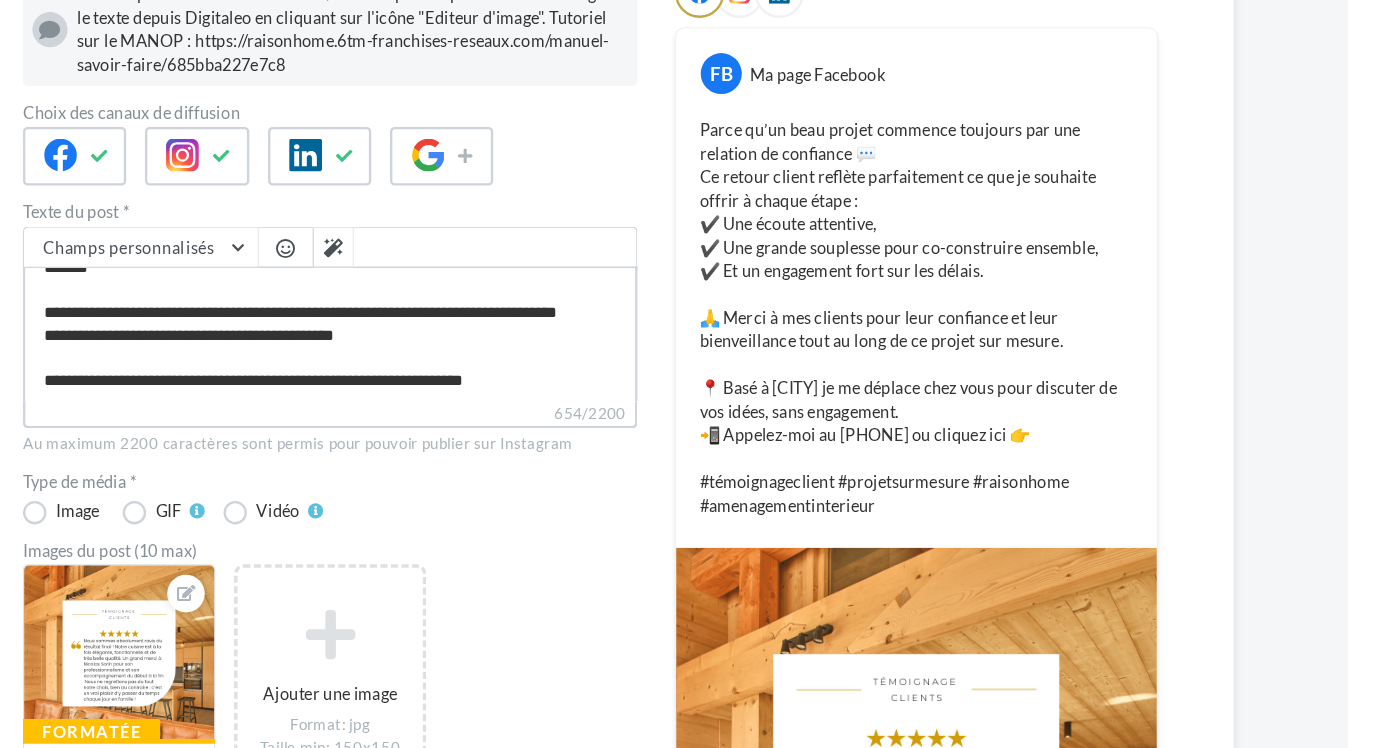 type on "**********" 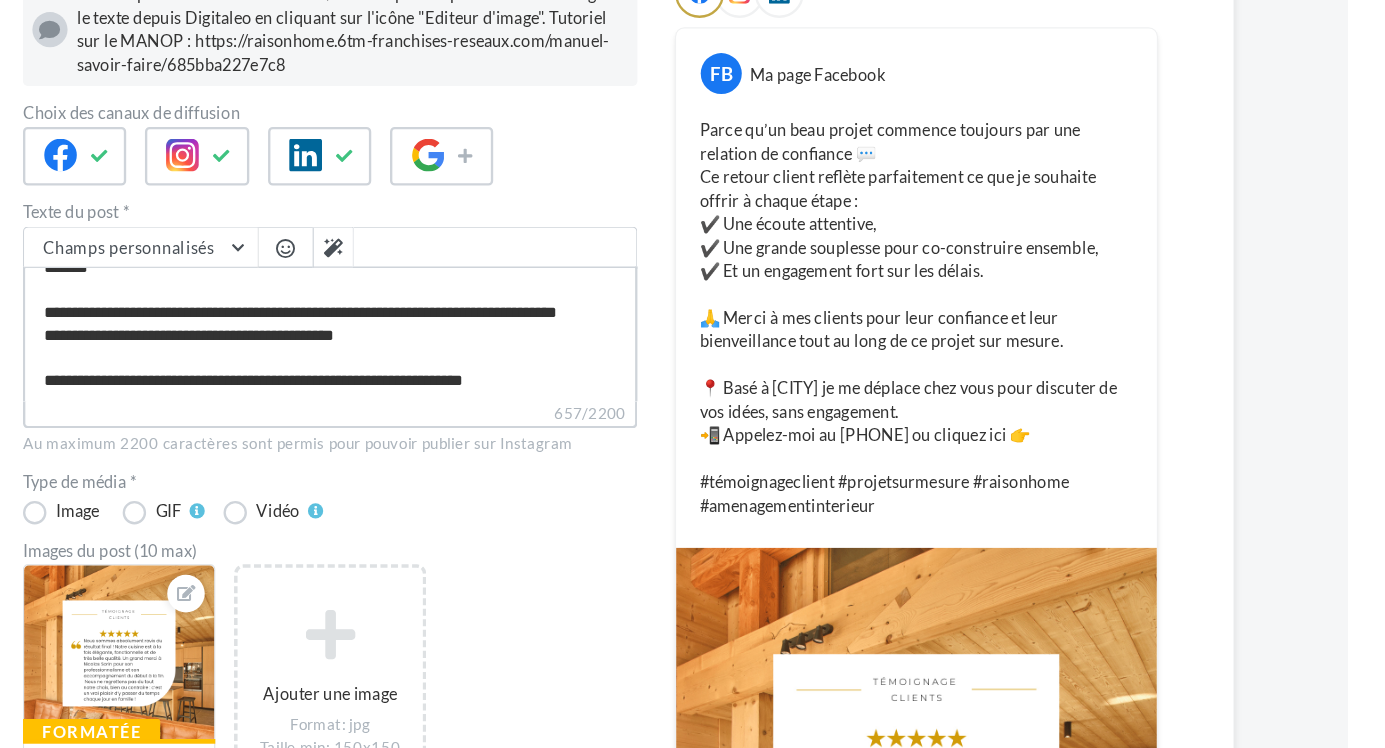 type on "**********" 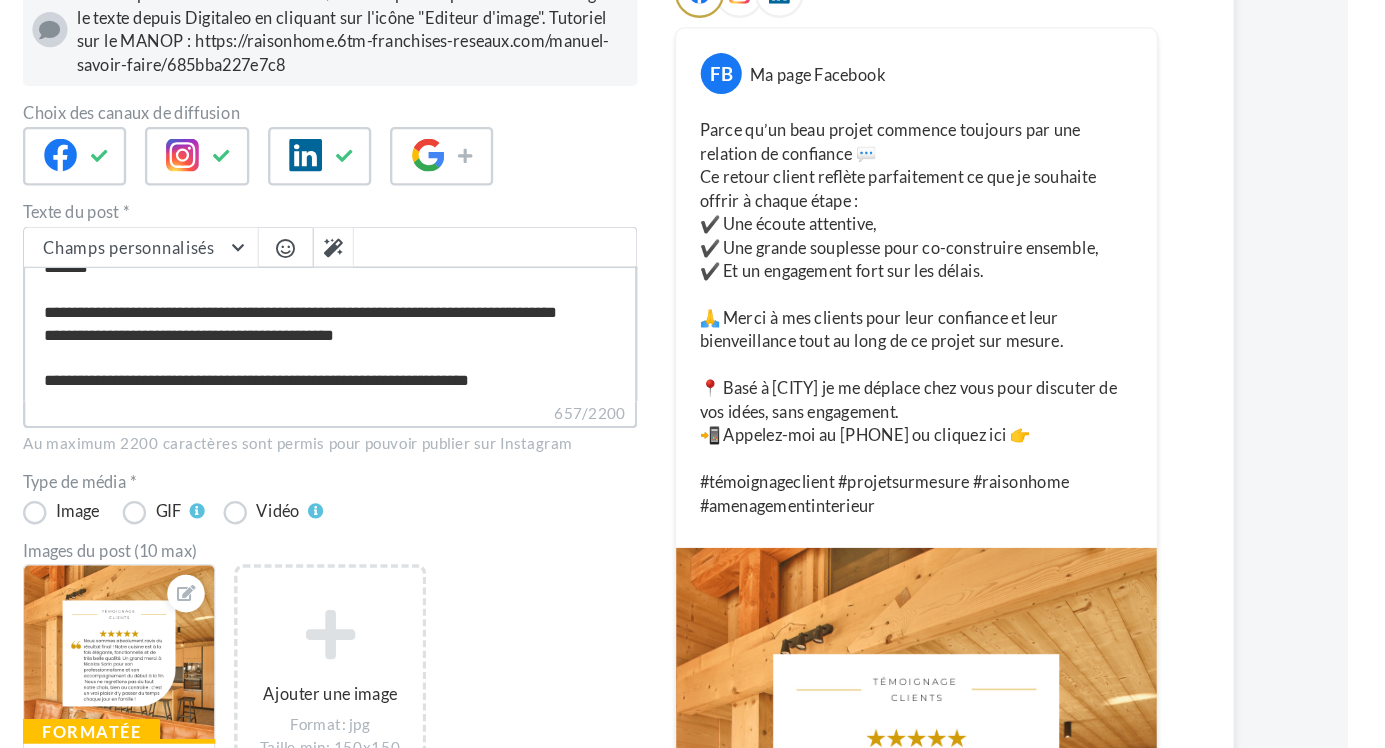 type on "**********" 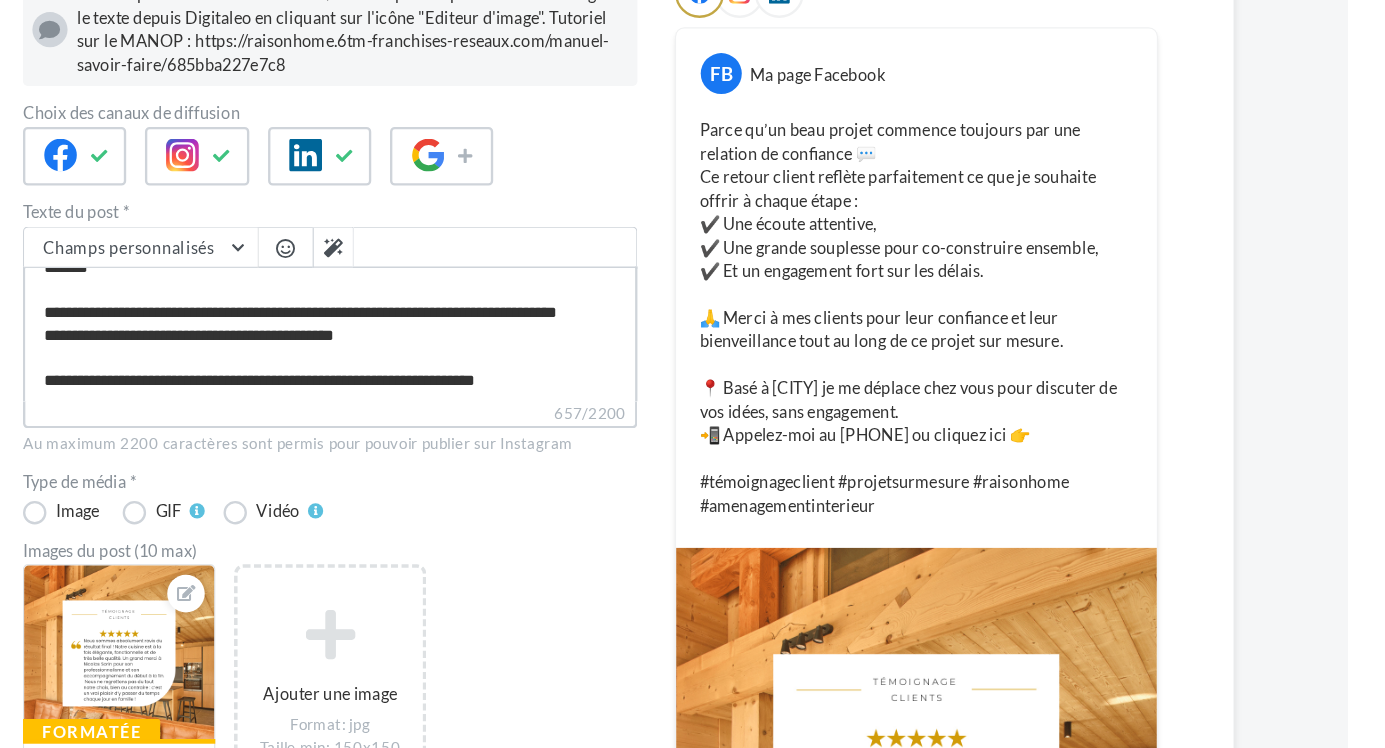 type on "**********" 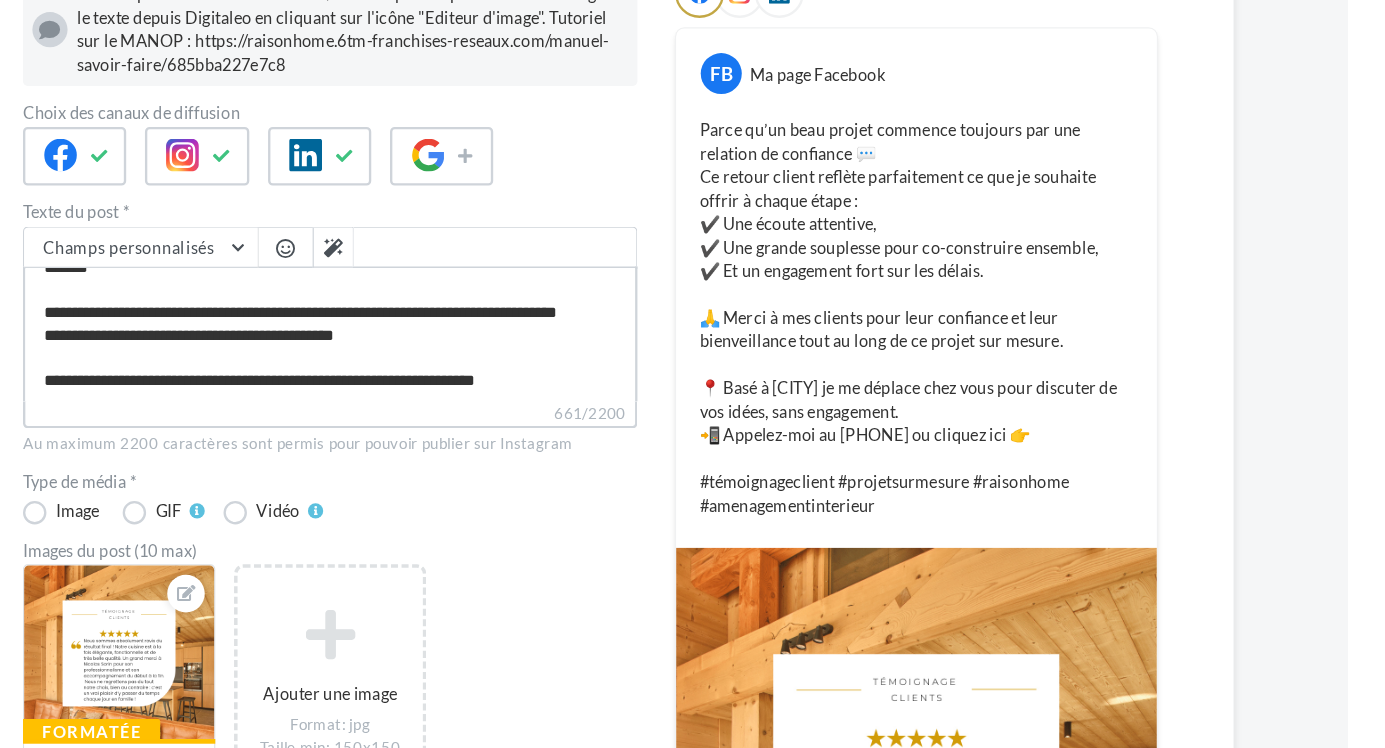 scroll, scrollTop: 181, scrollLeft: 0, axis: vertical 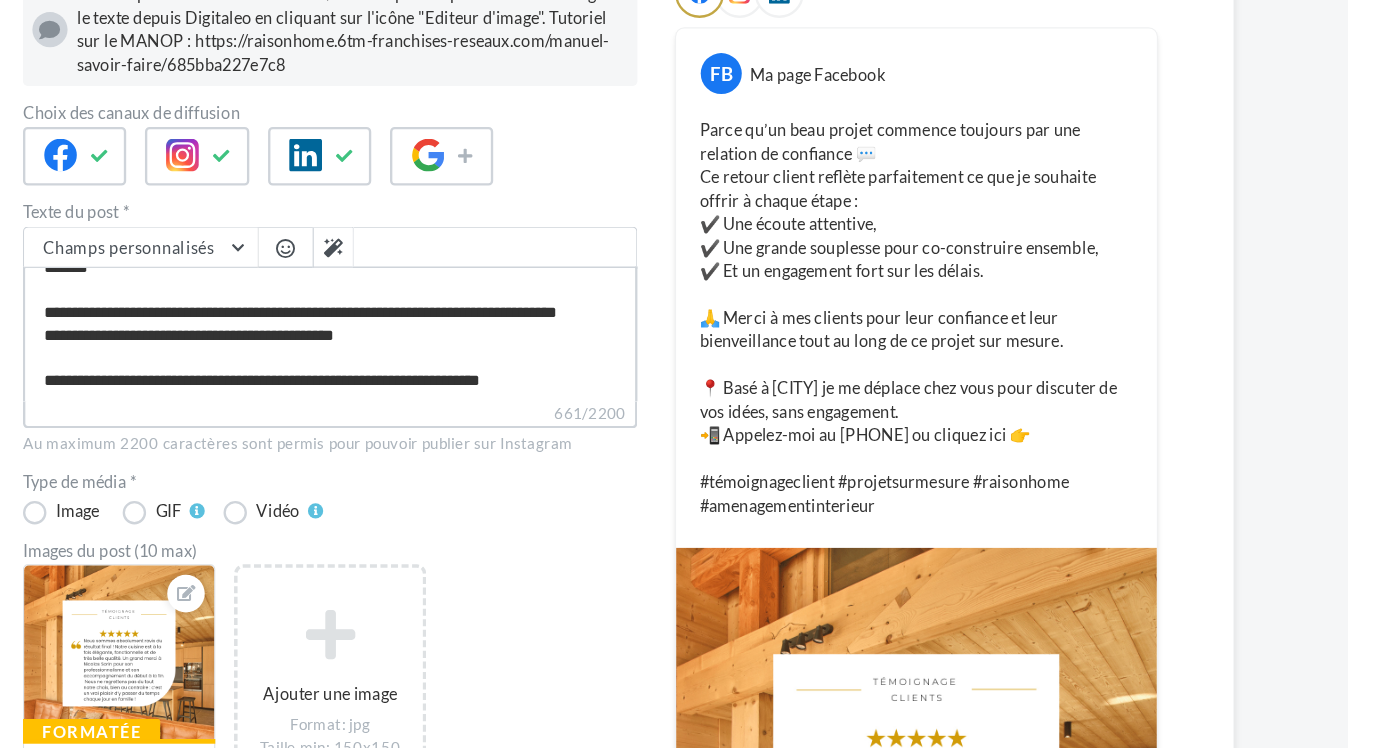type on "**********" 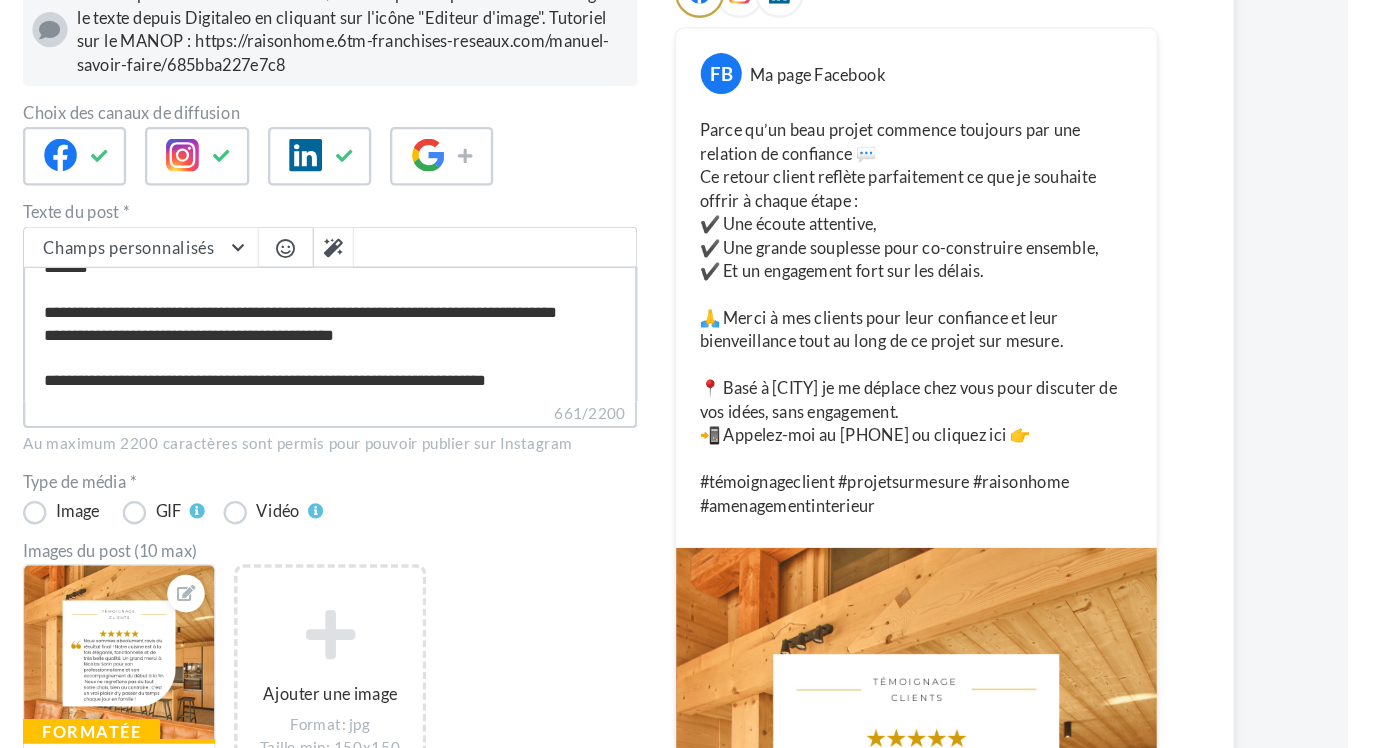 type on "**********" 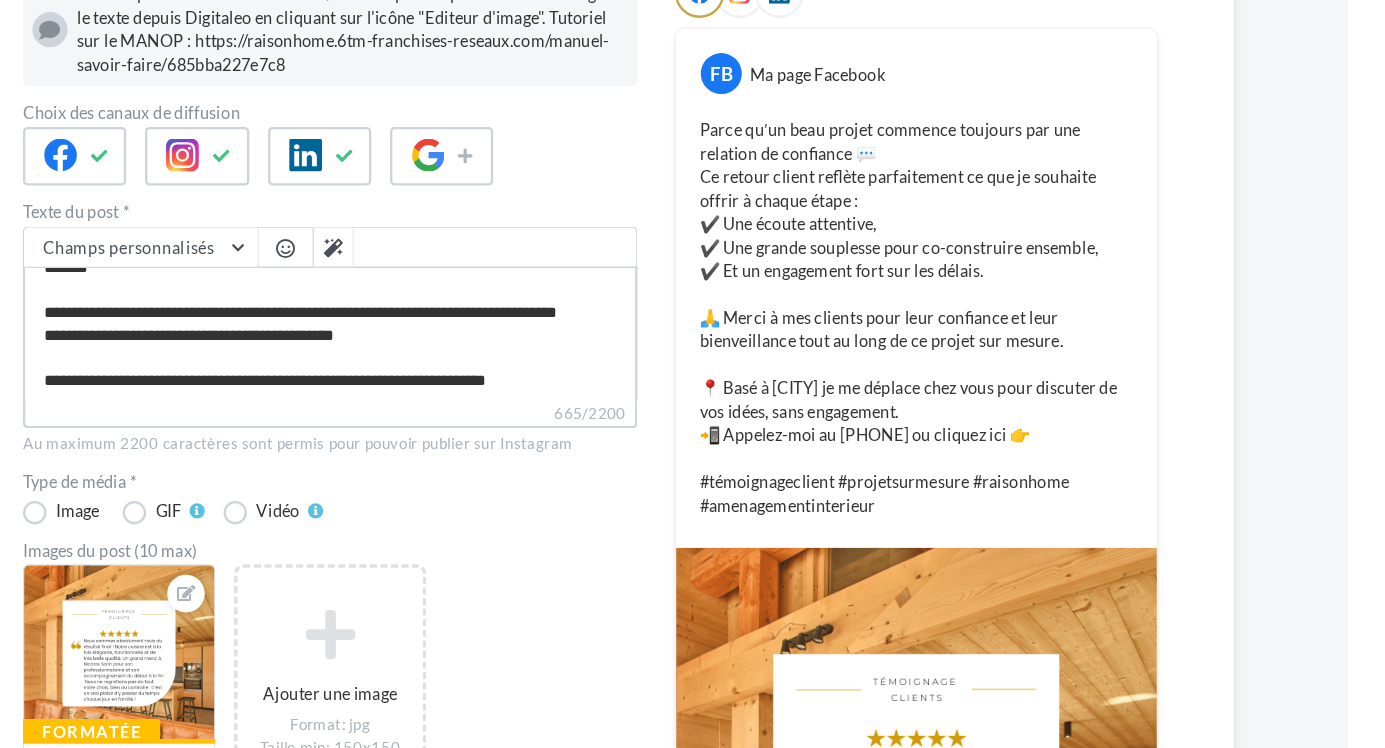 type on "**********" 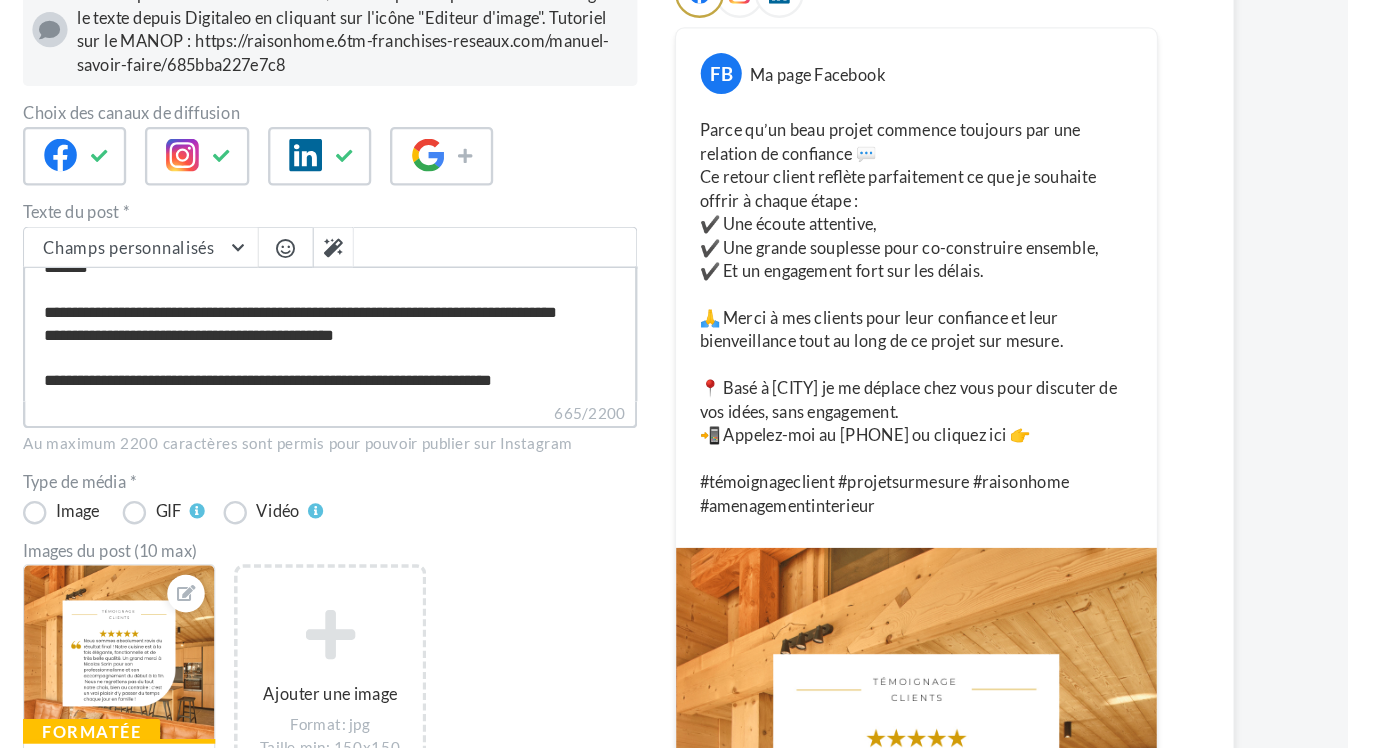 type on "**********" 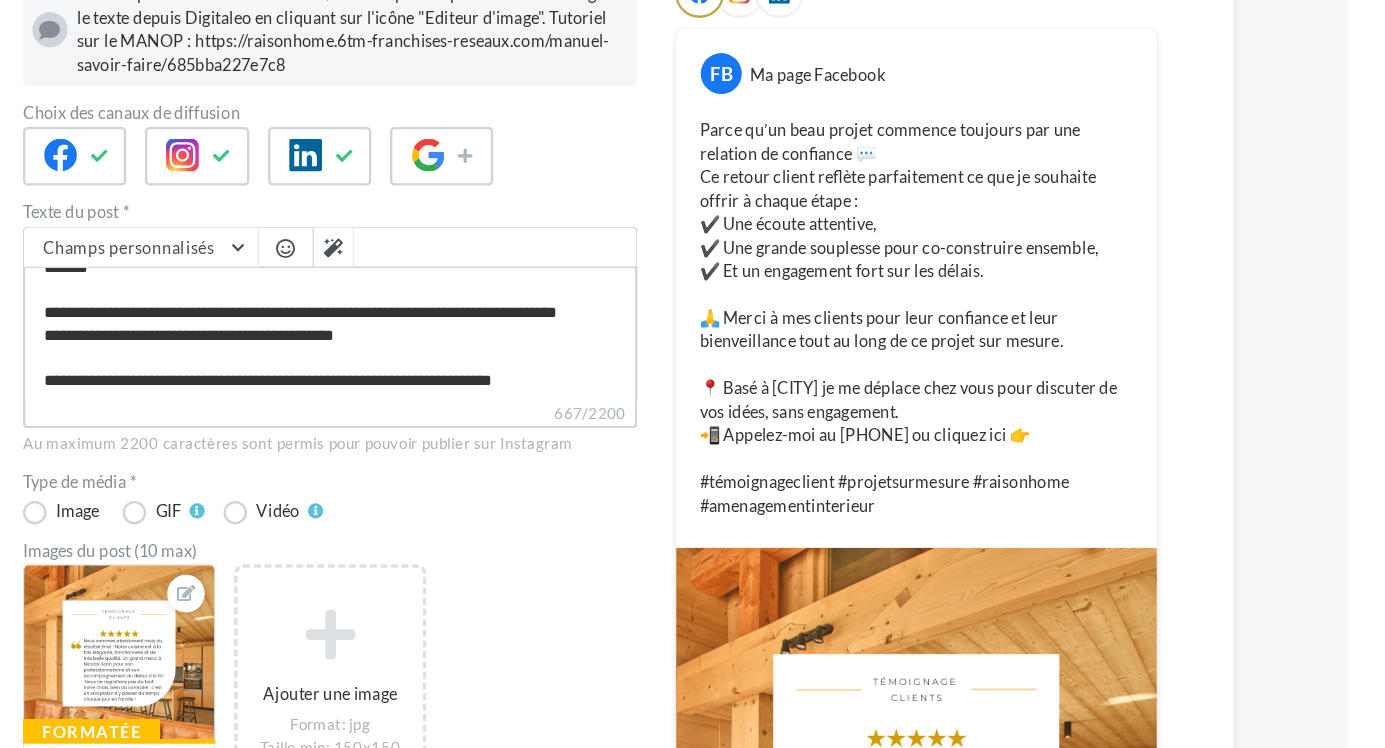type on "**********" 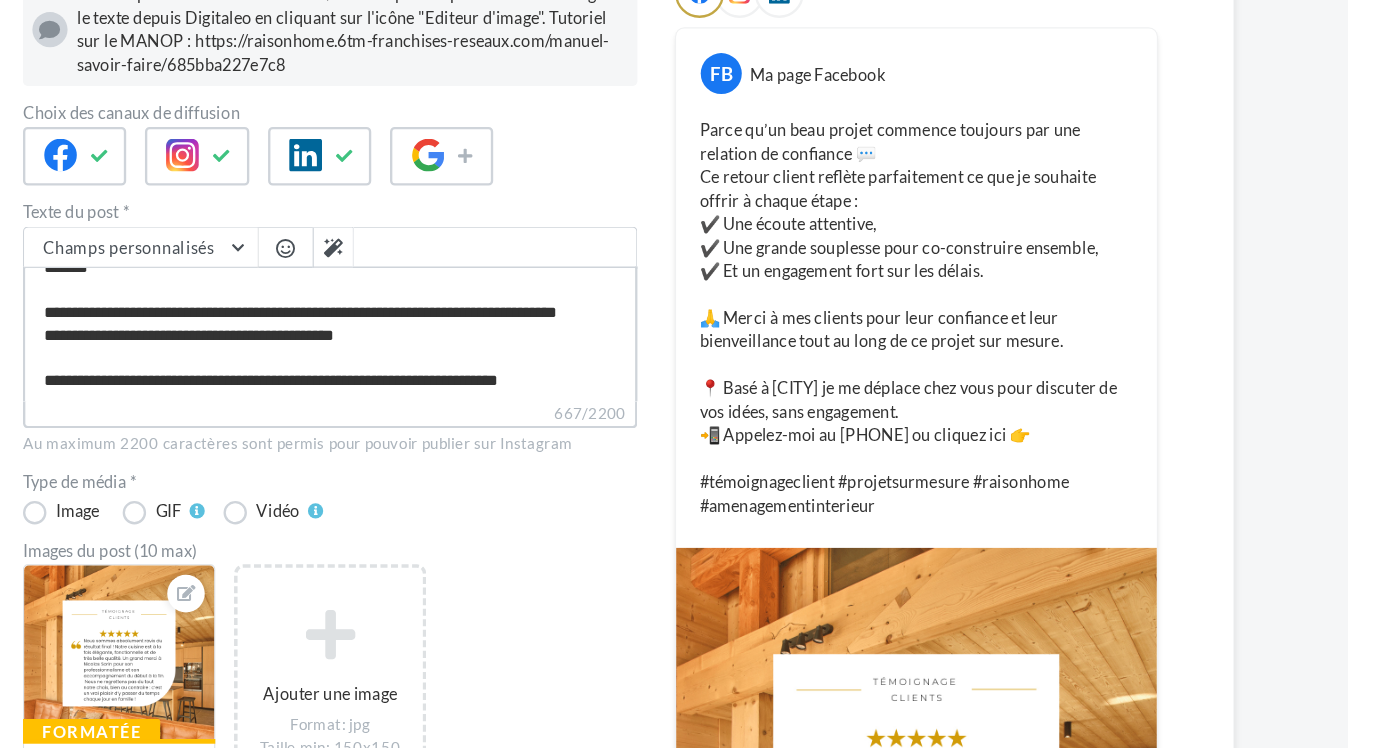 type on "**********" 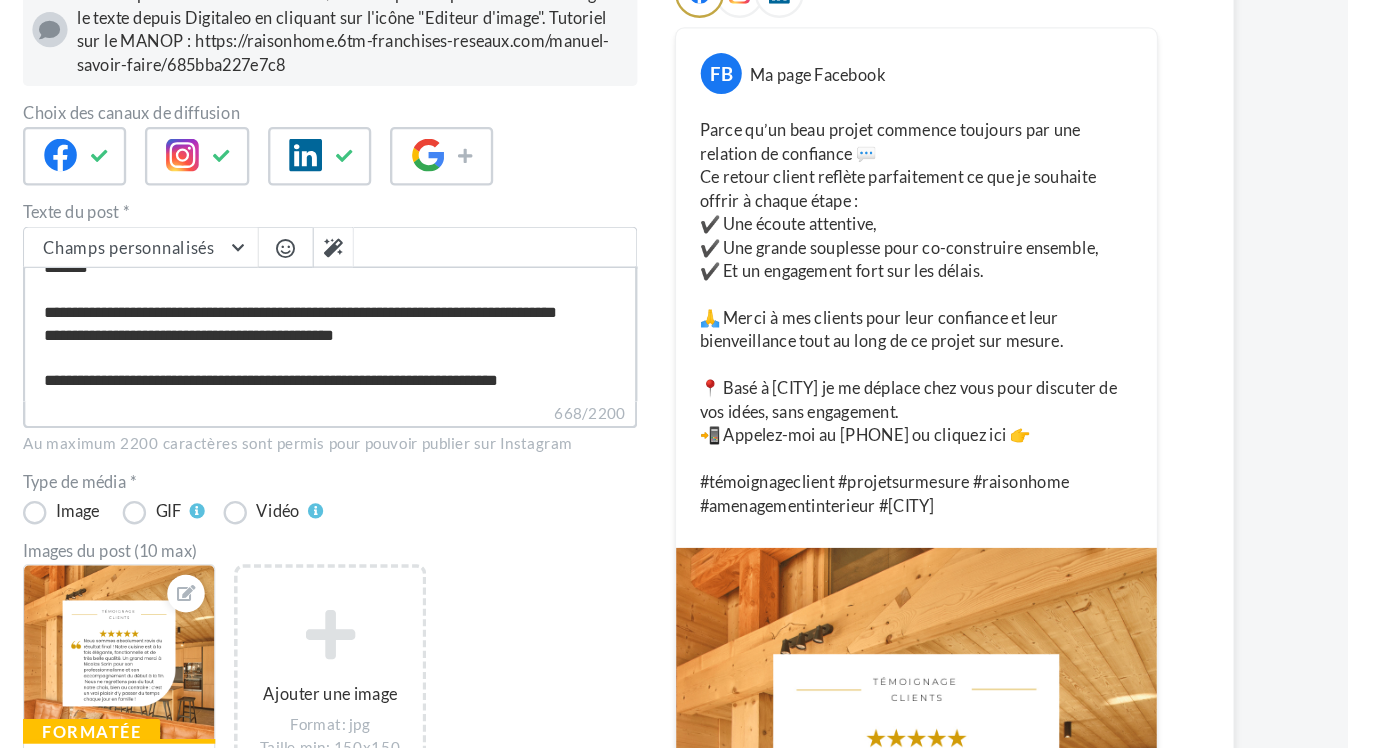 type on "**********" 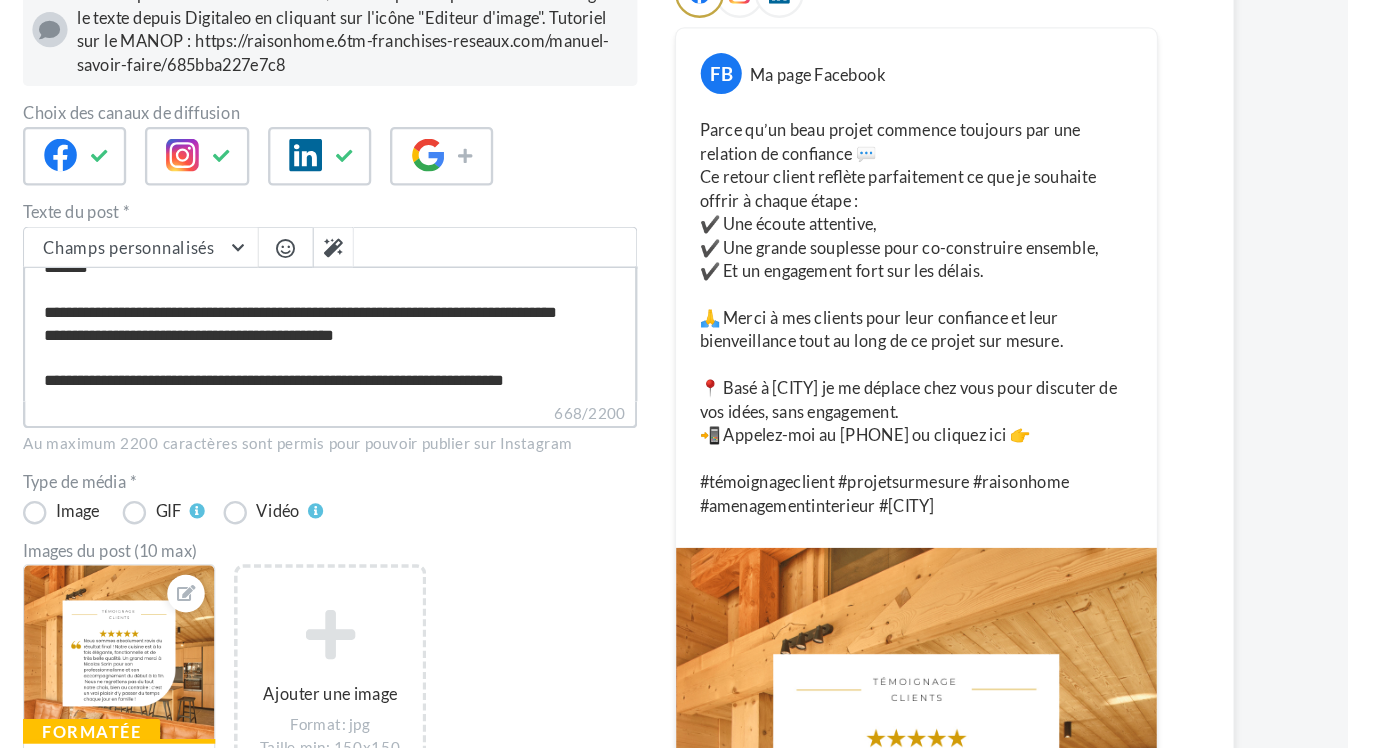 type on "**********" 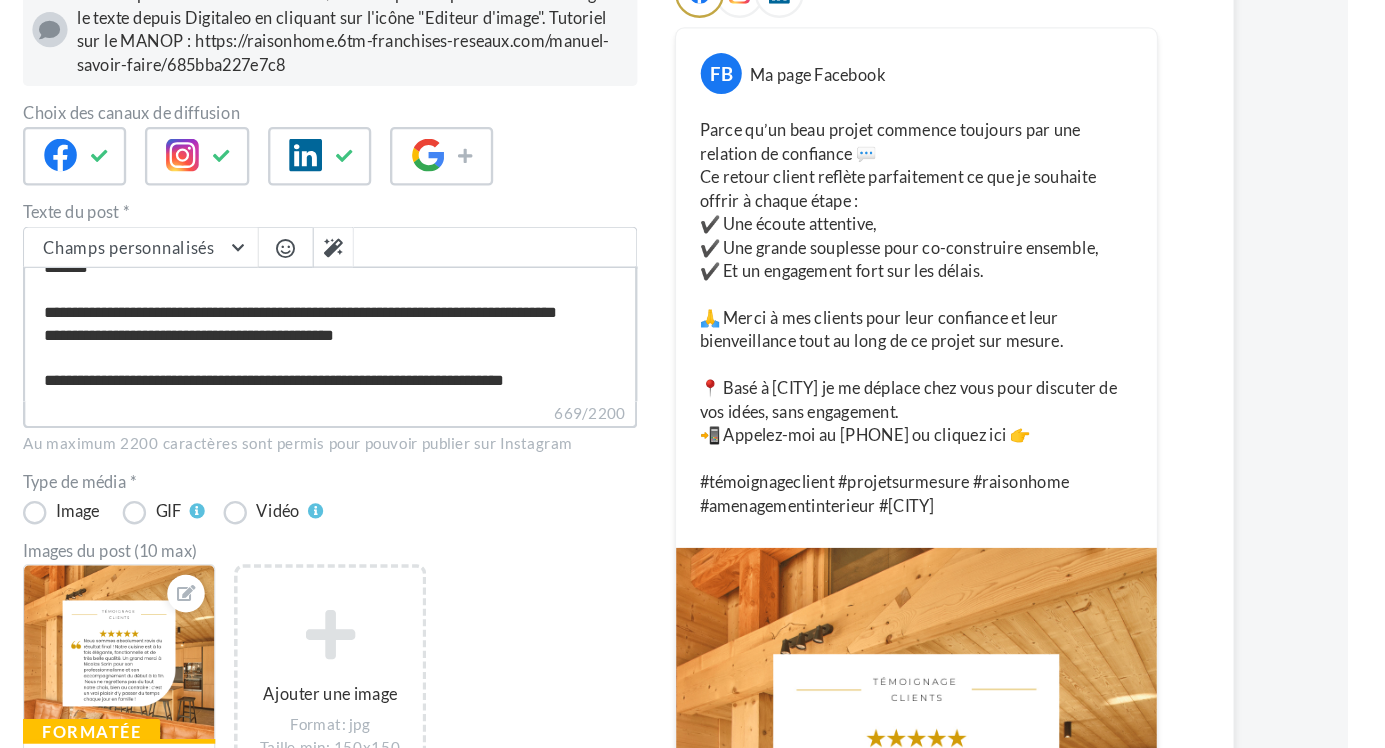 type on "**********" 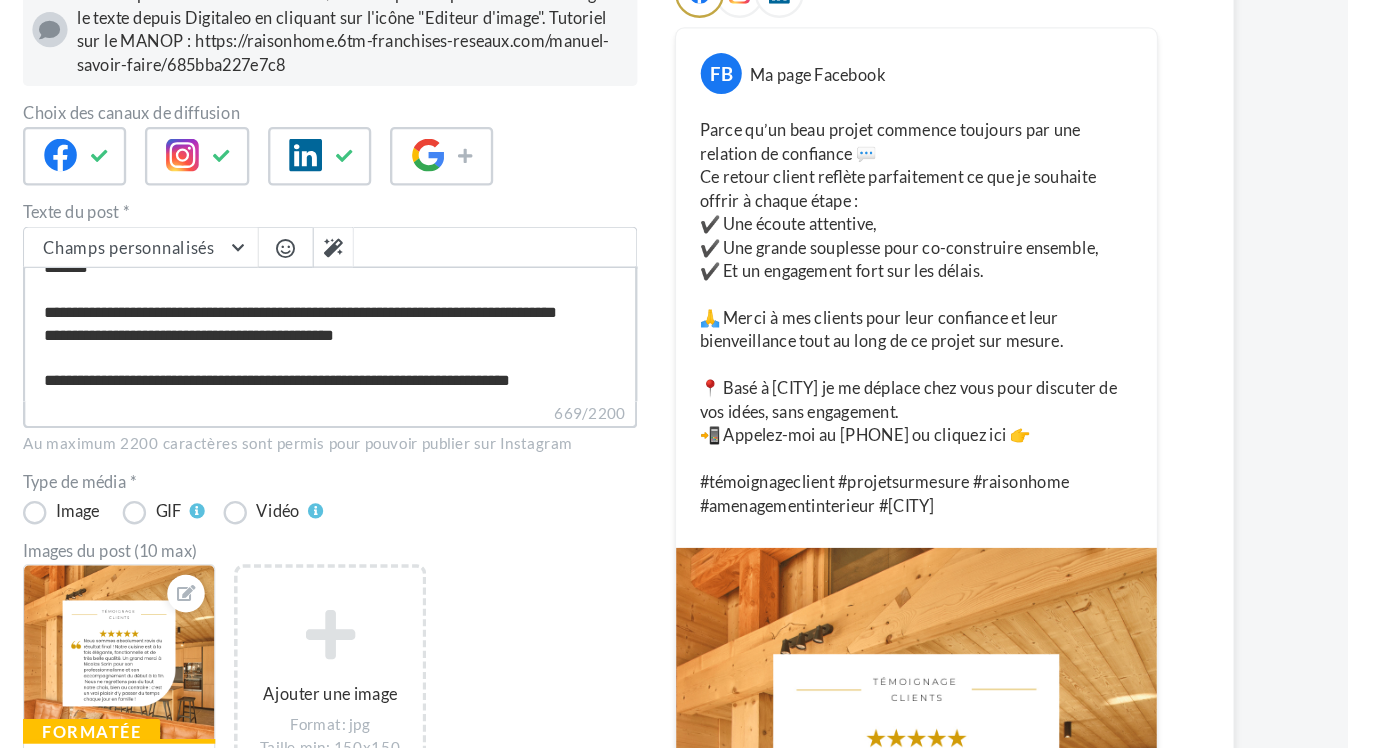 type on "**********" 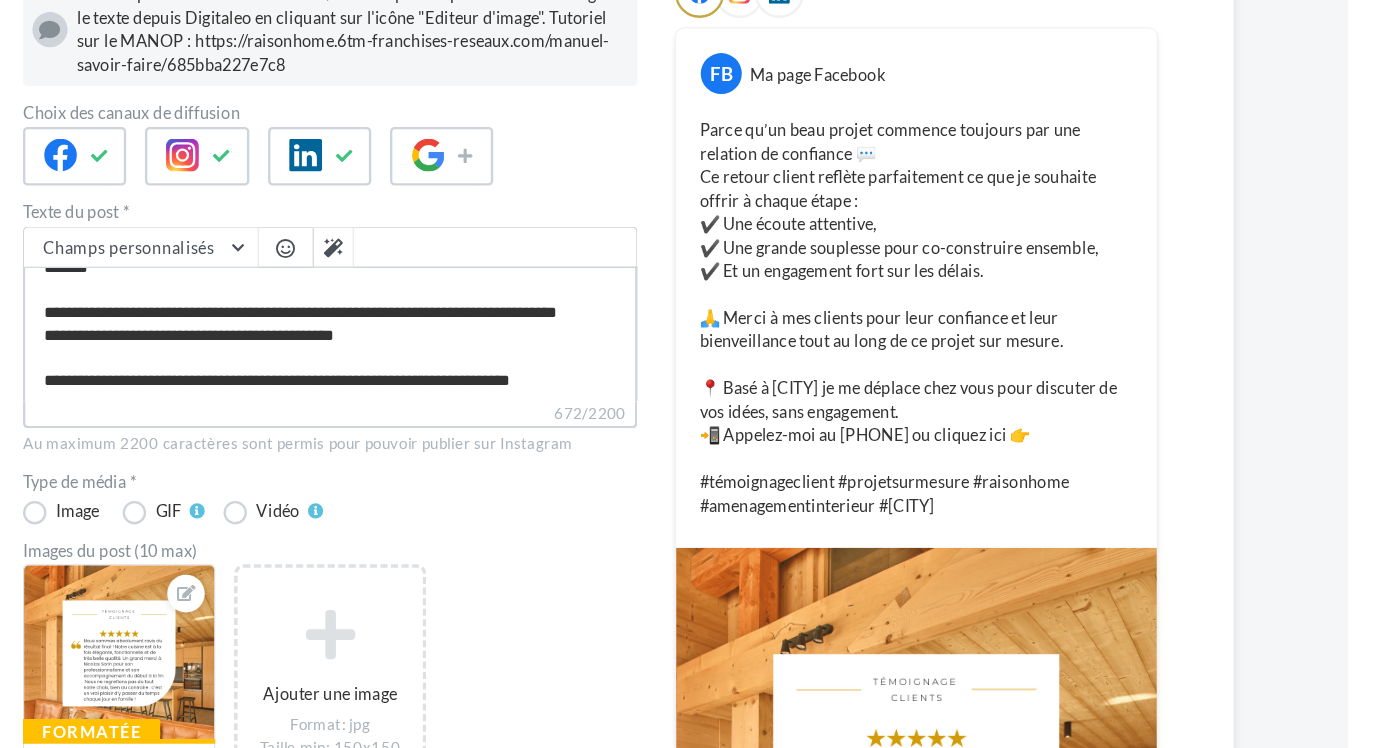 type on "**********" 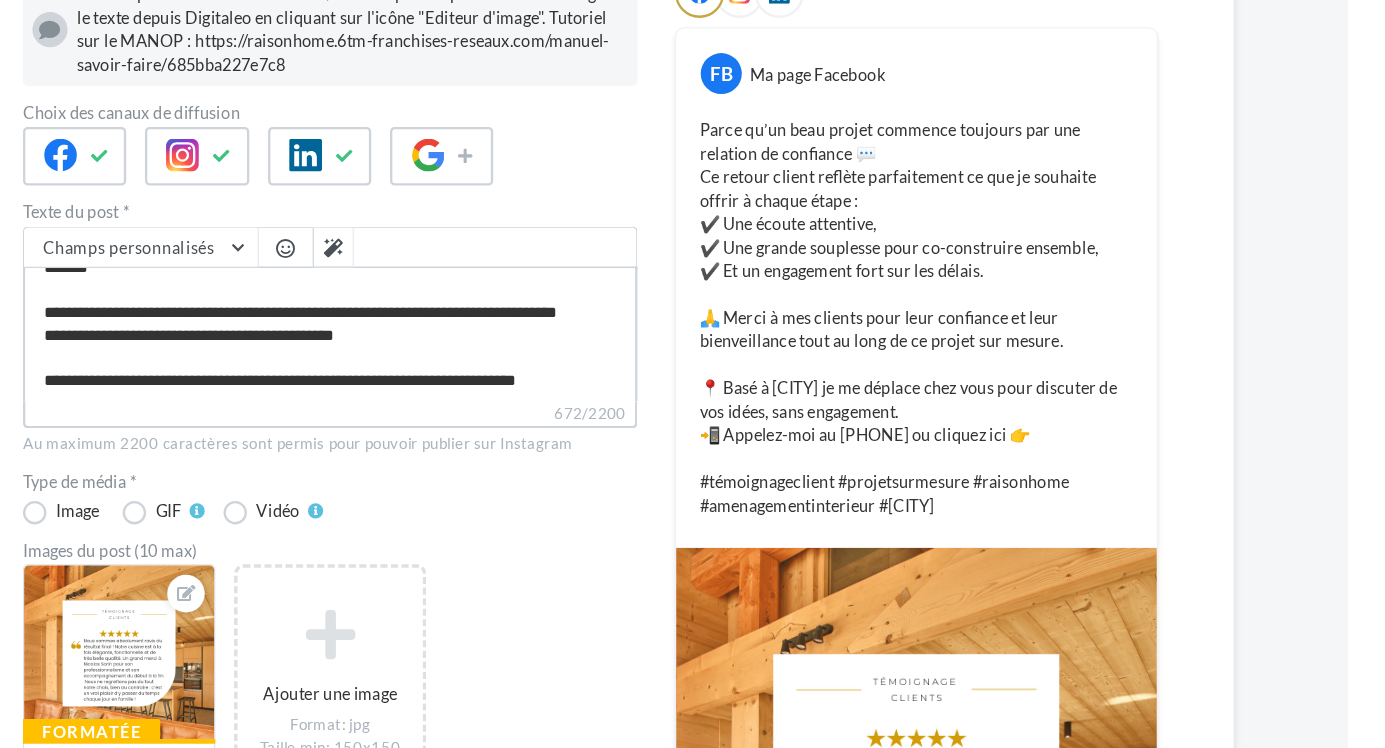 type on "**********" 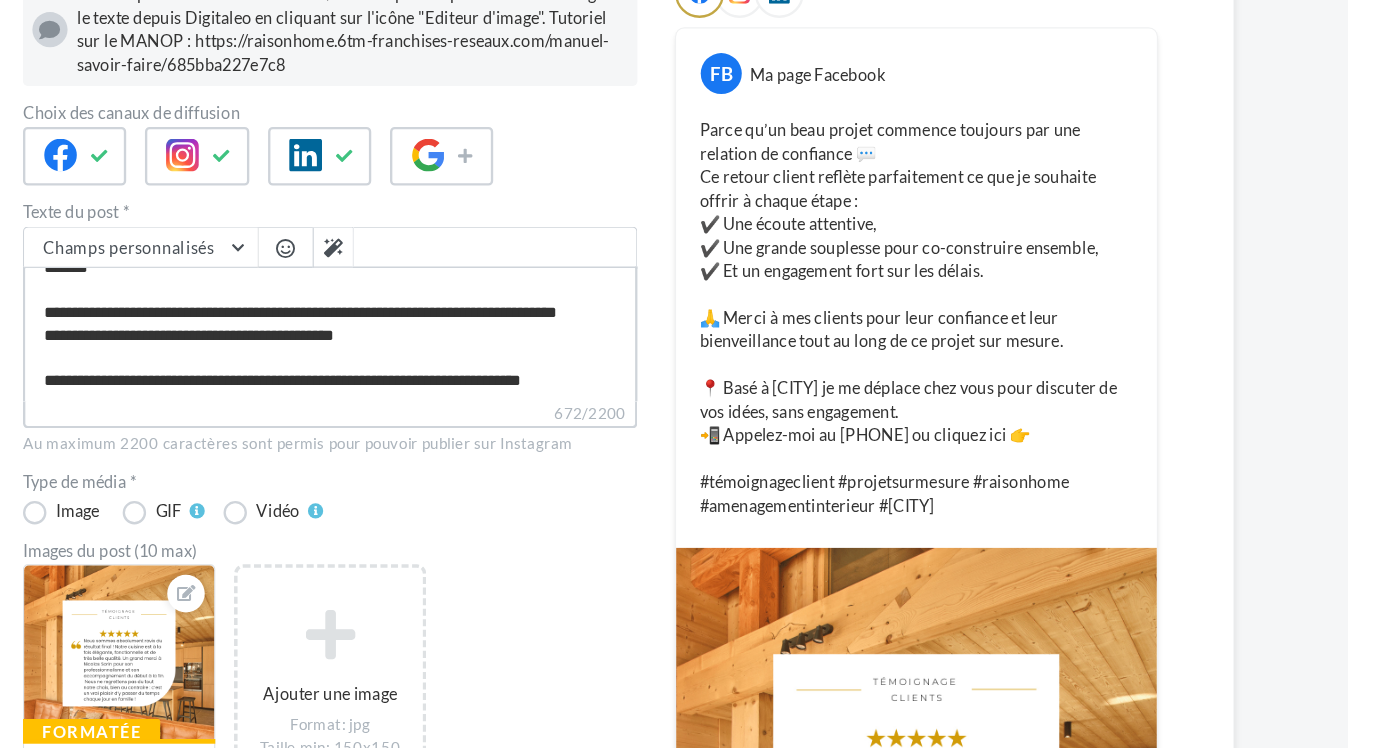 type on "**********" 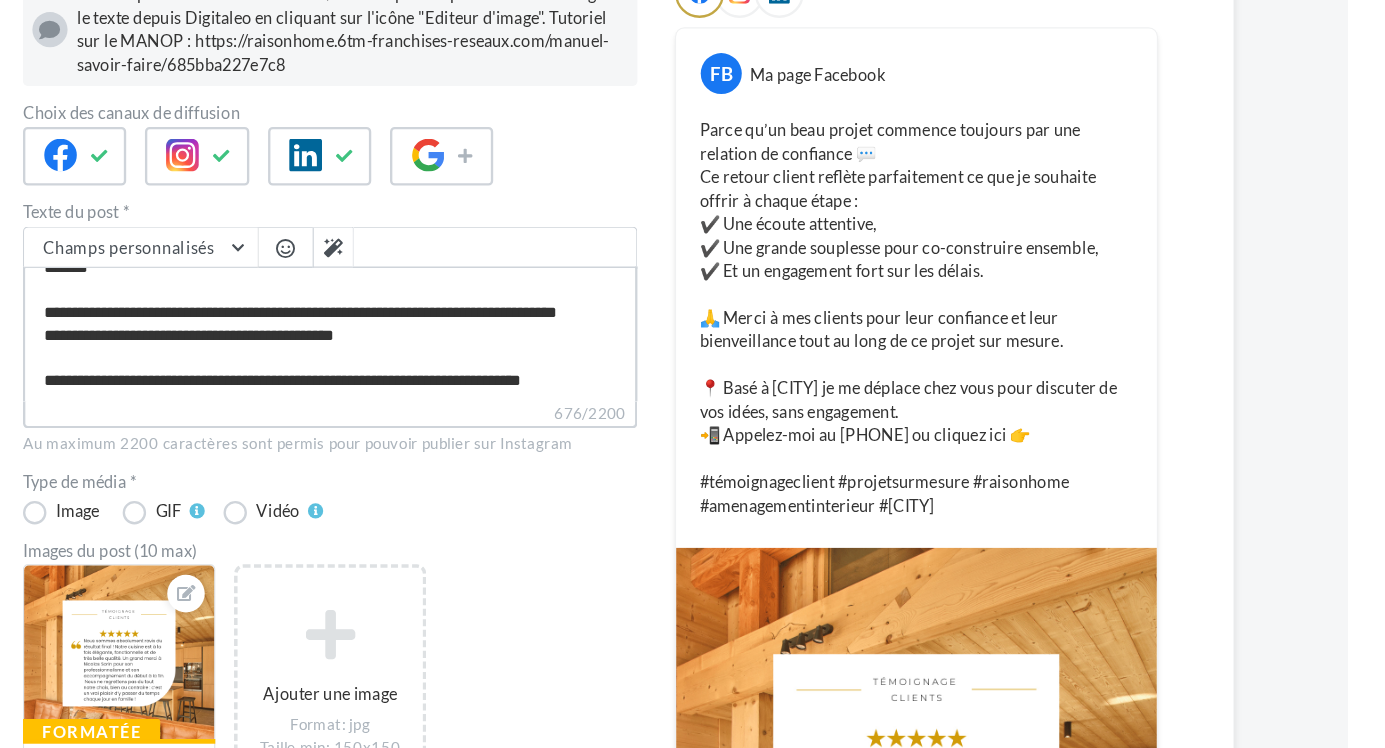 type on "**********" 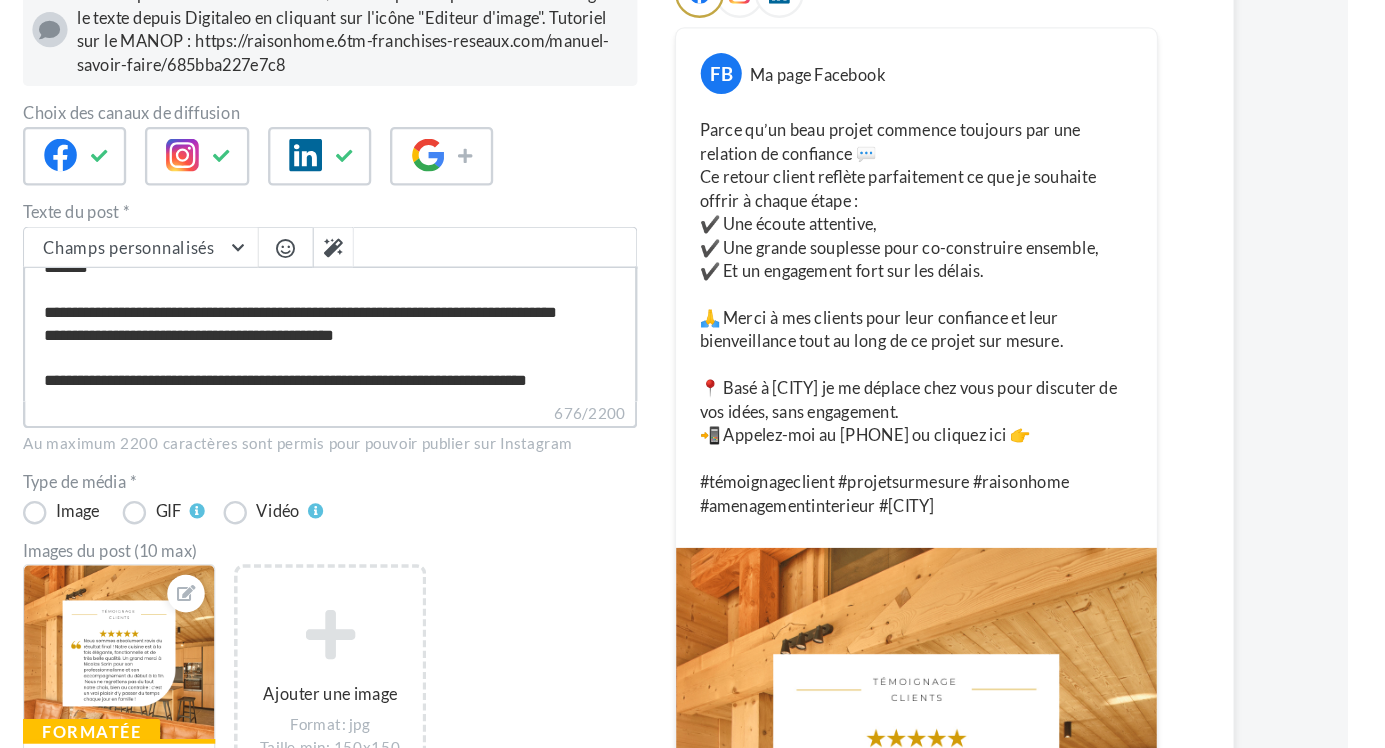 type on "**********" 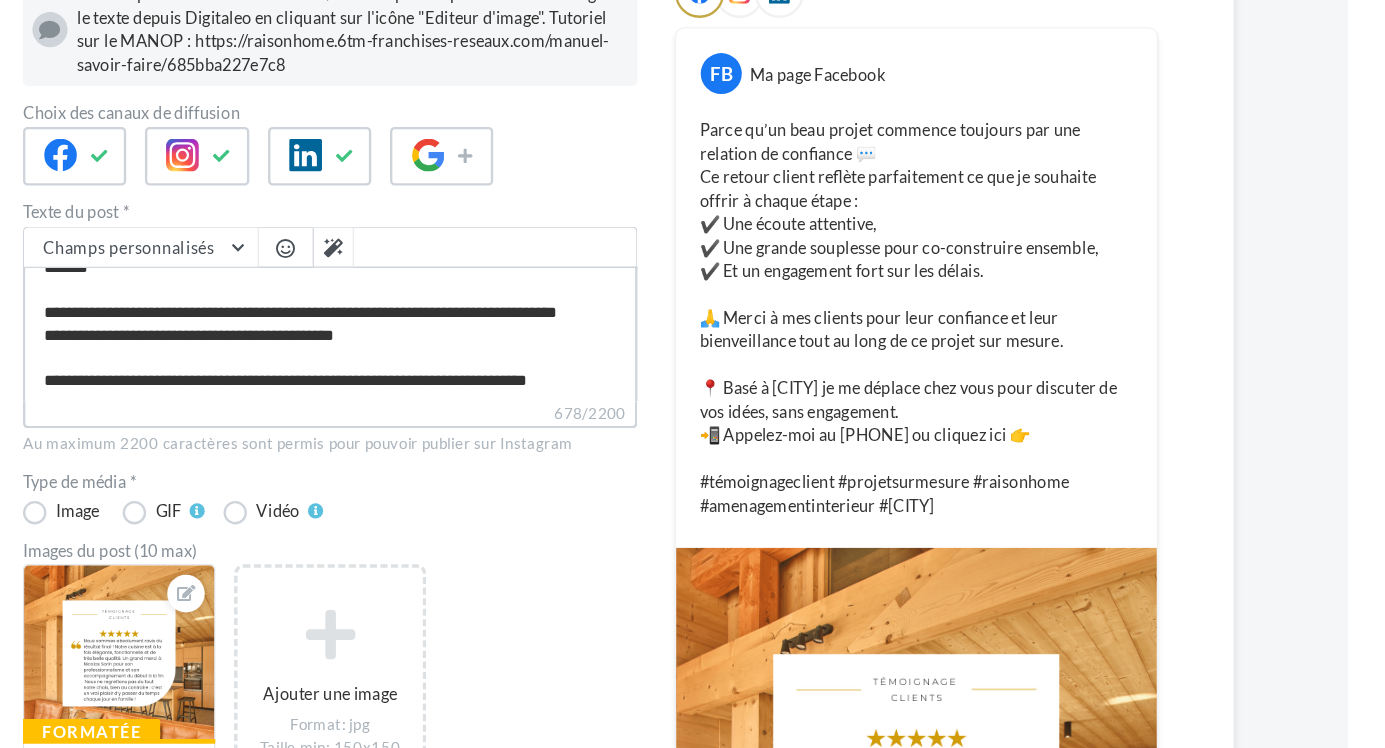 type on "**********" 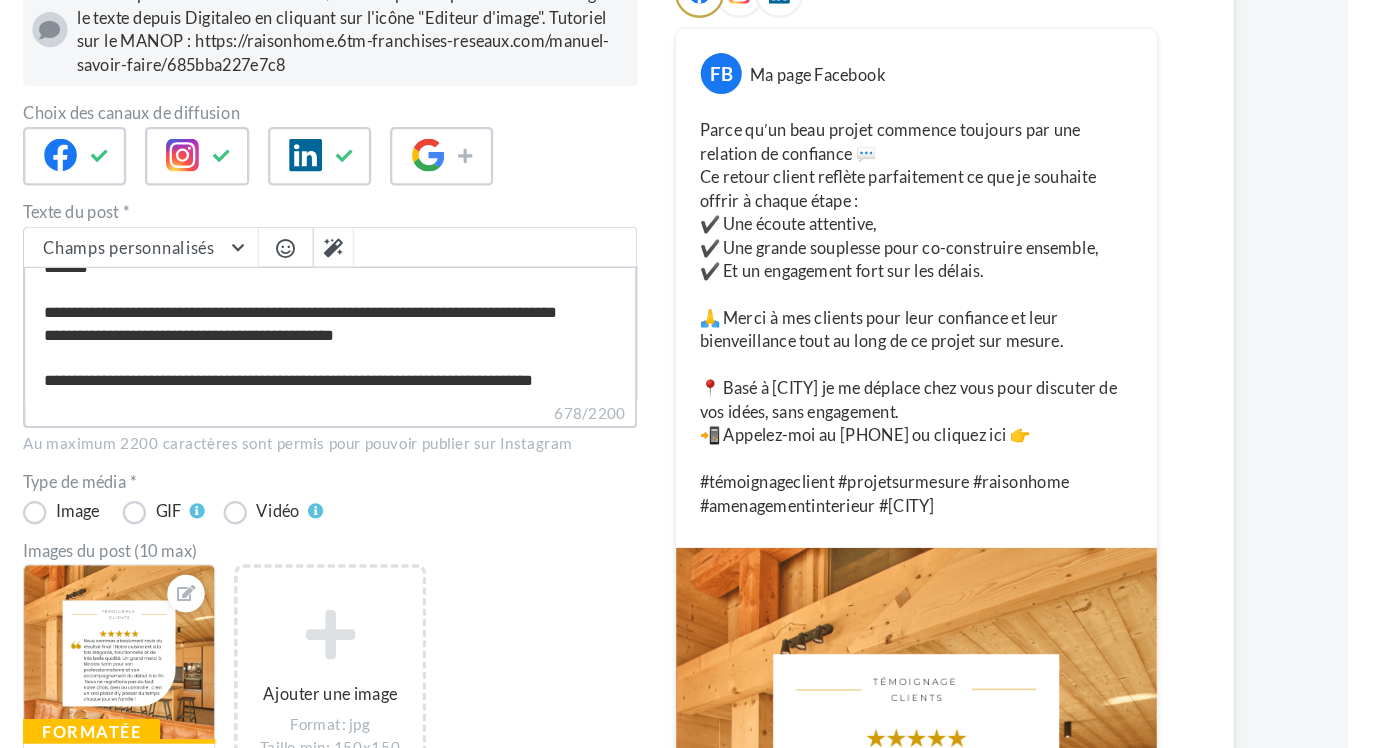 type on "**********" 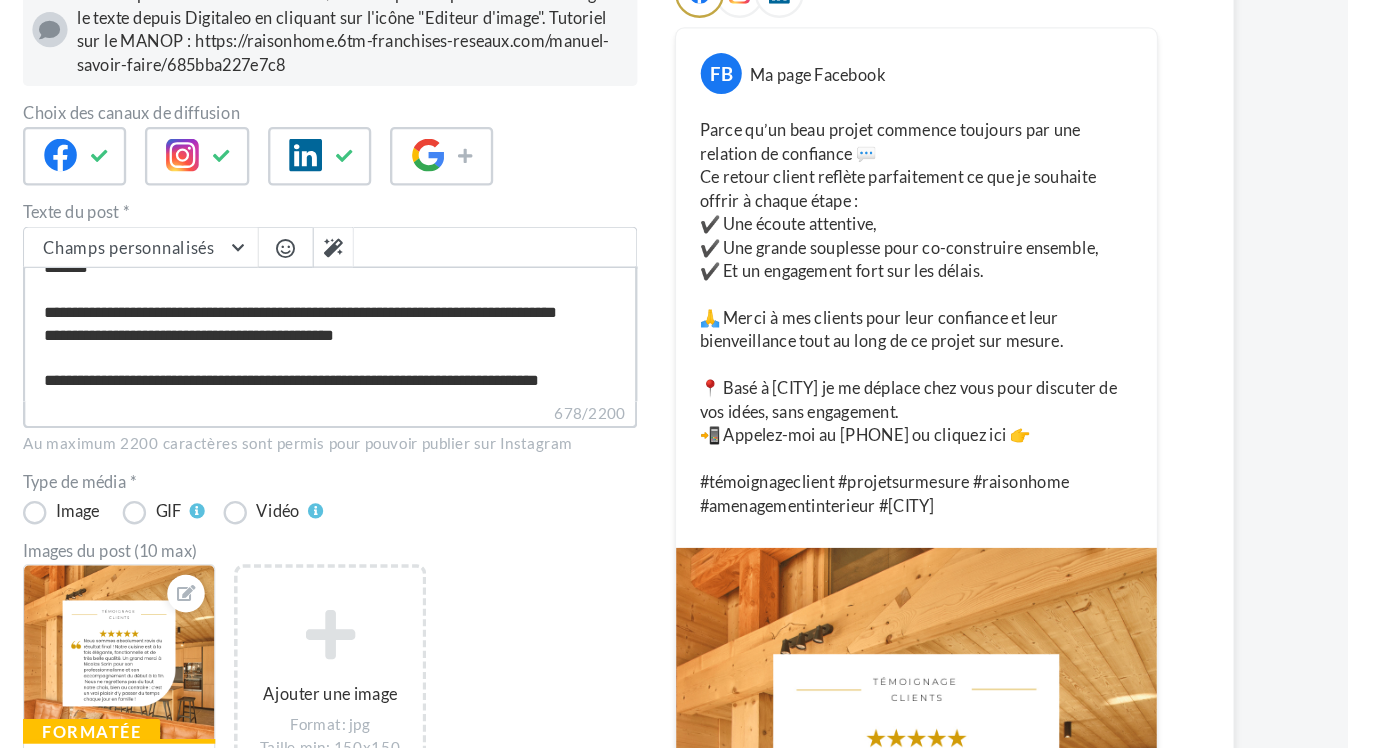type on "**********" 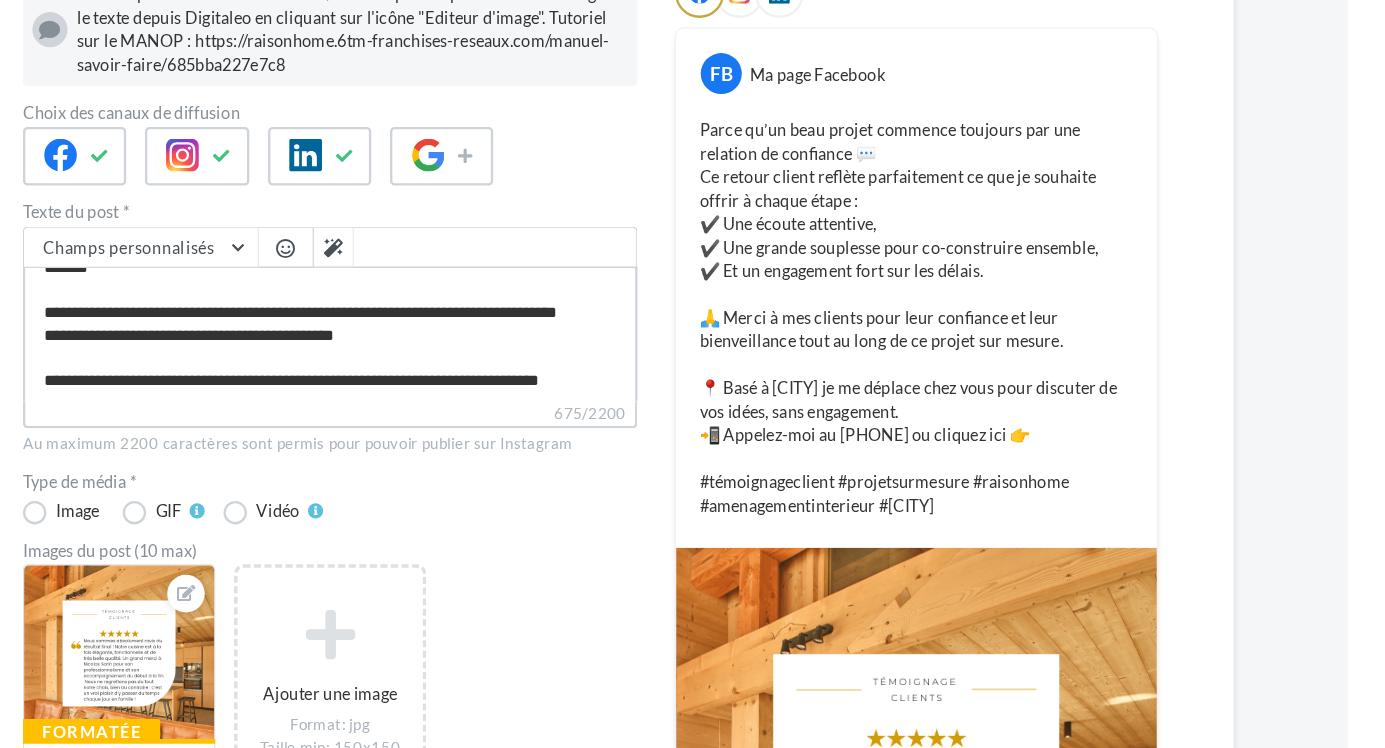 type on "**********" 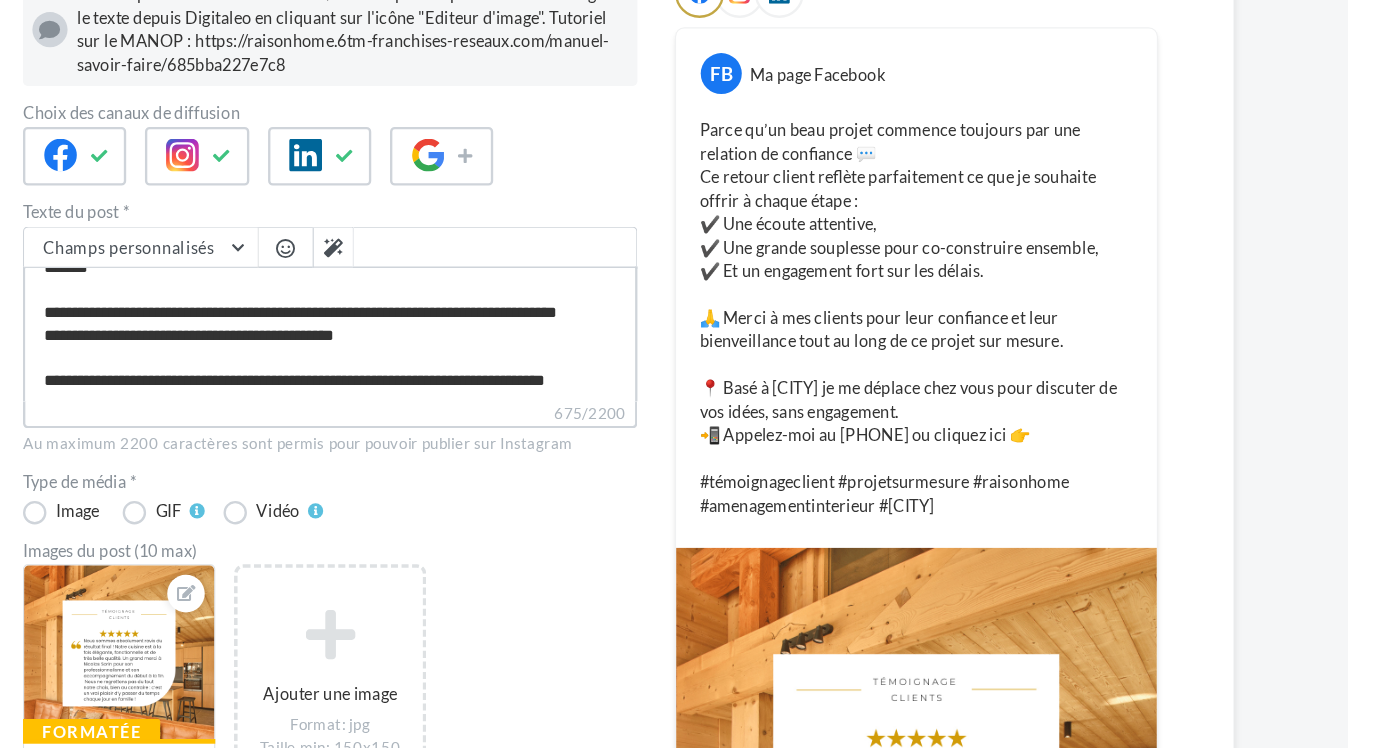 type on "**********" 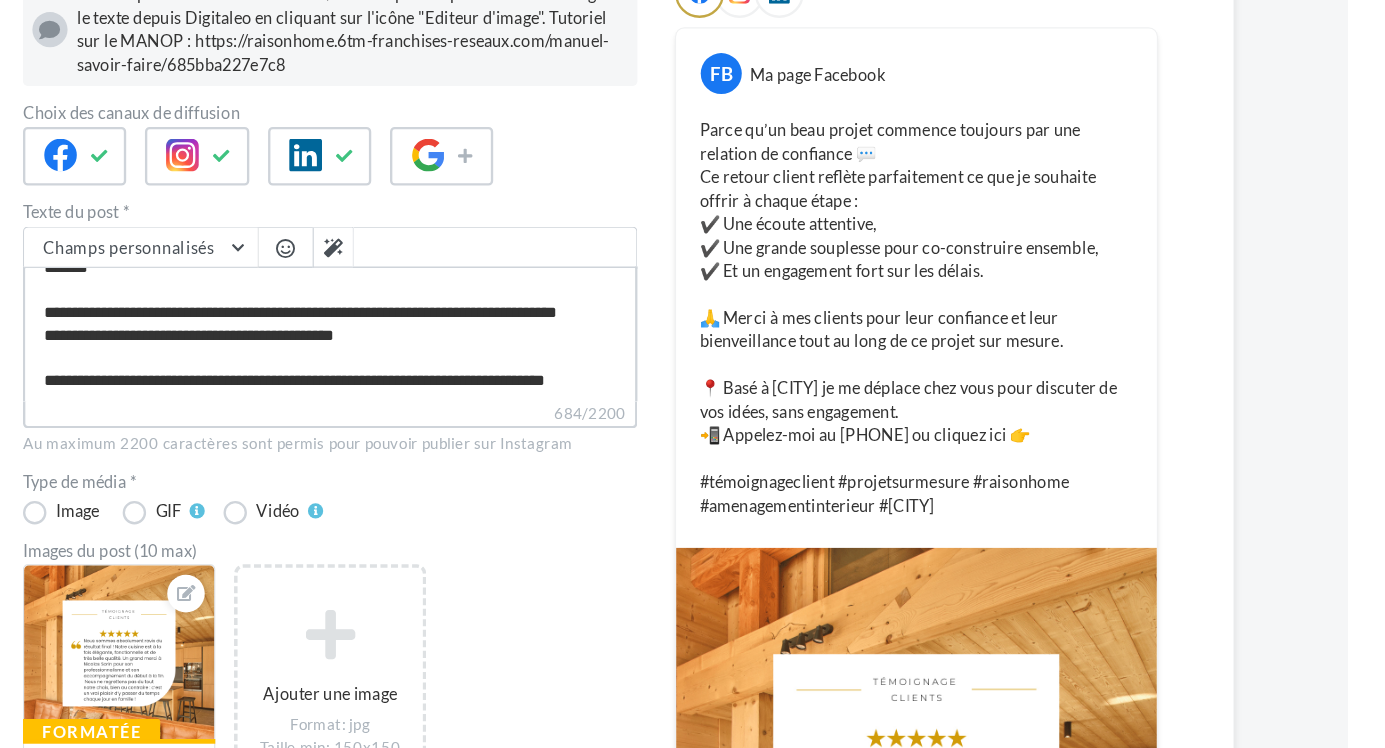 type on "**********" 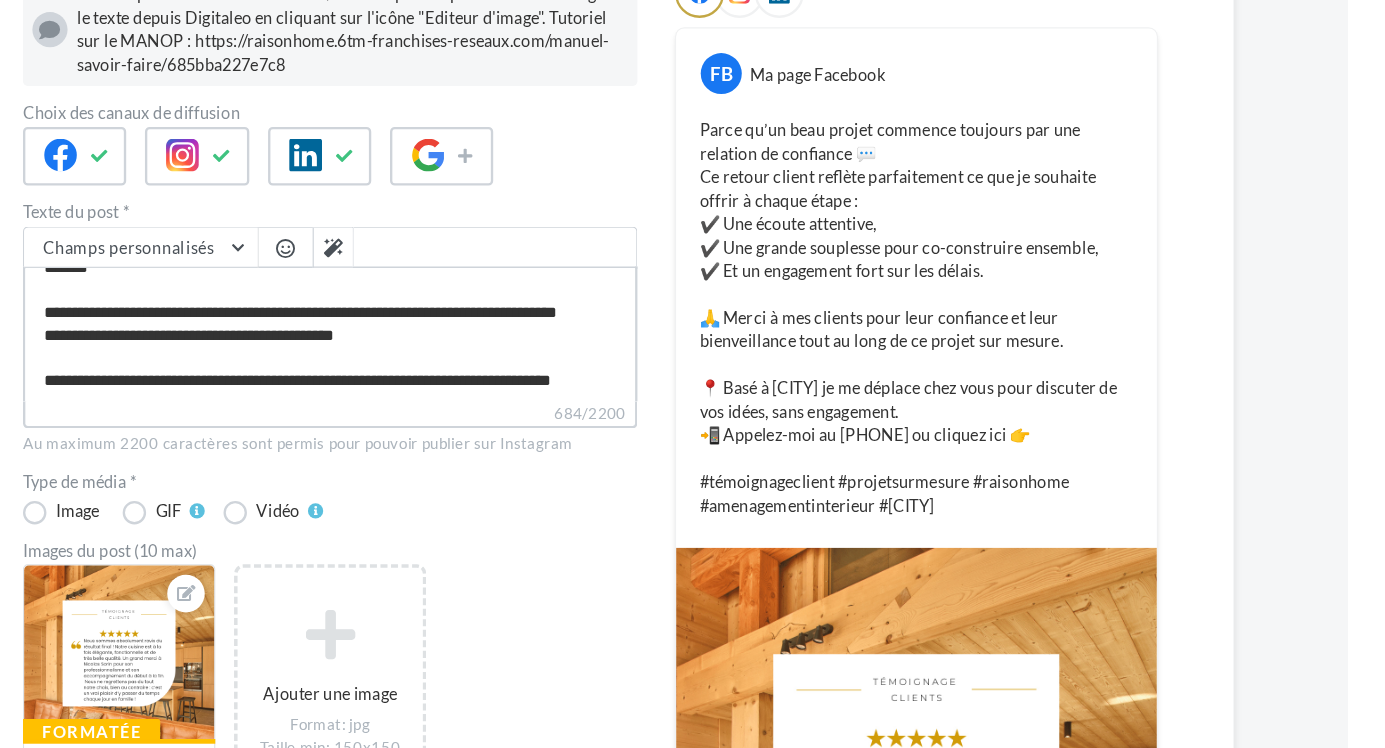 type on "**********" 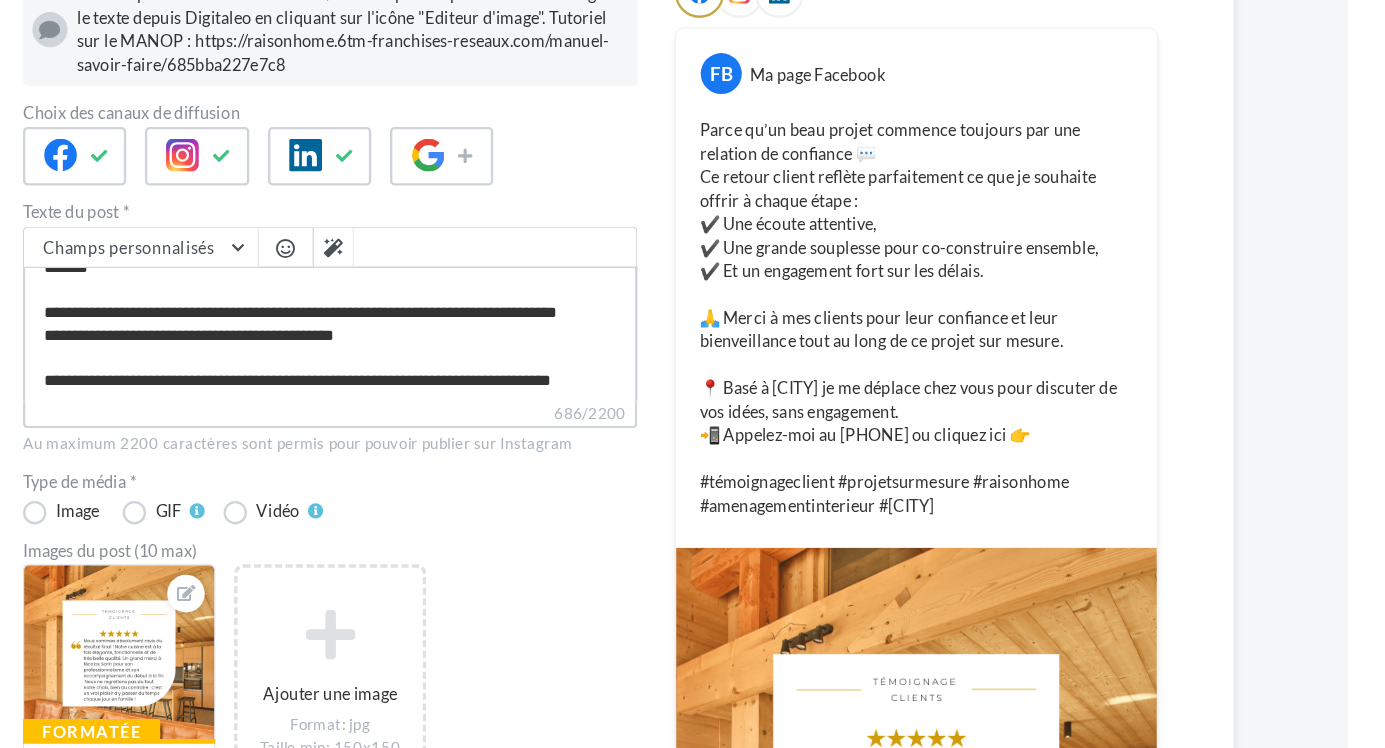 type on "**********" 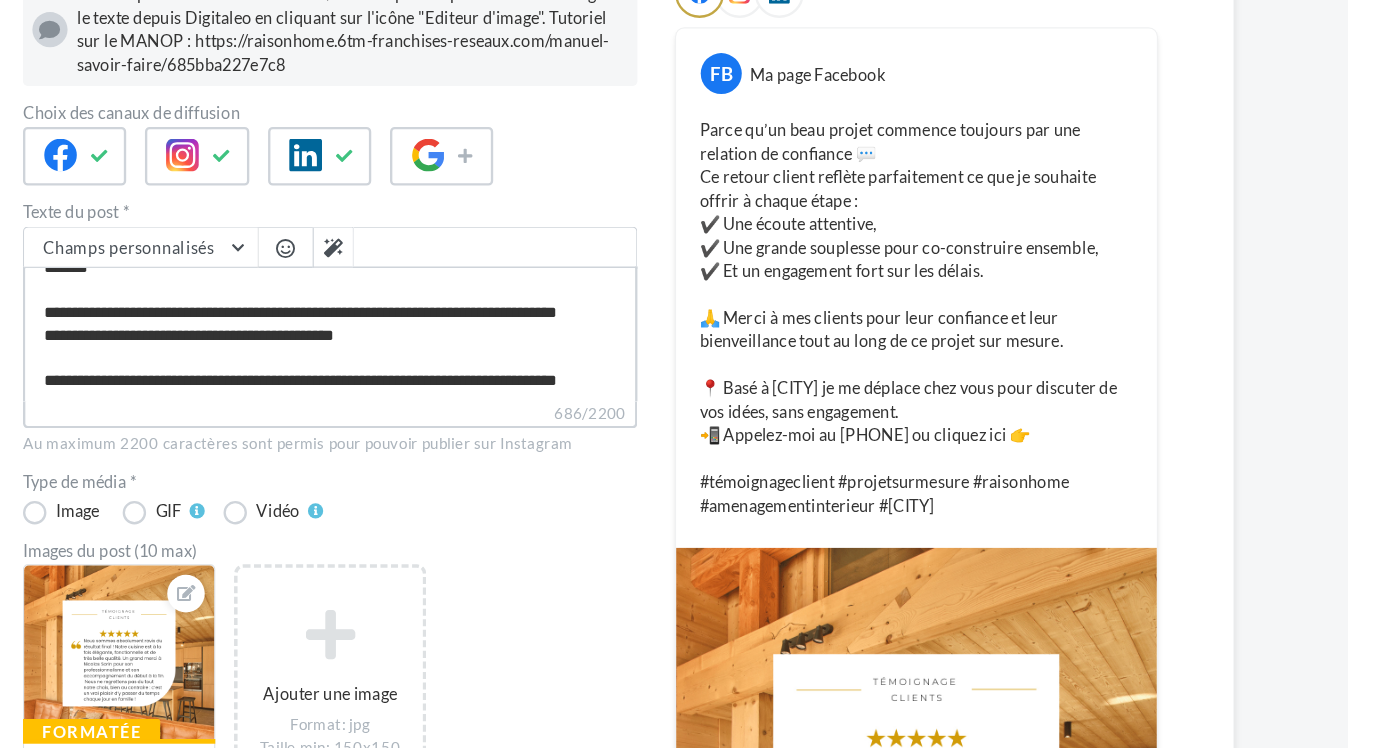 type on "**********" 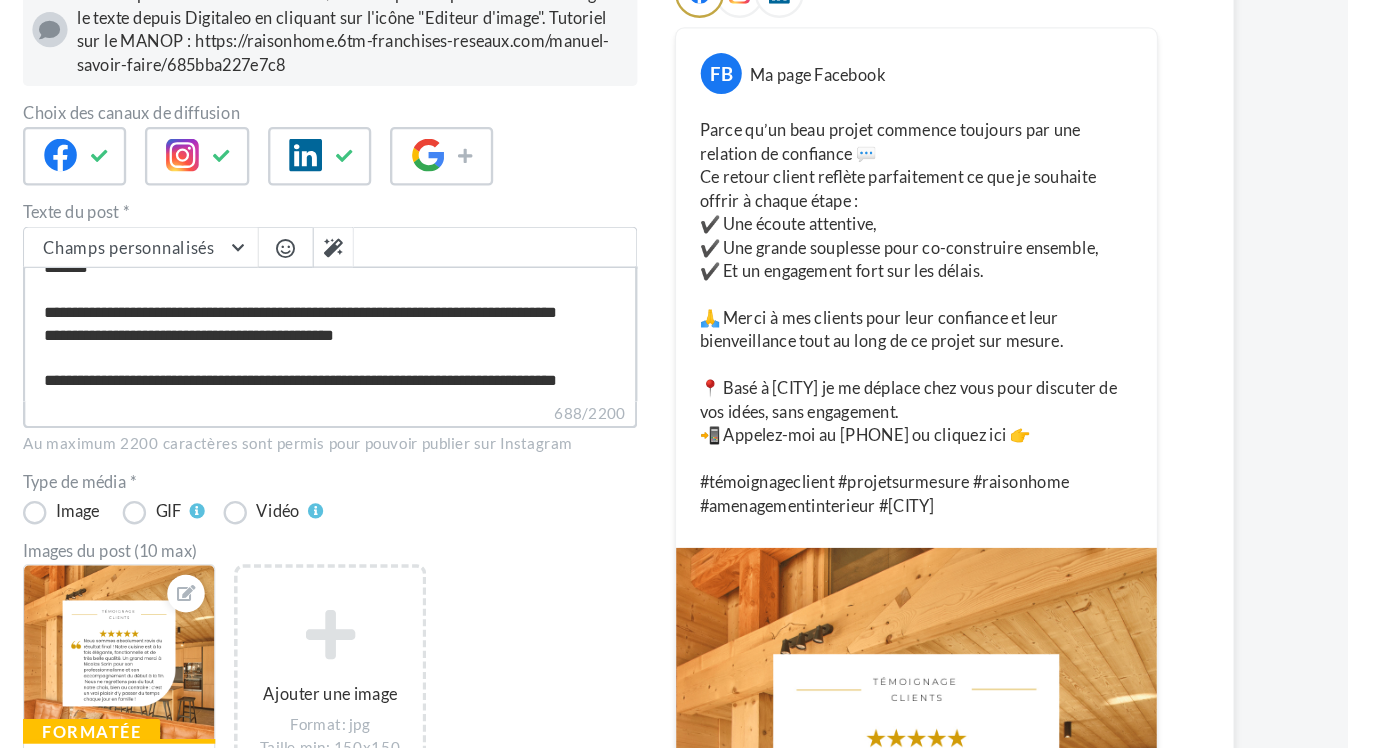 type on "**********" 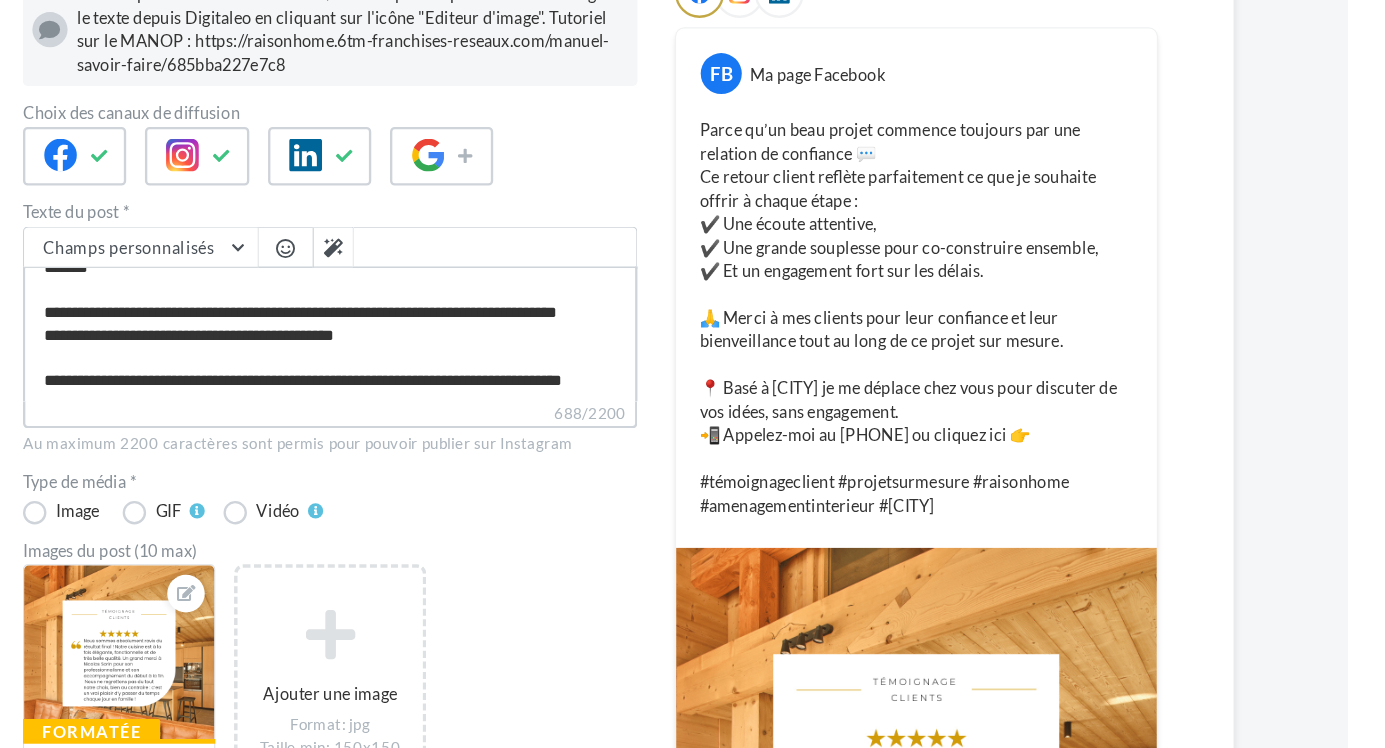 type on "**********" 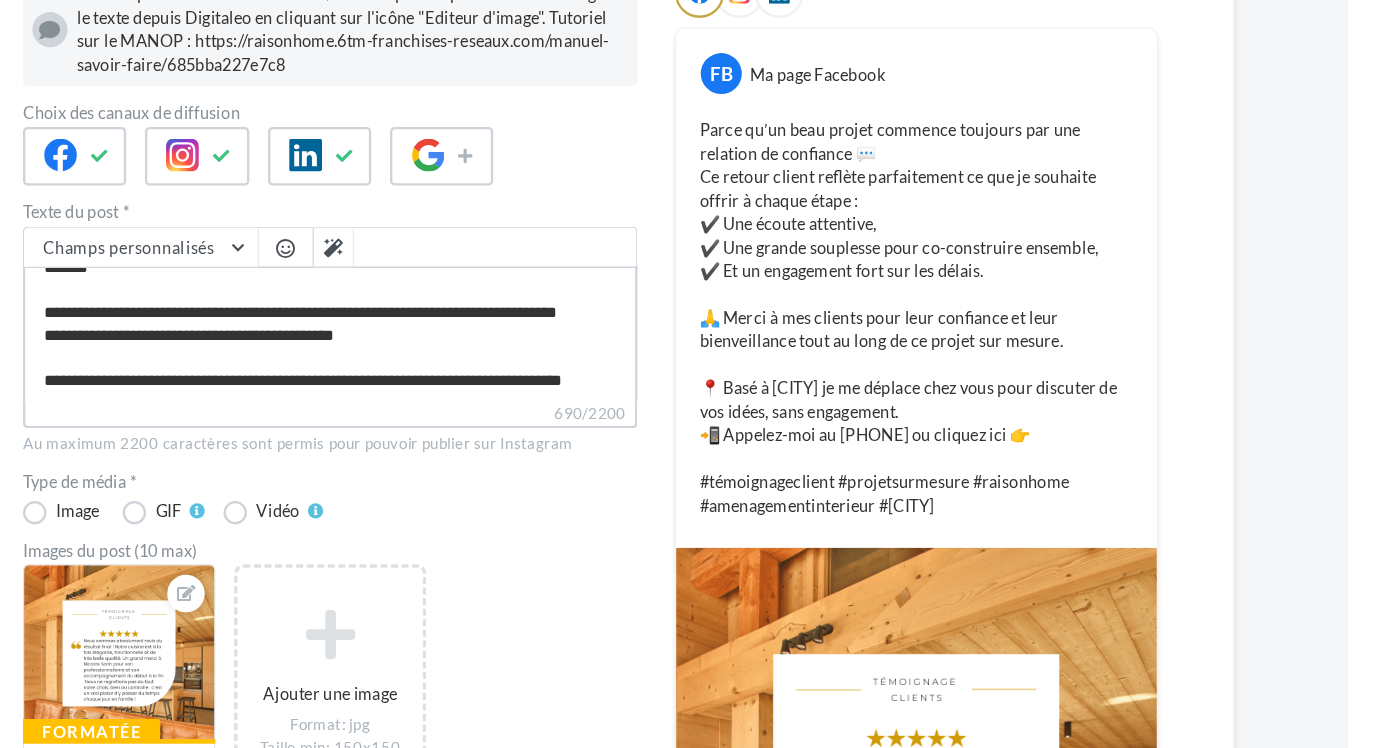type on "**********" 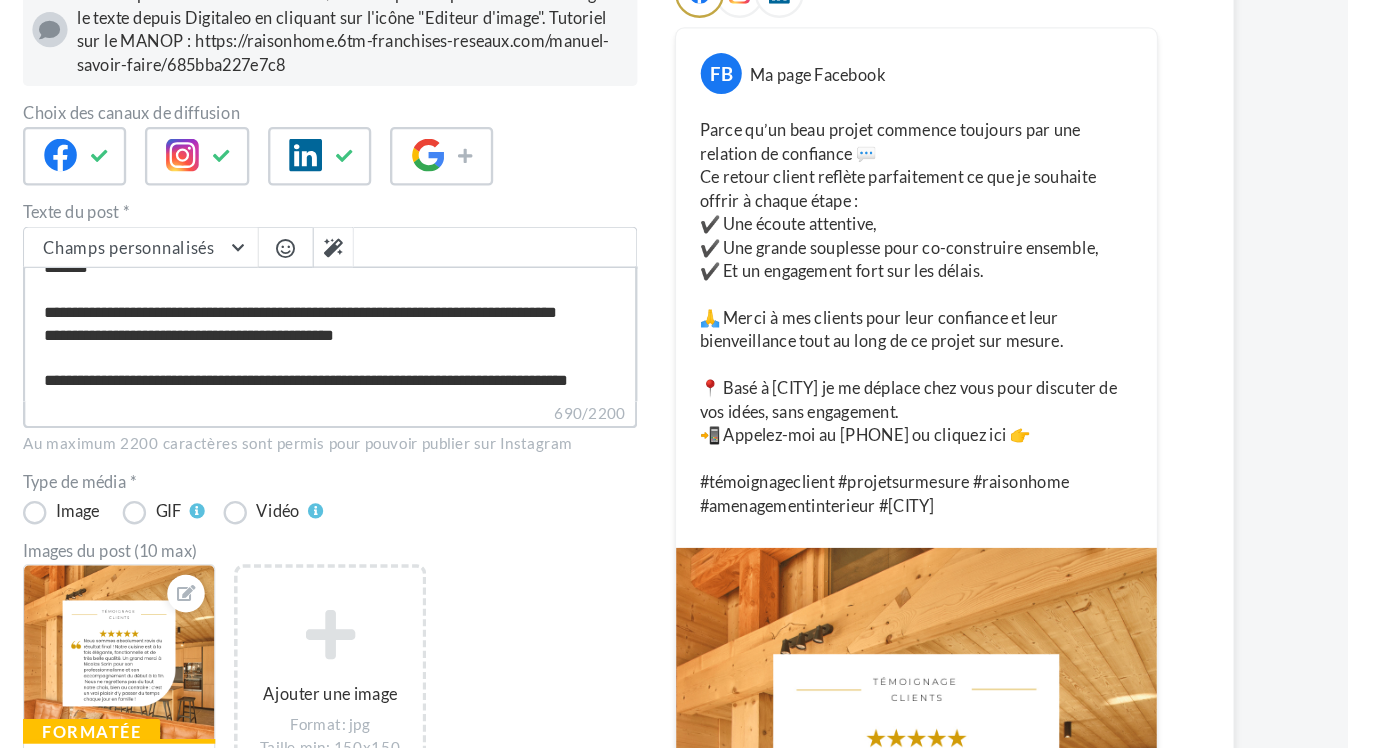 type on "**********" 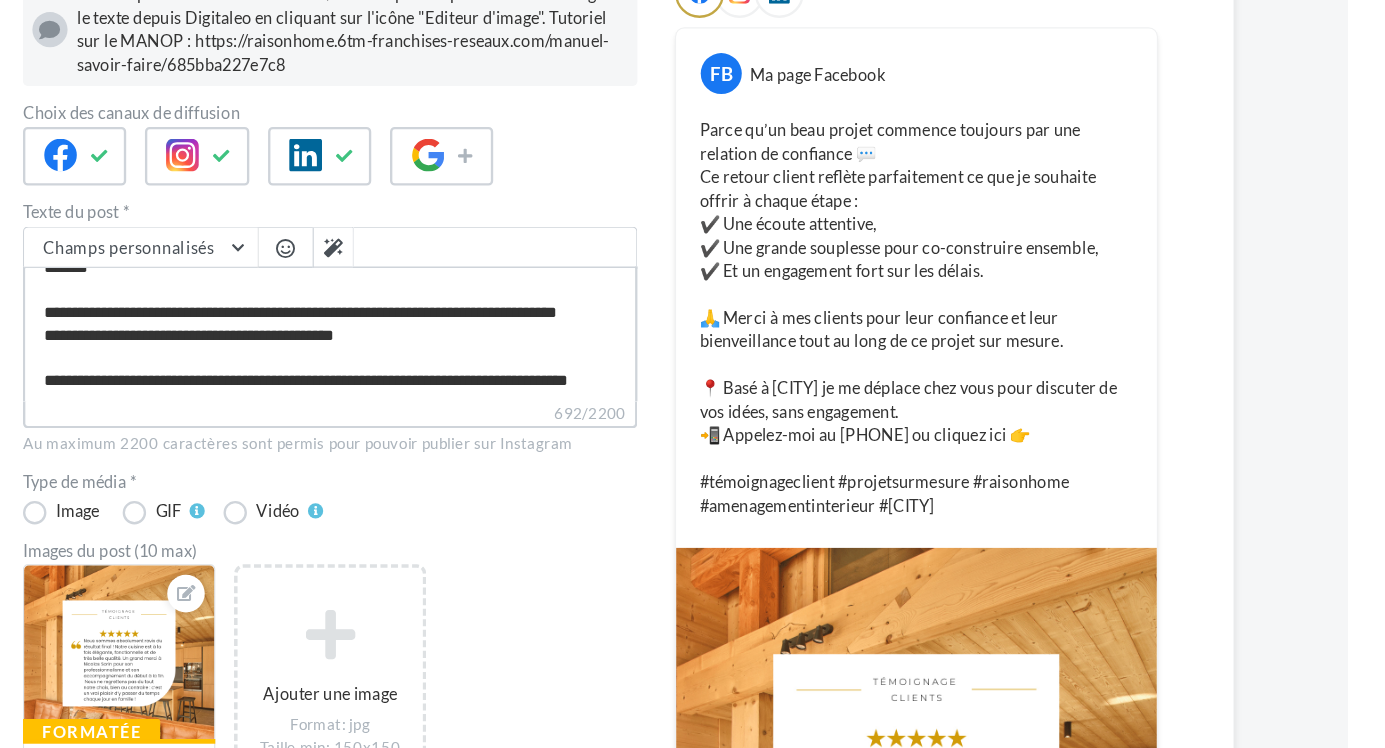 type on "**********" 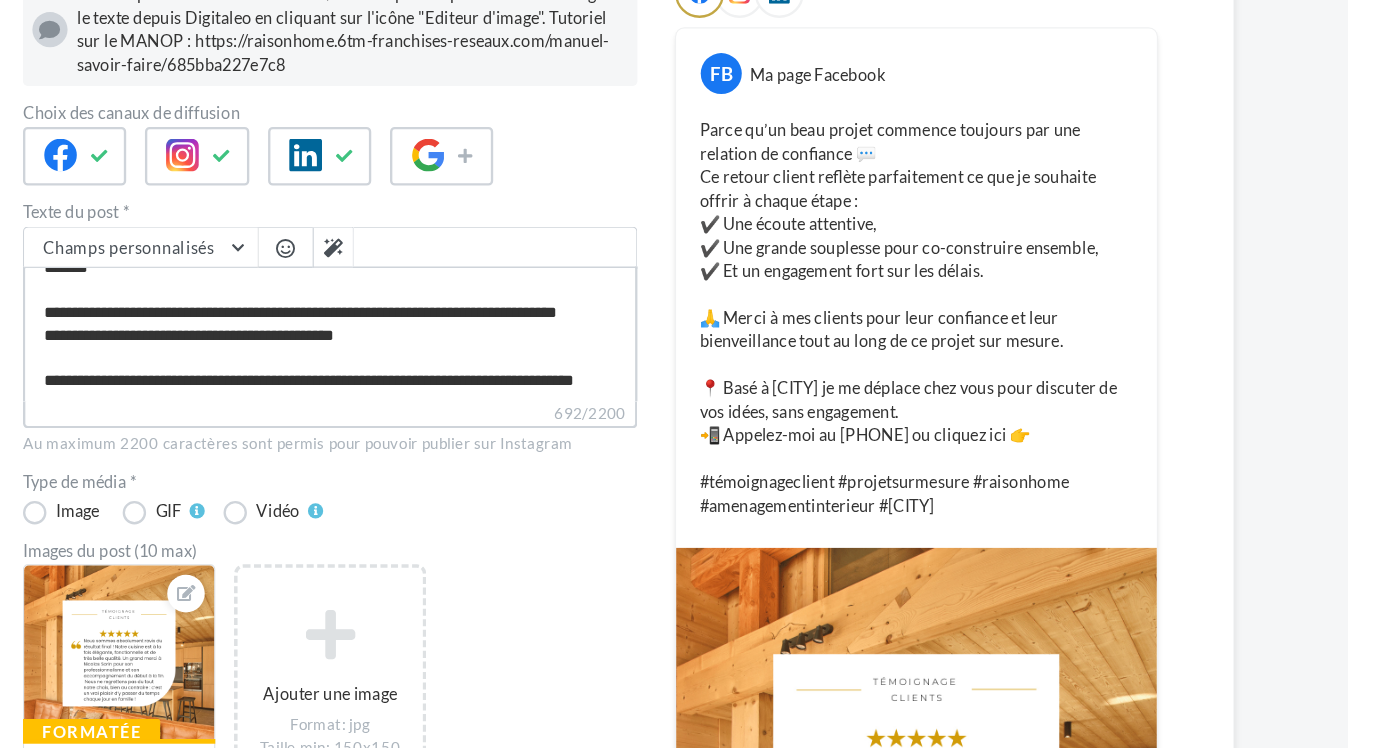 type on "**********" 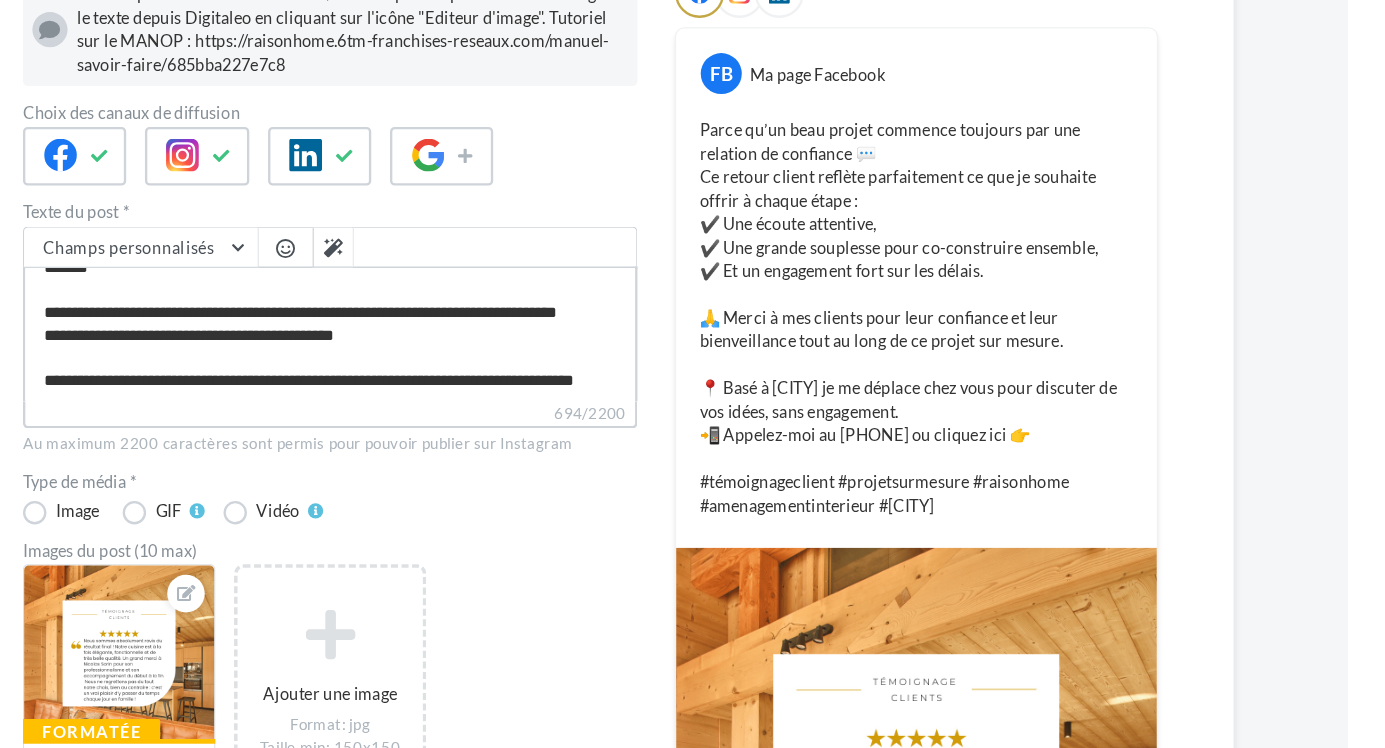 type on "**********" 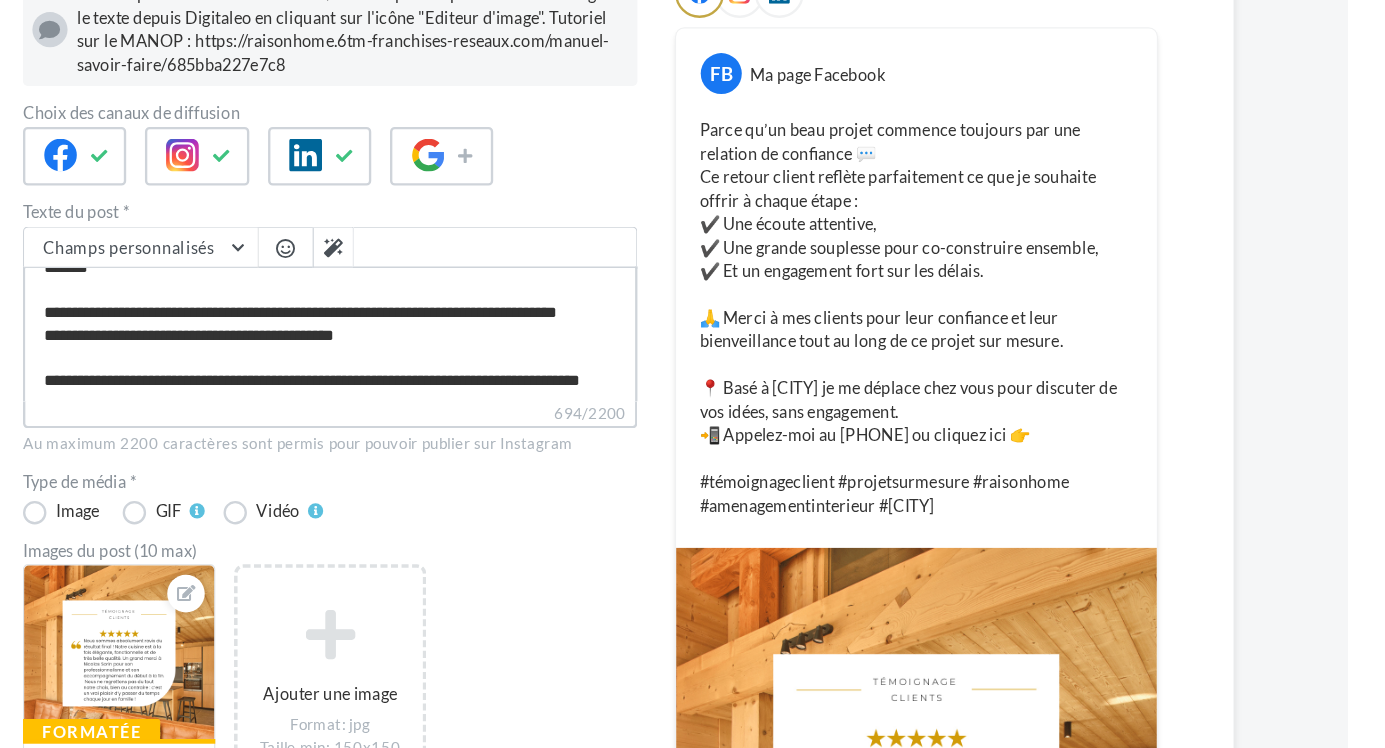 type on "**********" 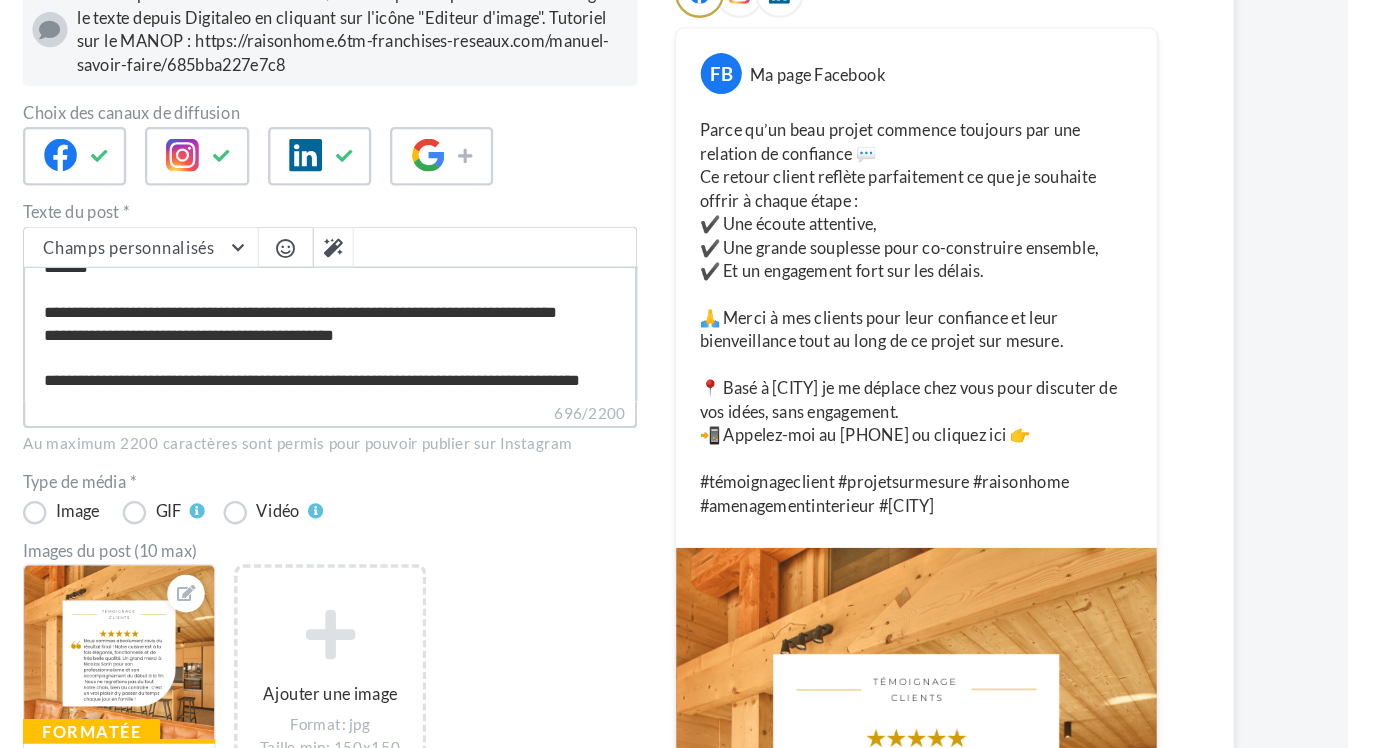 type on "**********" 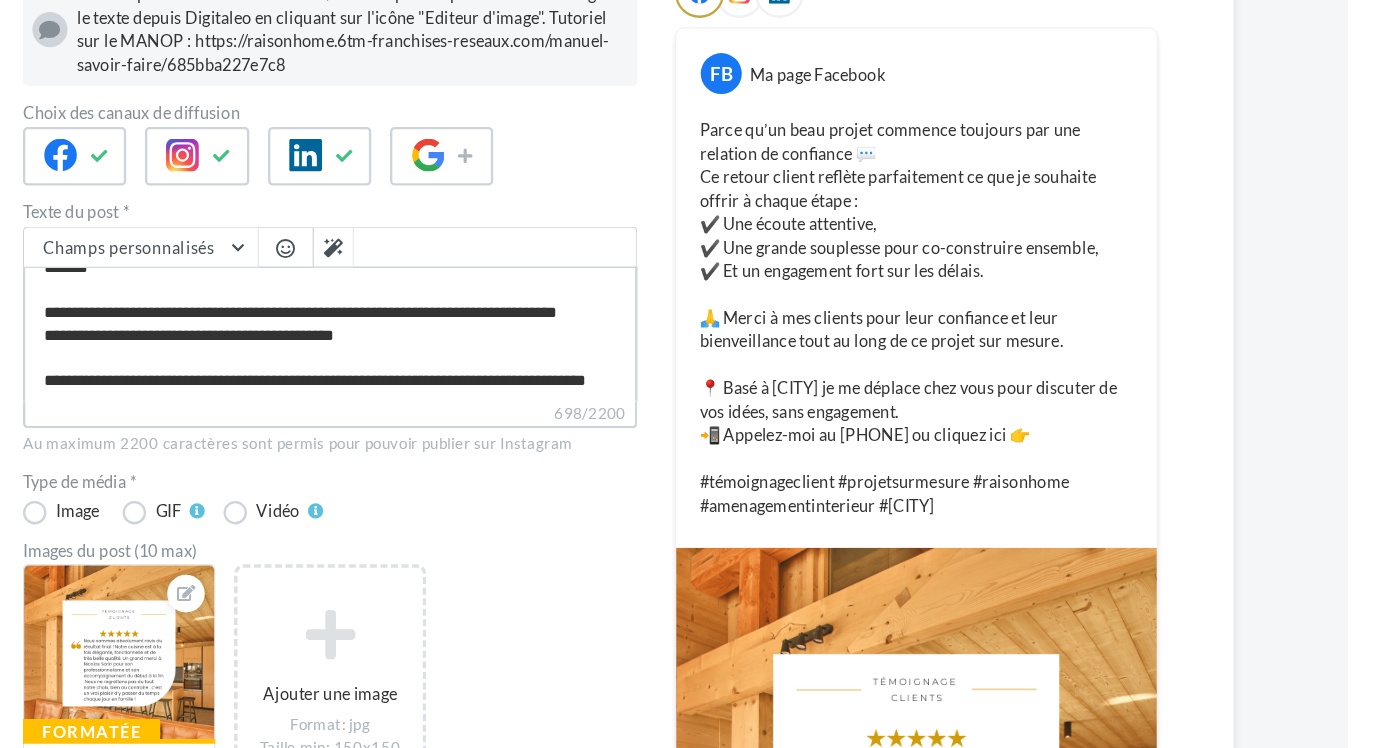type on "**********" 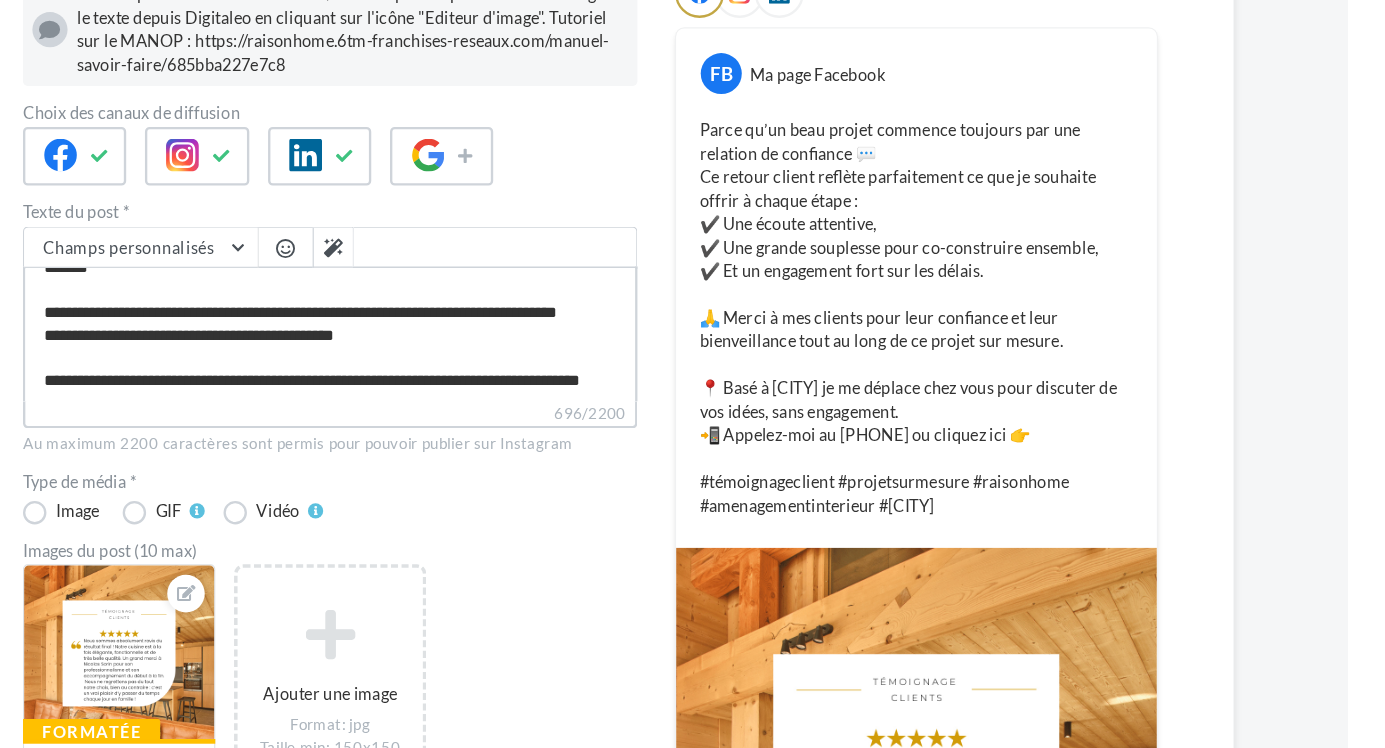 type on "**********" 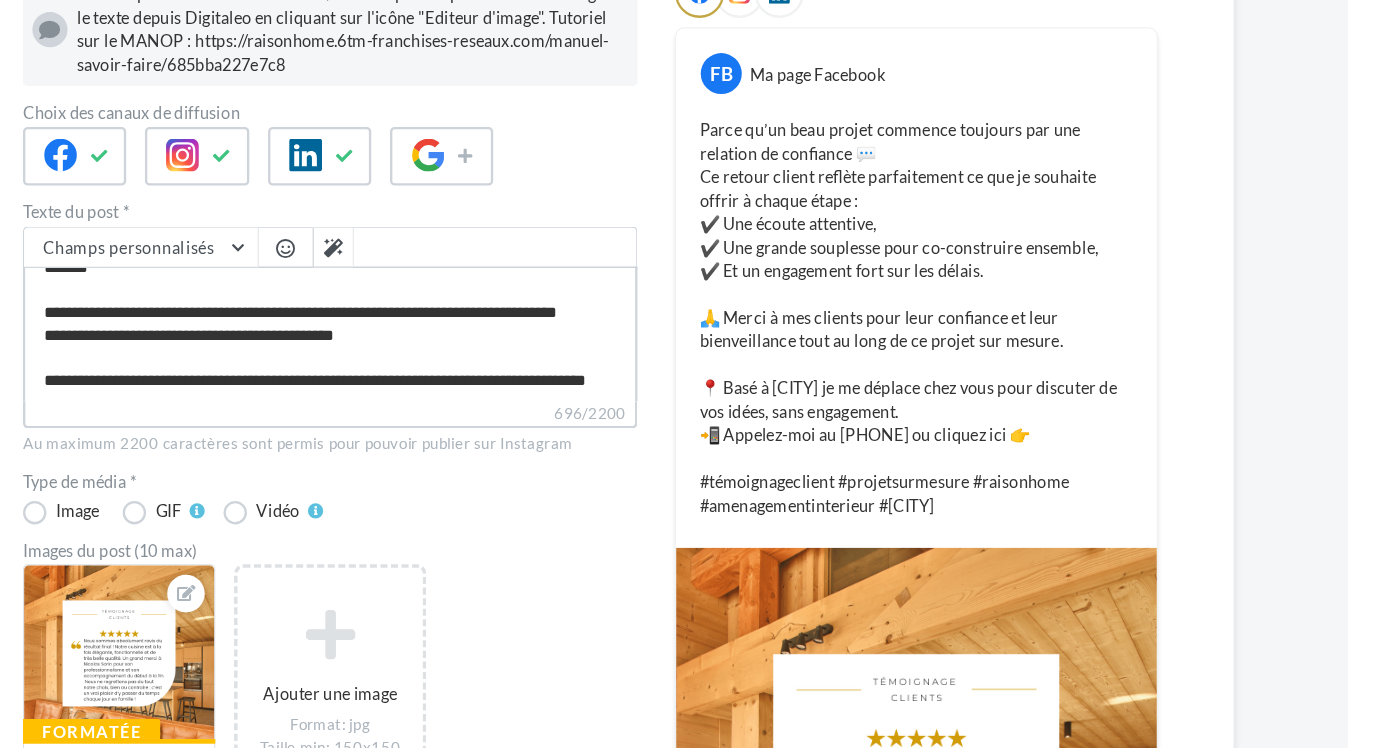 type on "**********" 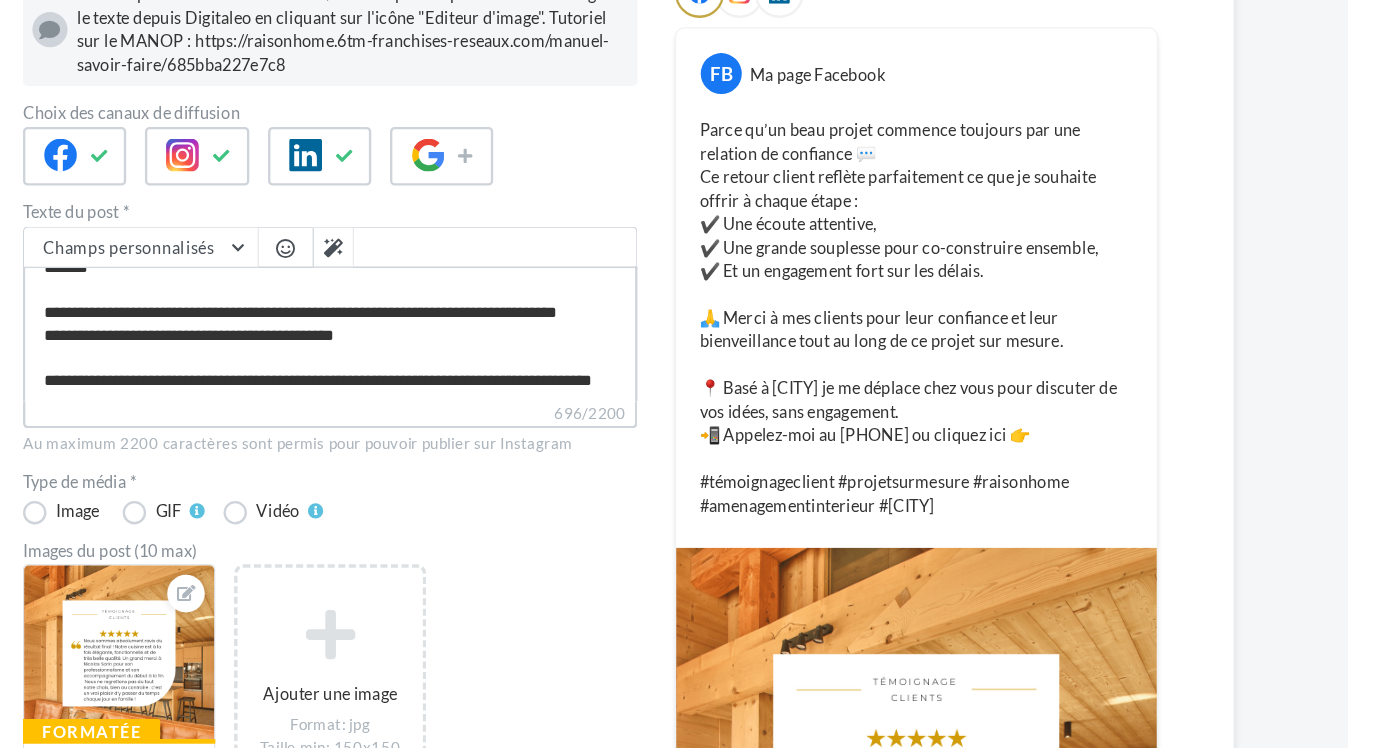type on "**********" 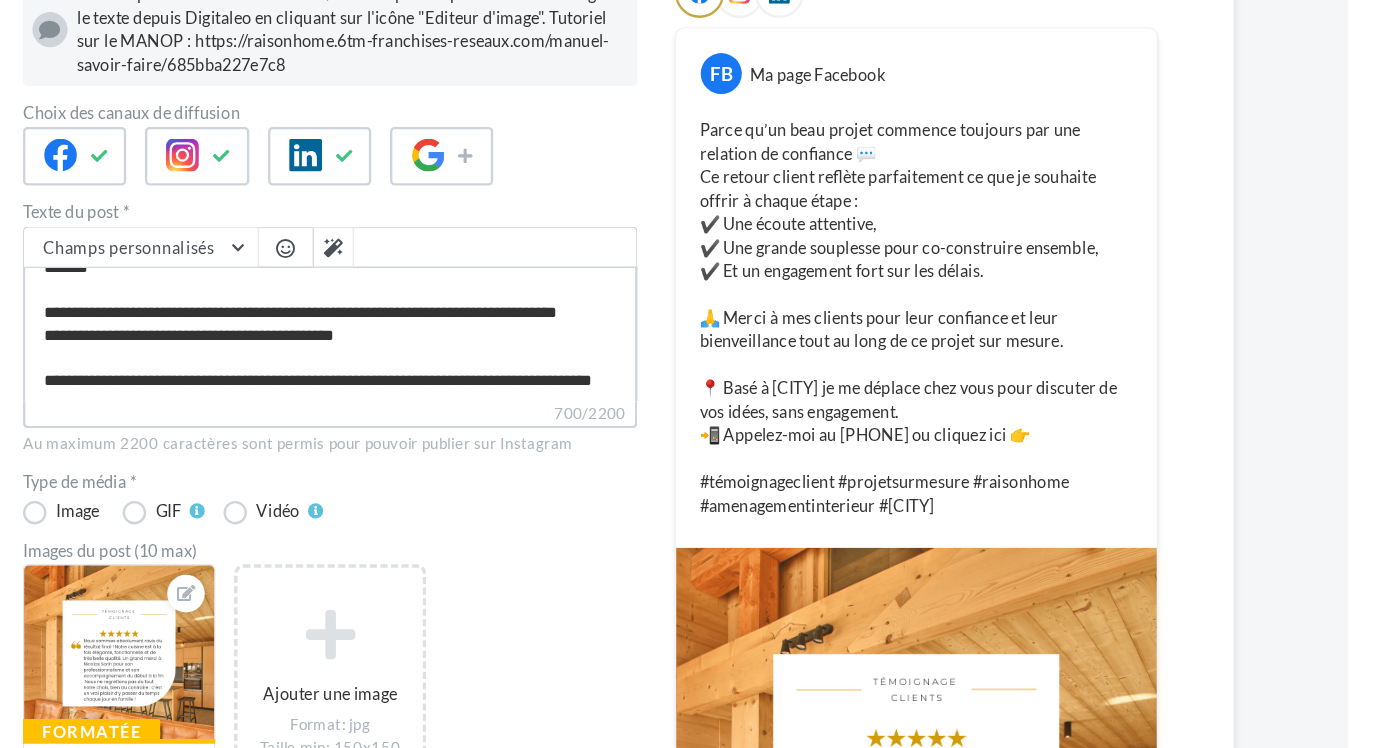 type on "**********" 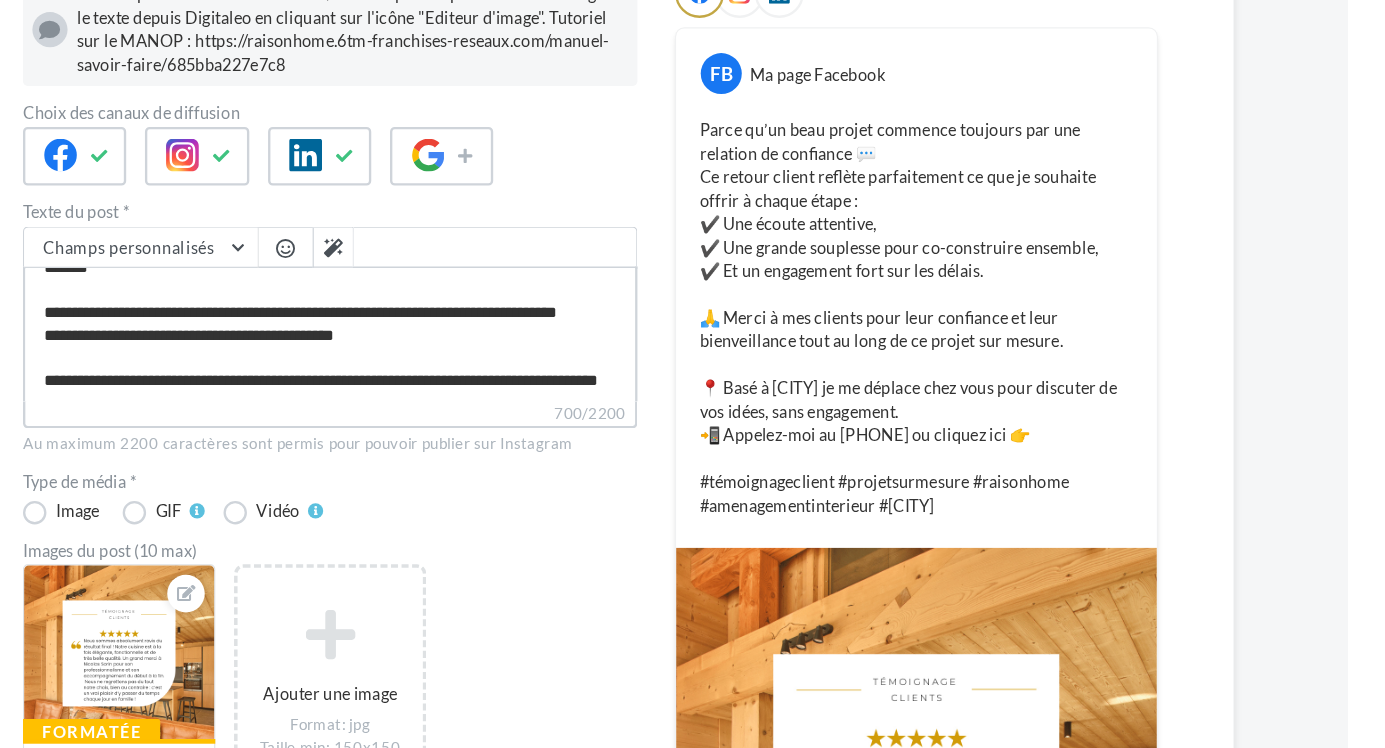 type on "**********" 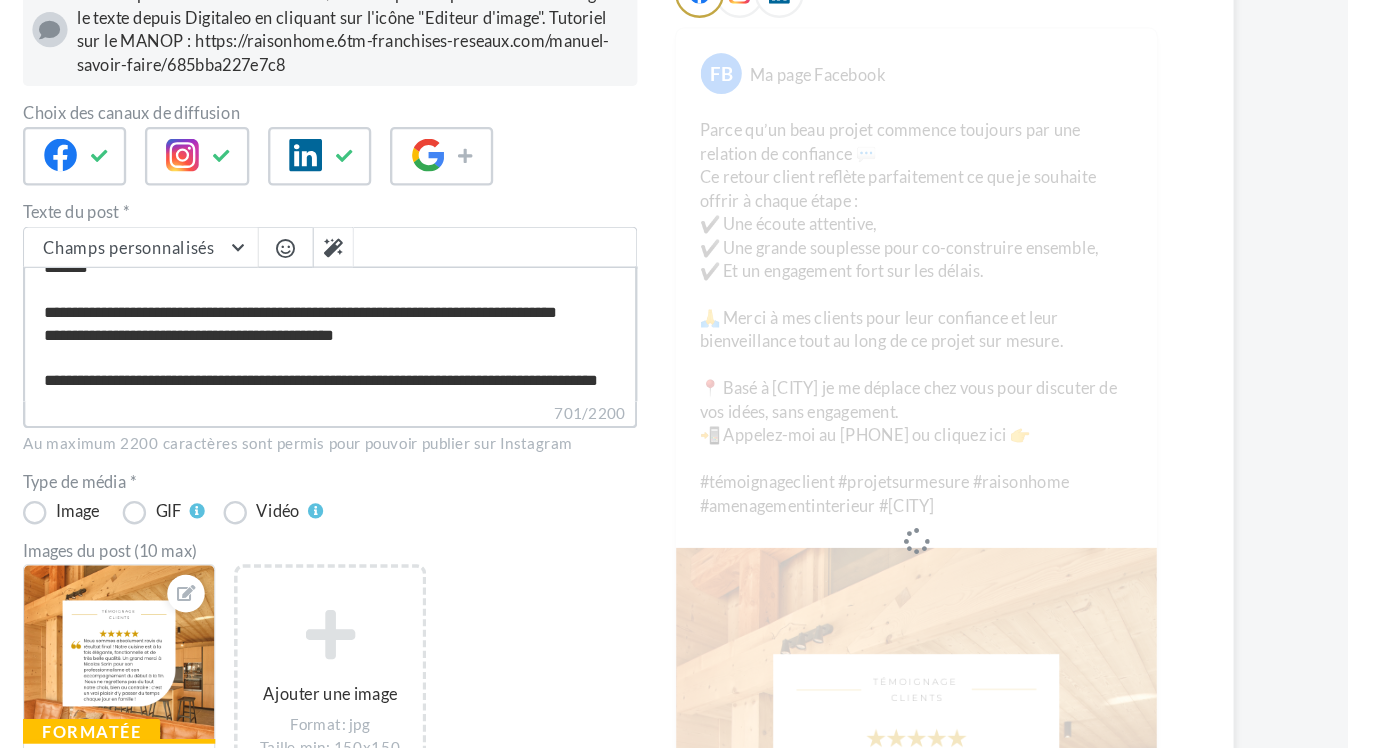 type on "**********" 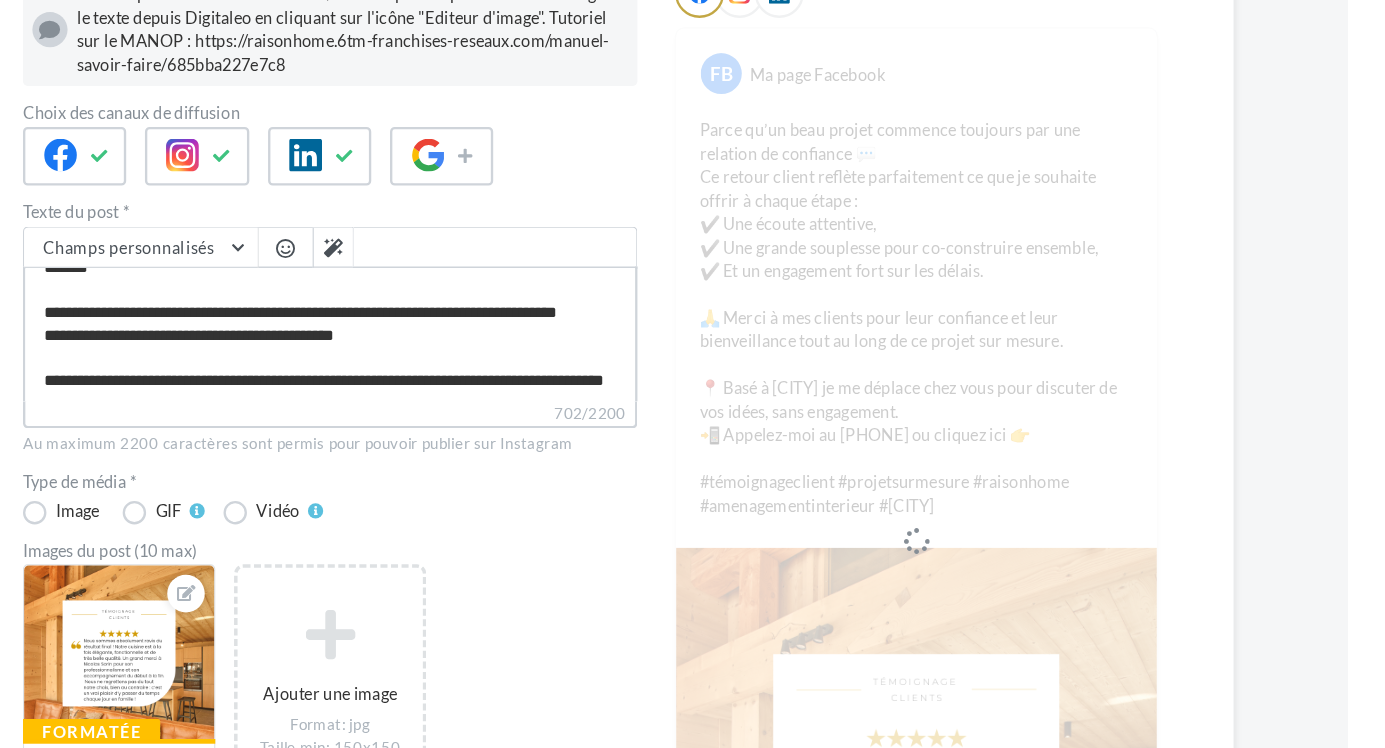 type on "**********" 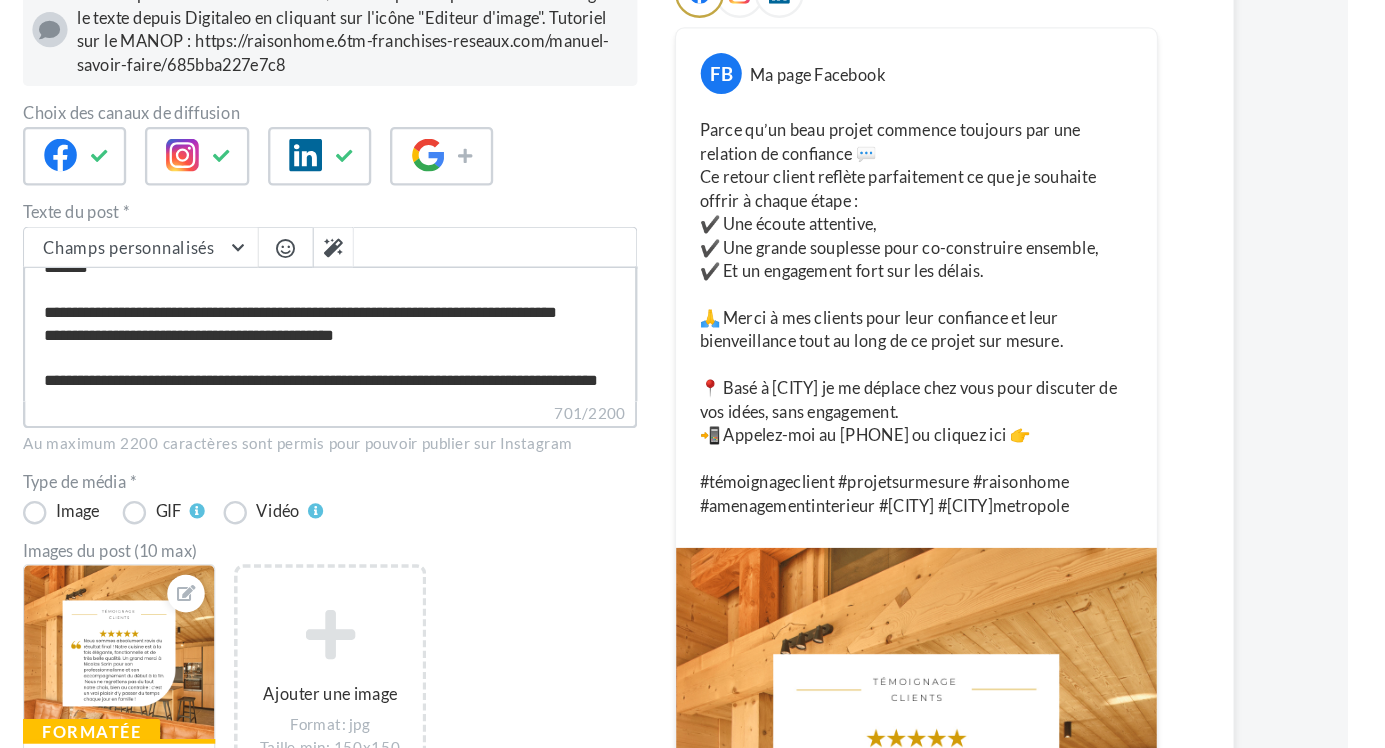 type on "**********" 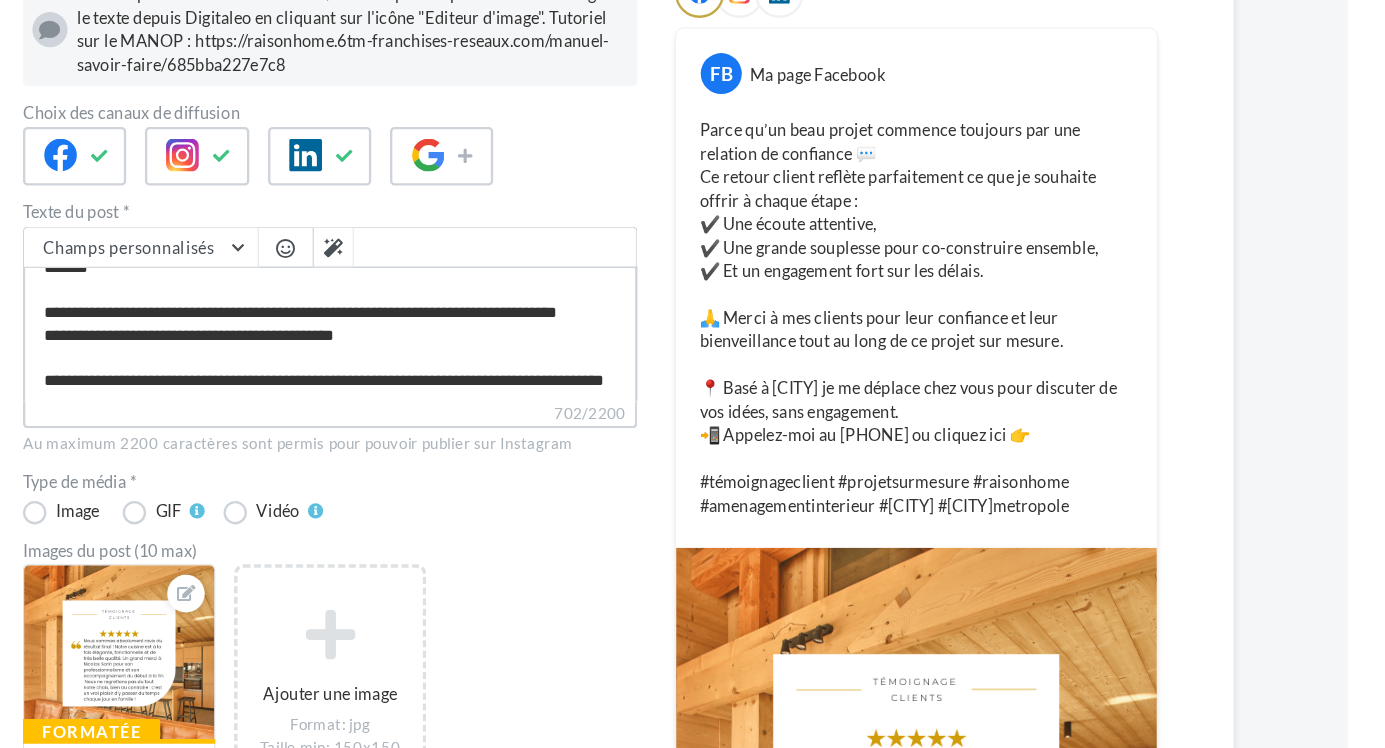 type on "**********" 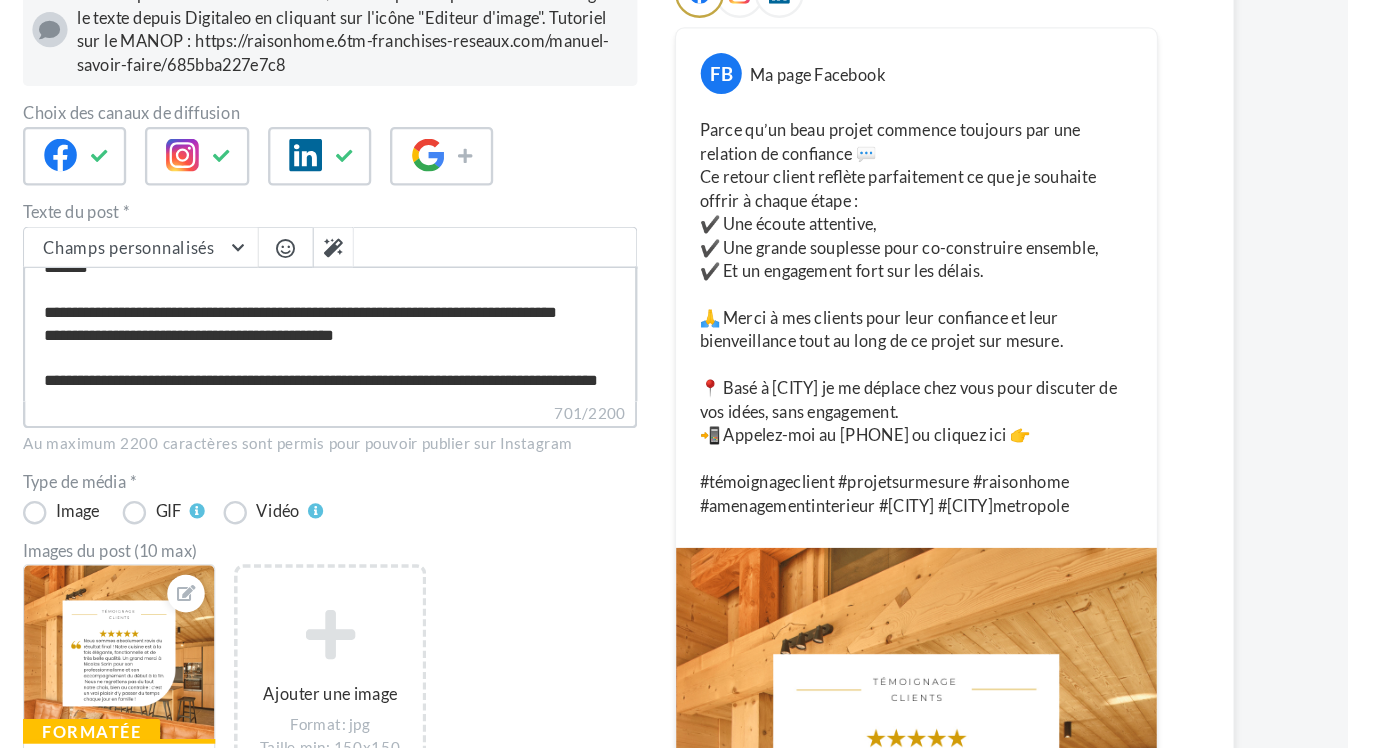 type on "**********" 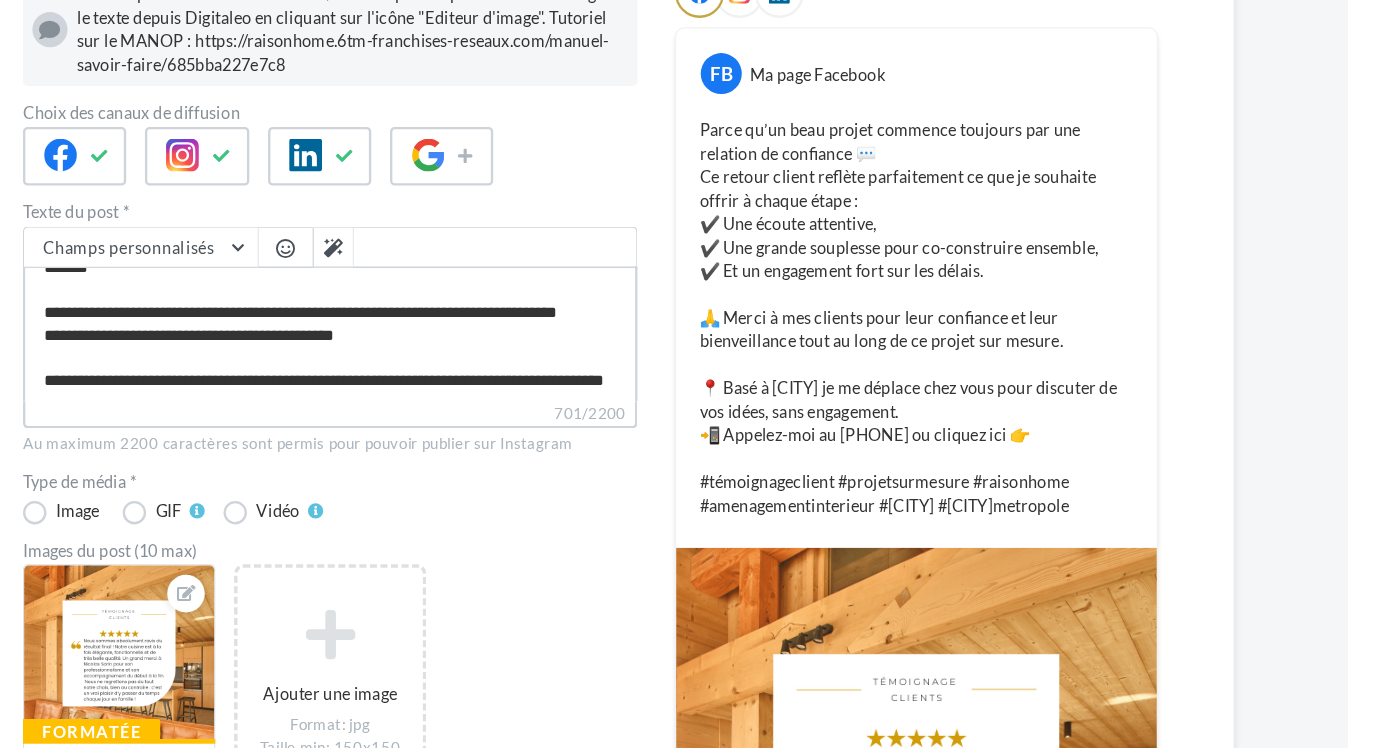 type on "**********" 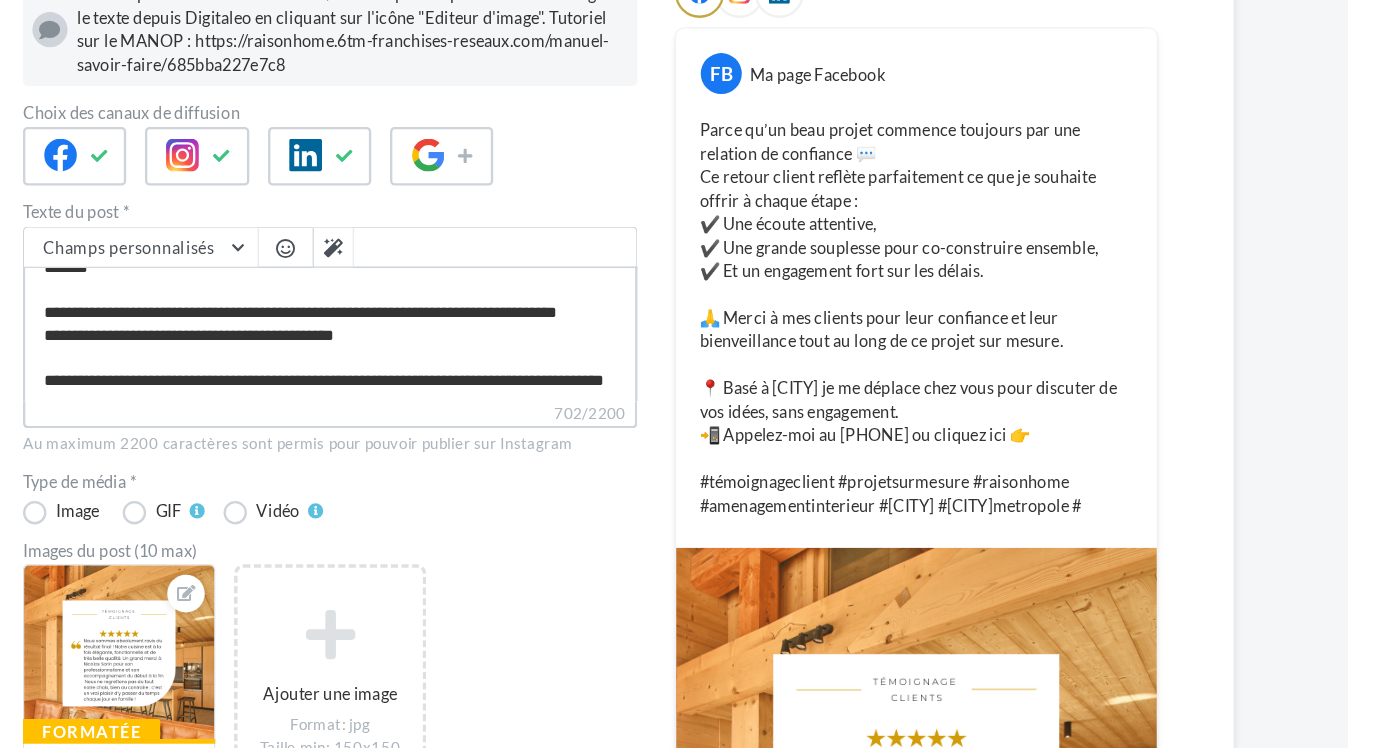type on "**********" 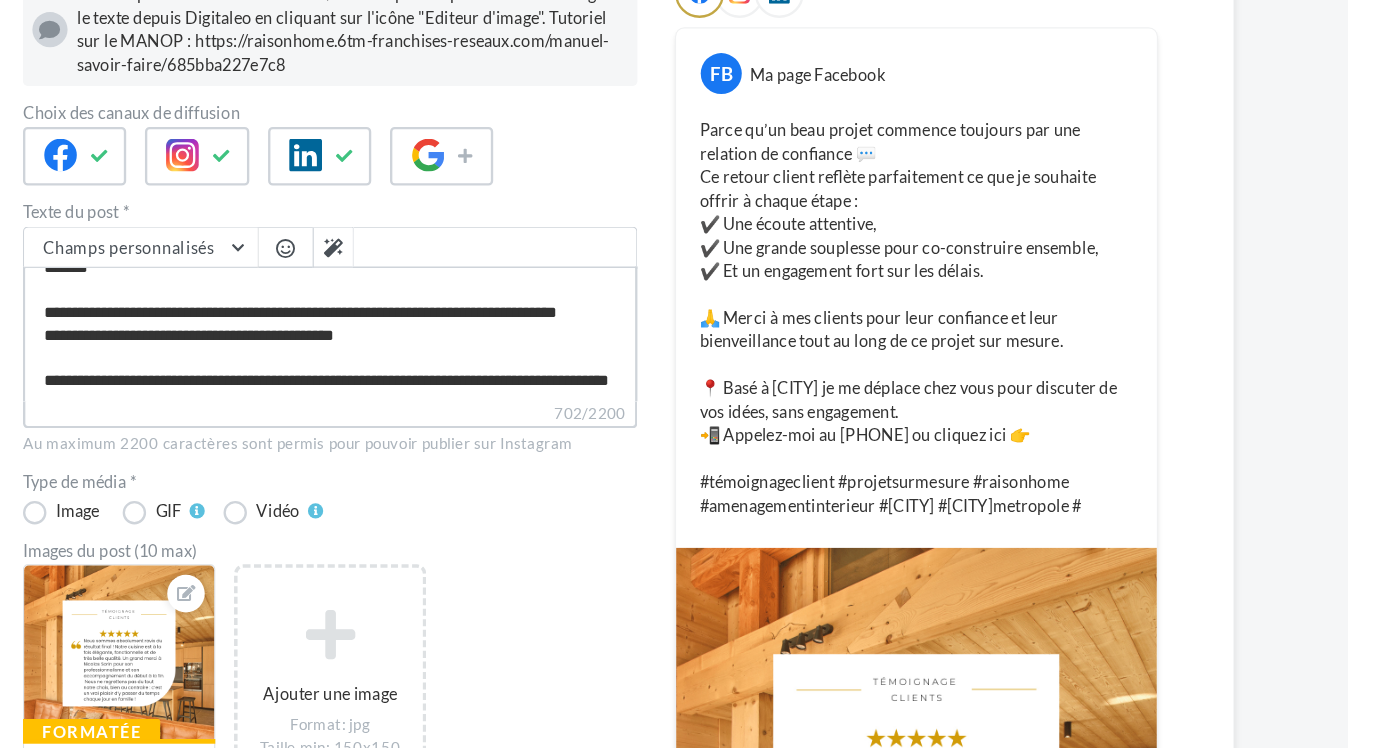 type on "**********" 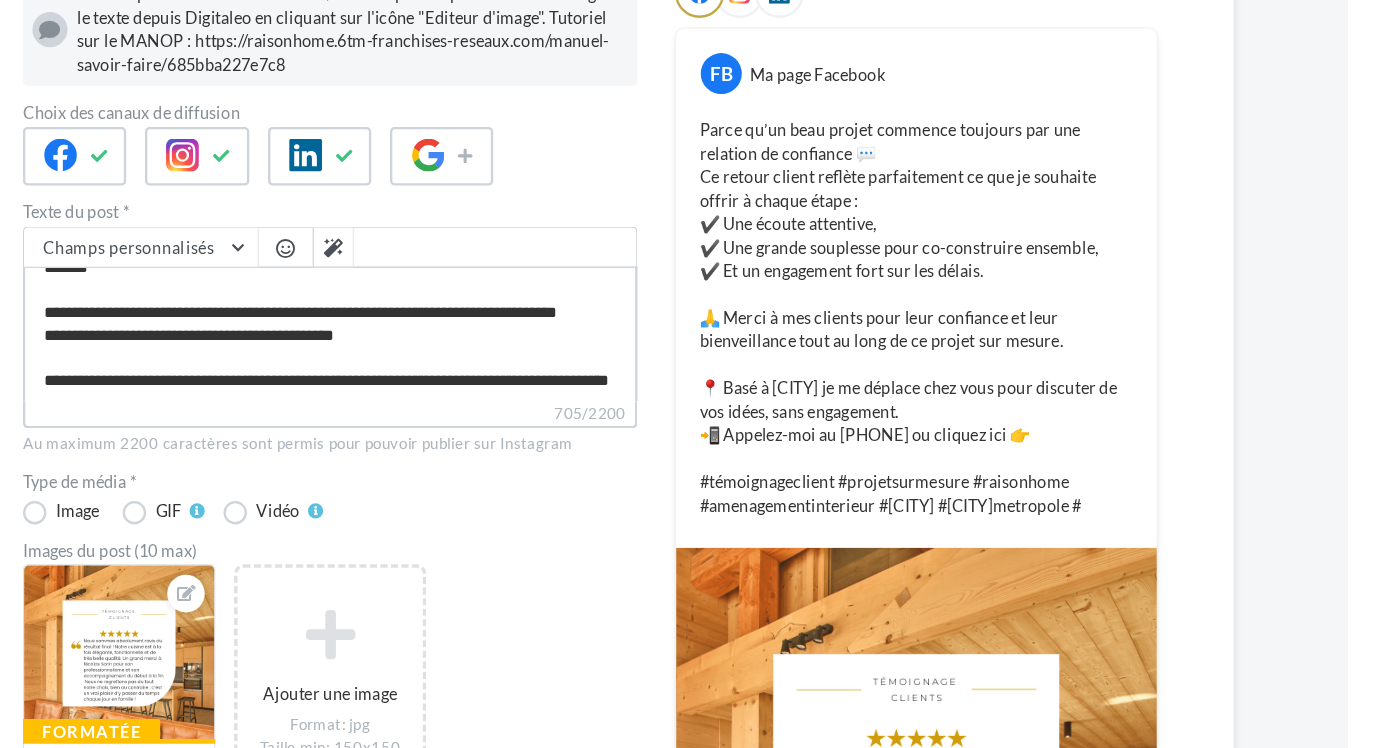 type on "**********" 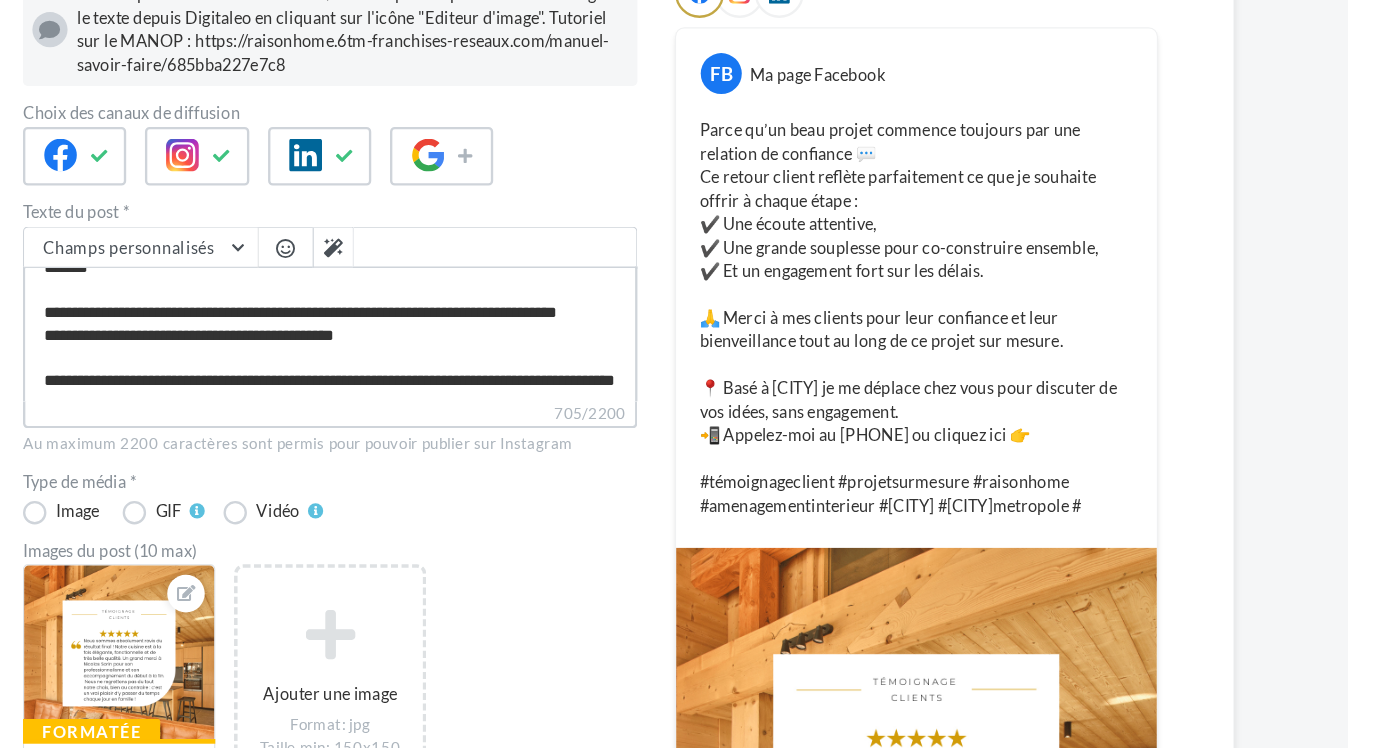 type on "**********" 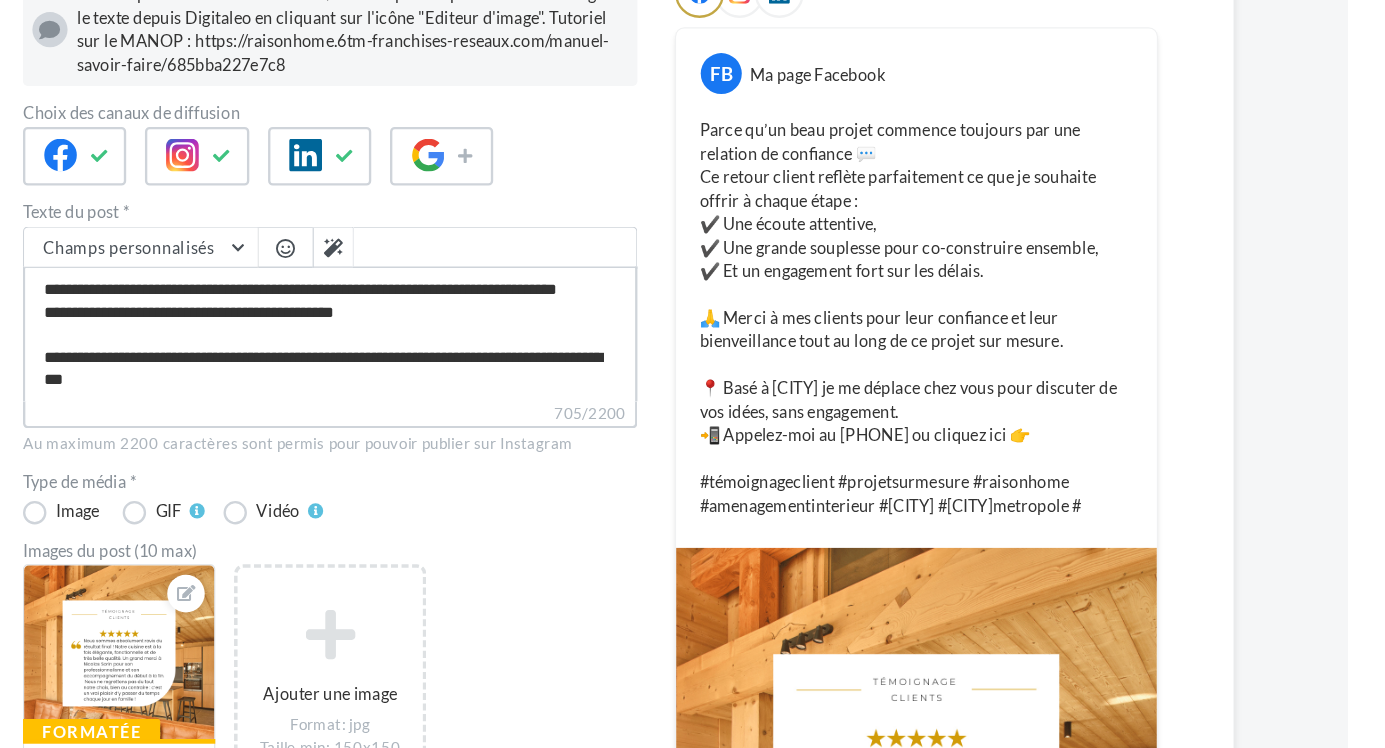 type on "**********" 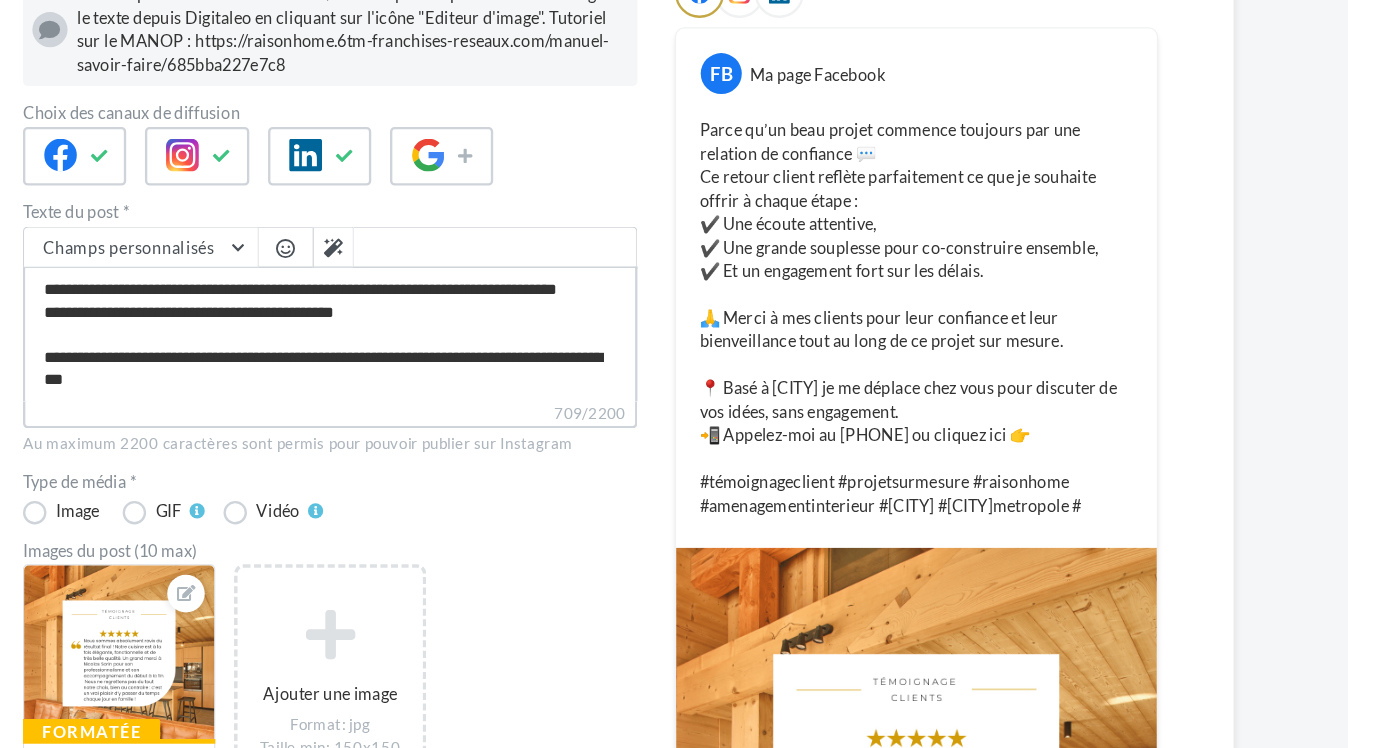 type on "**********" 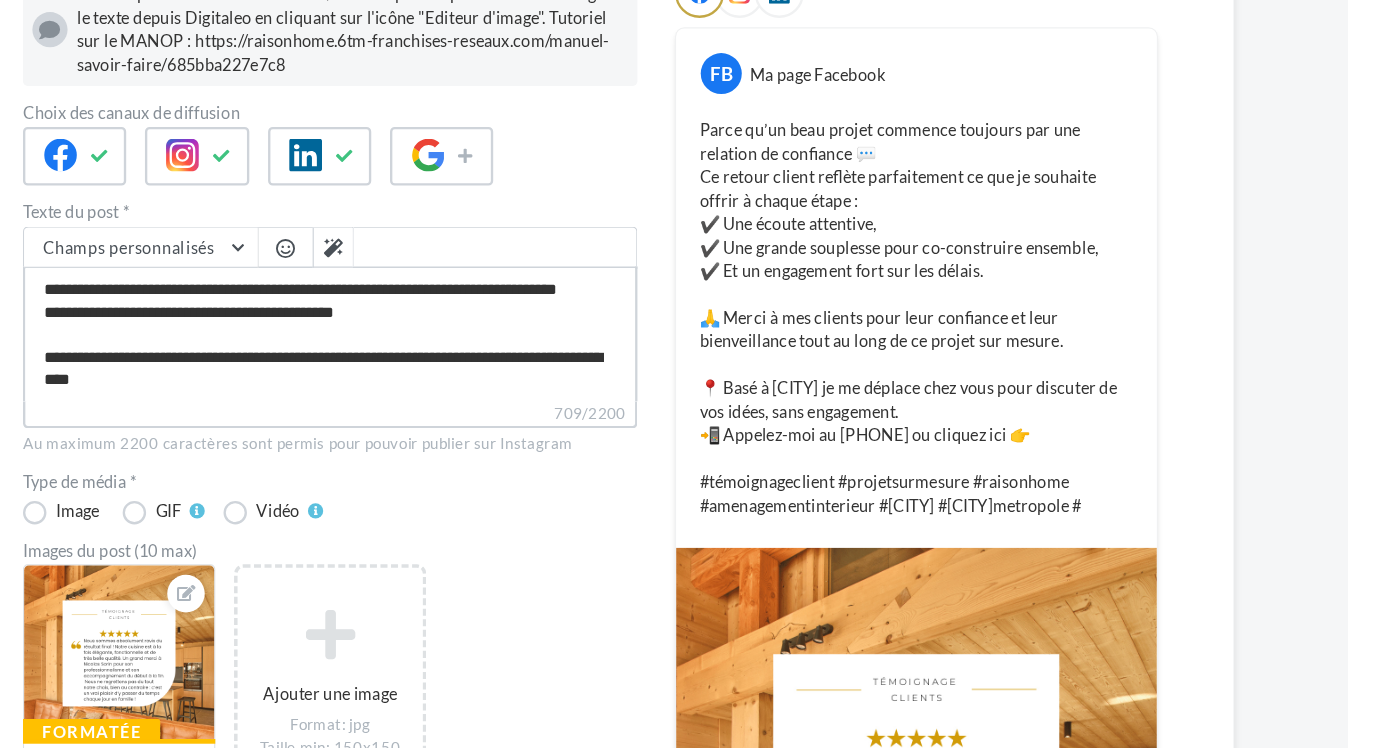 type on "**********" 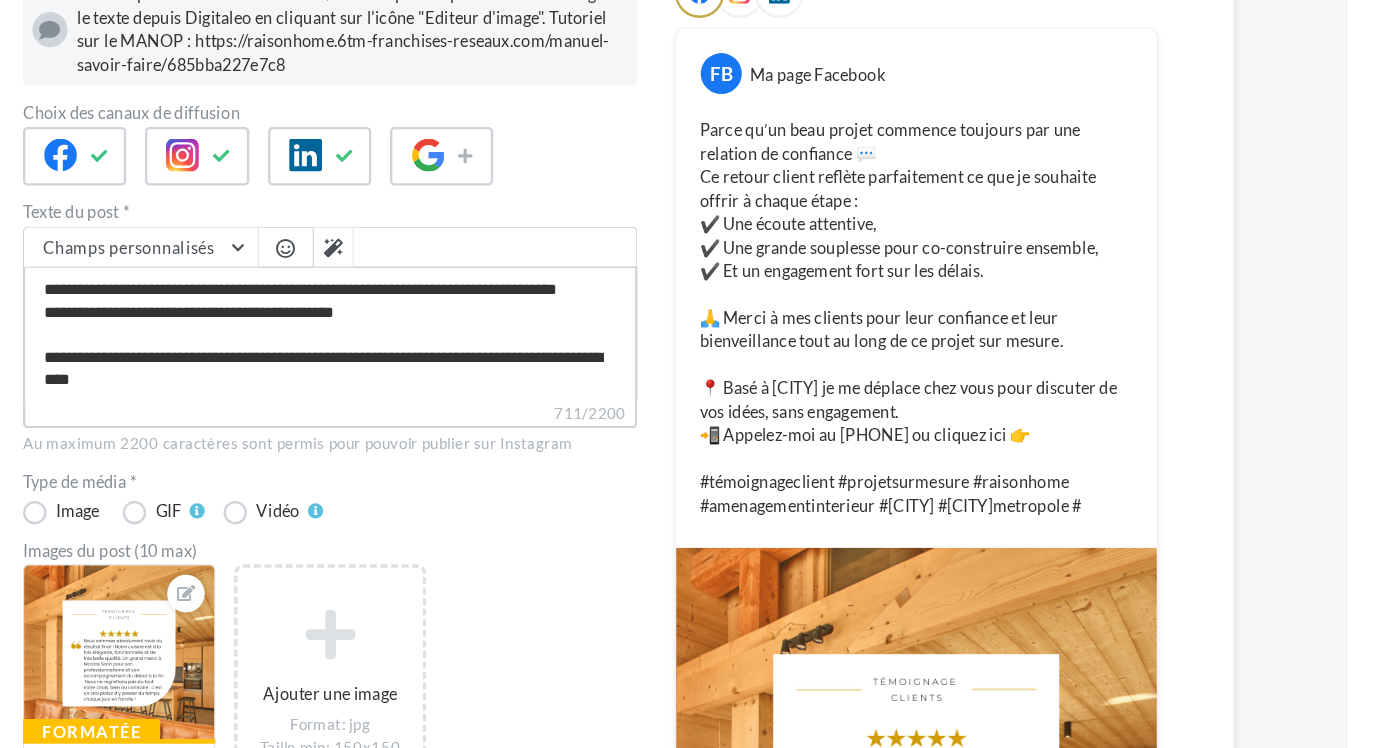 type on "**********" 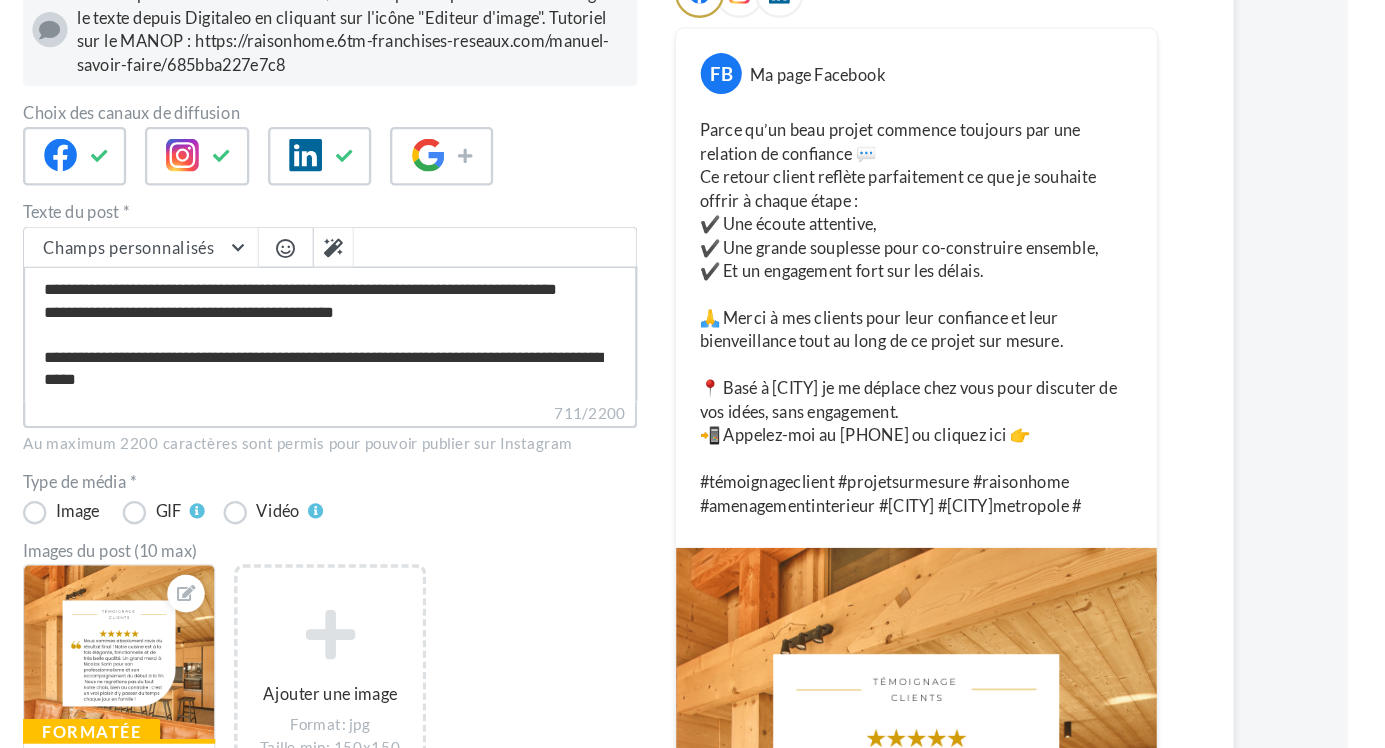 type on "**********" 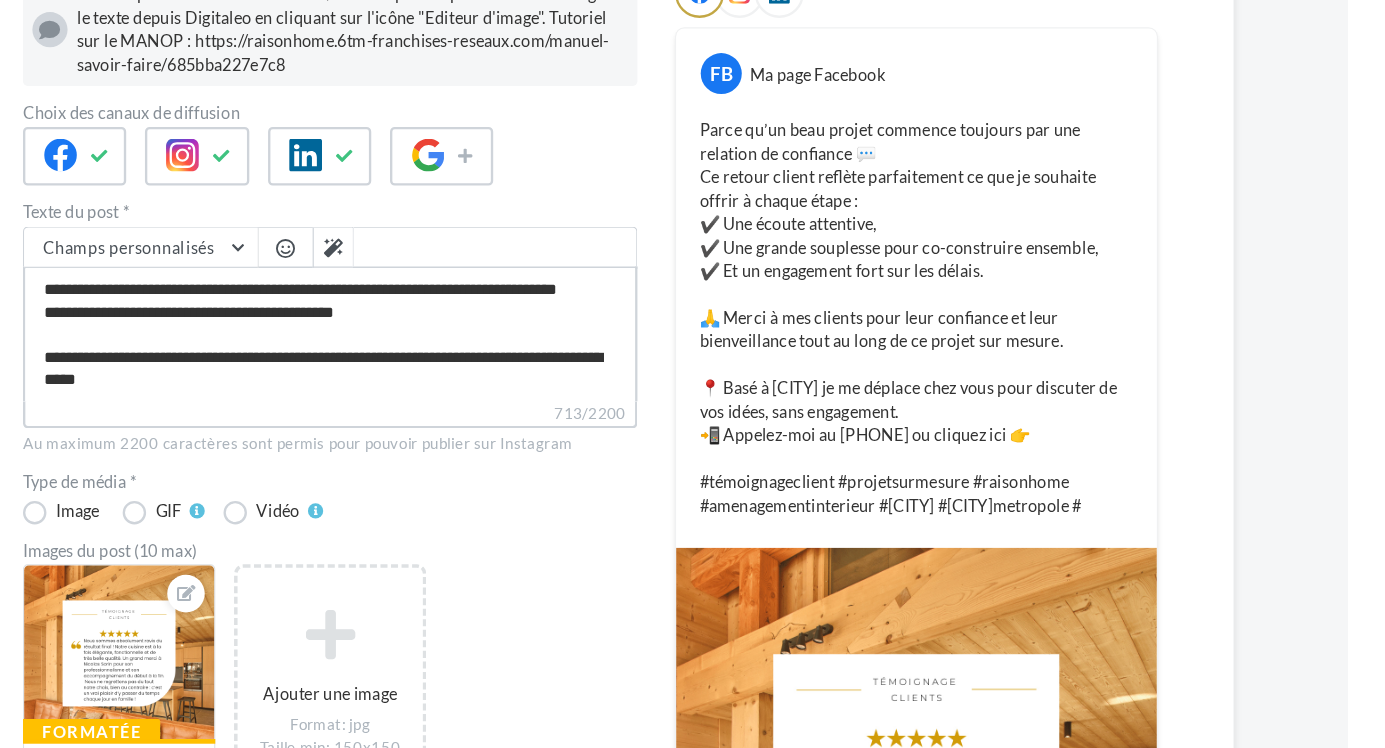 type on "**********" 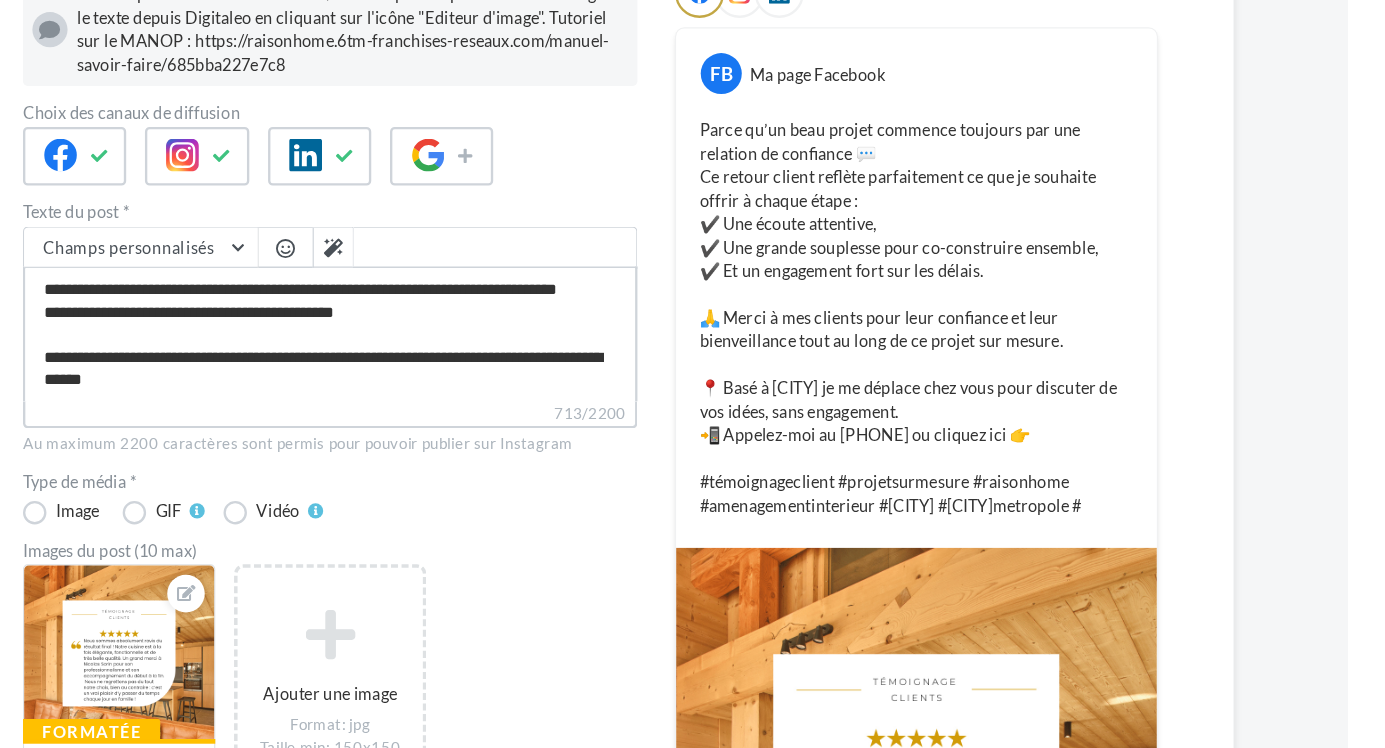 type on "**********" 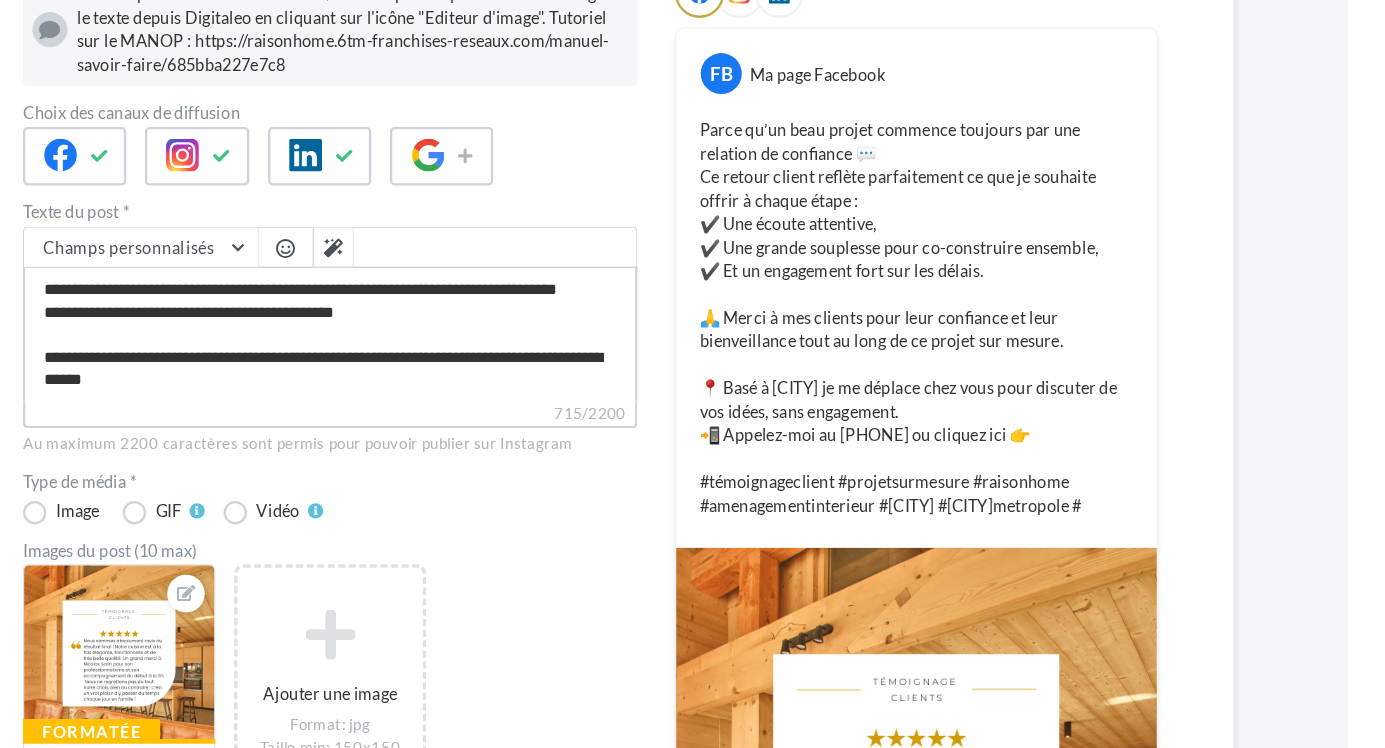 type on "**********" 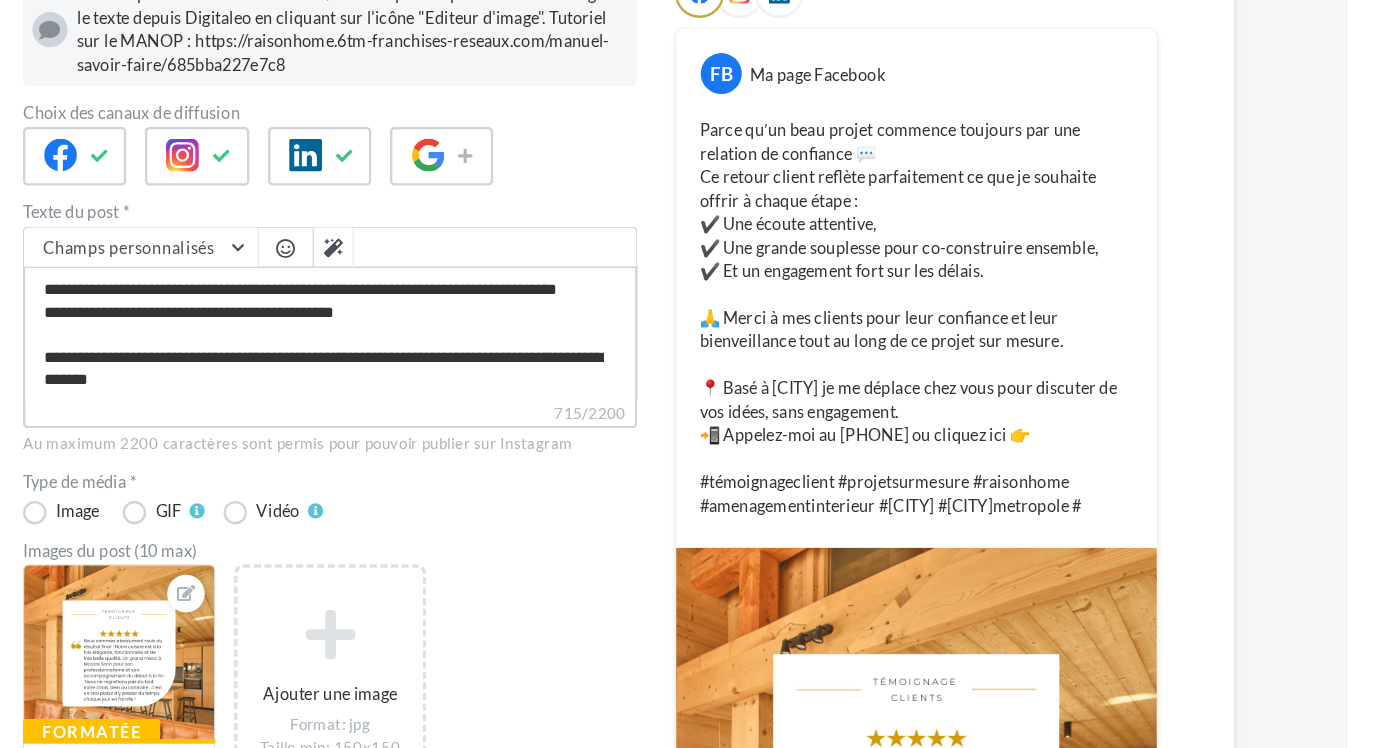 type on "**********" 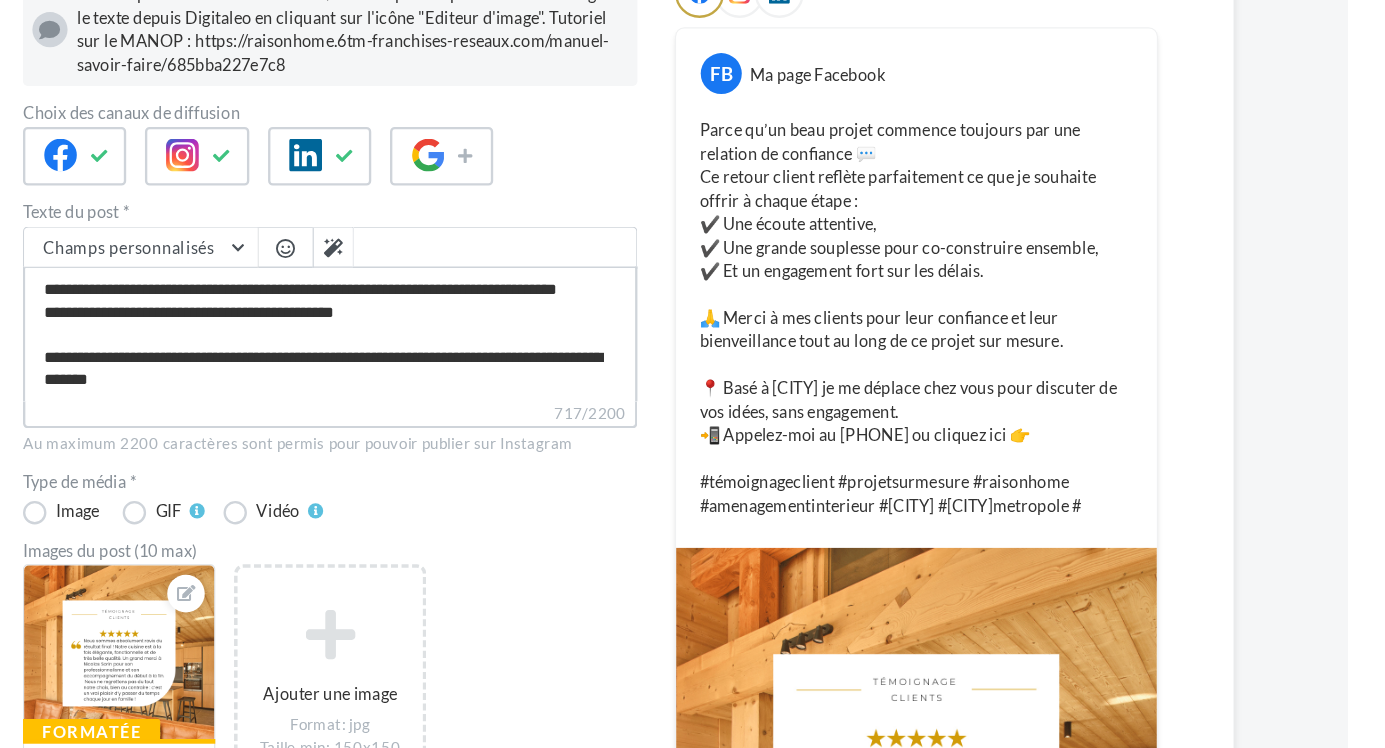 type on "**********" 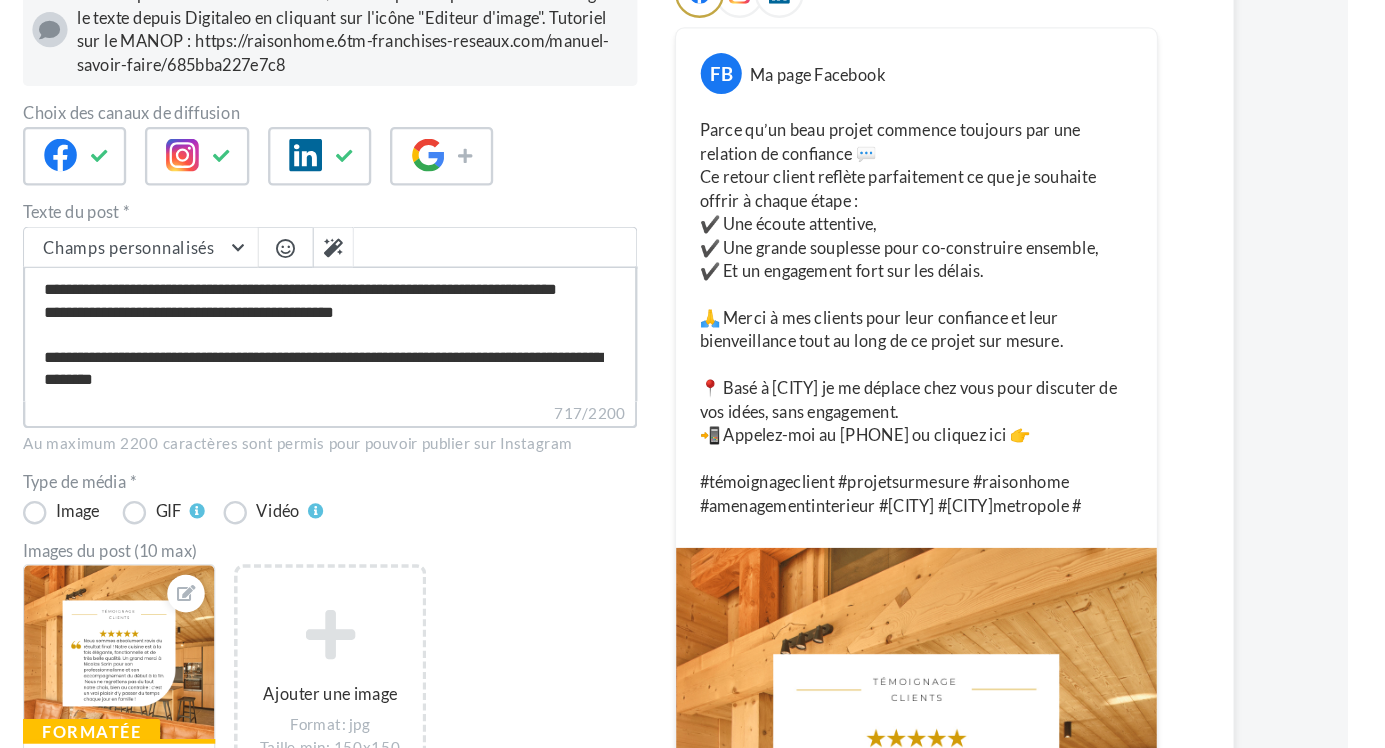 type on "**********" 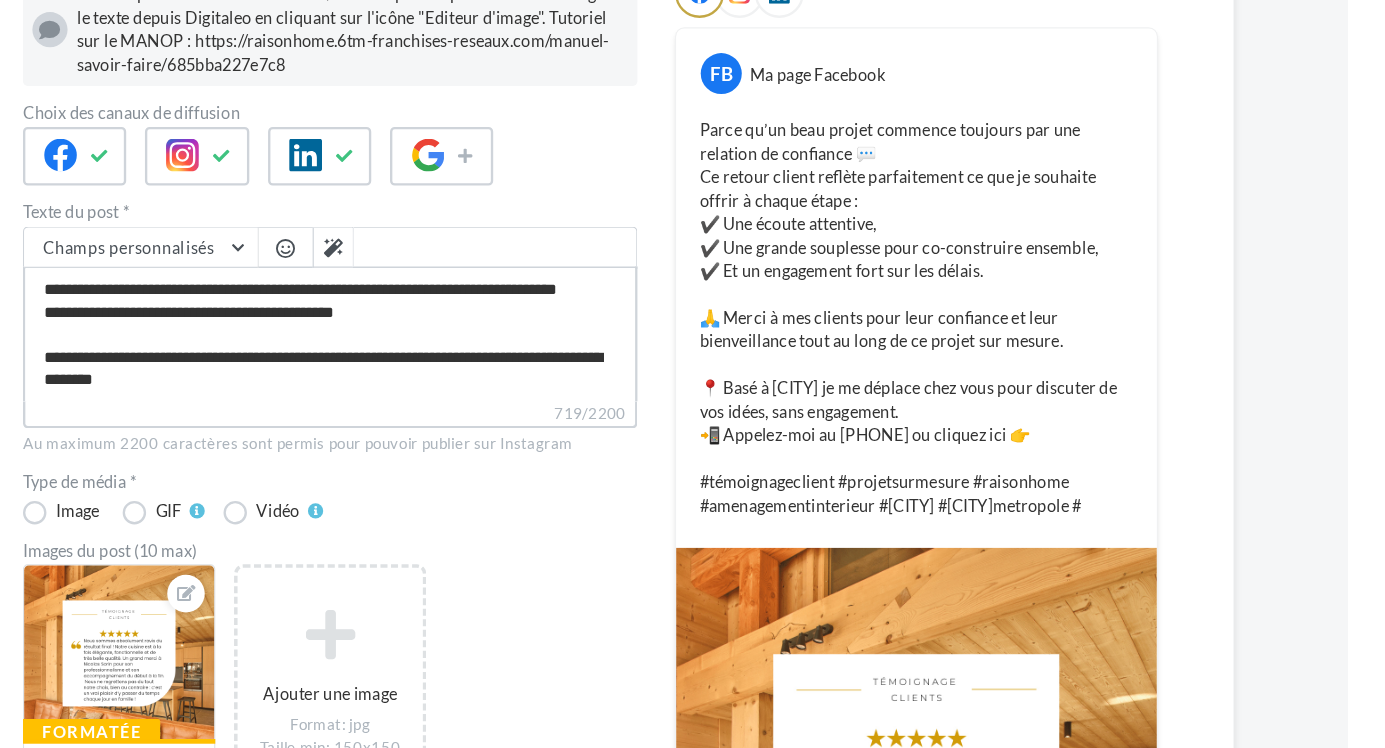 type on "**********" 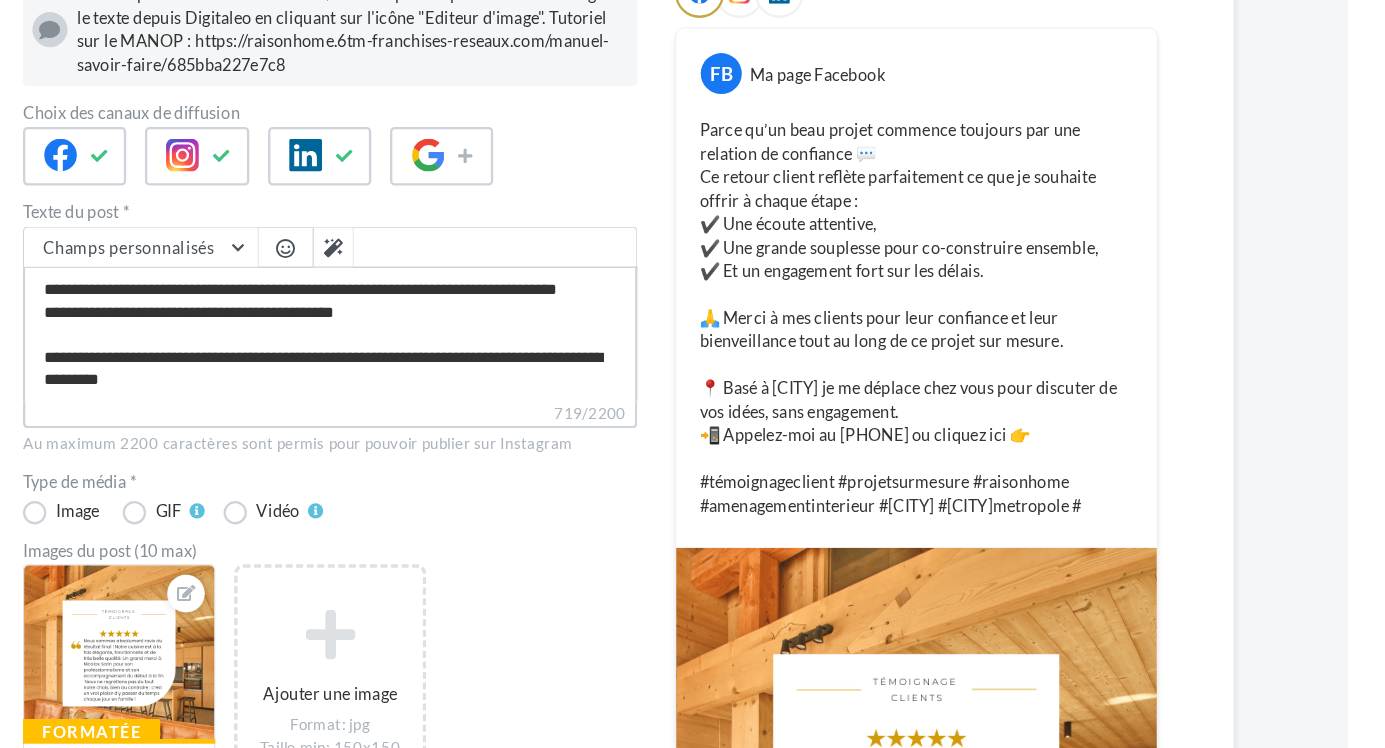type on "**********" 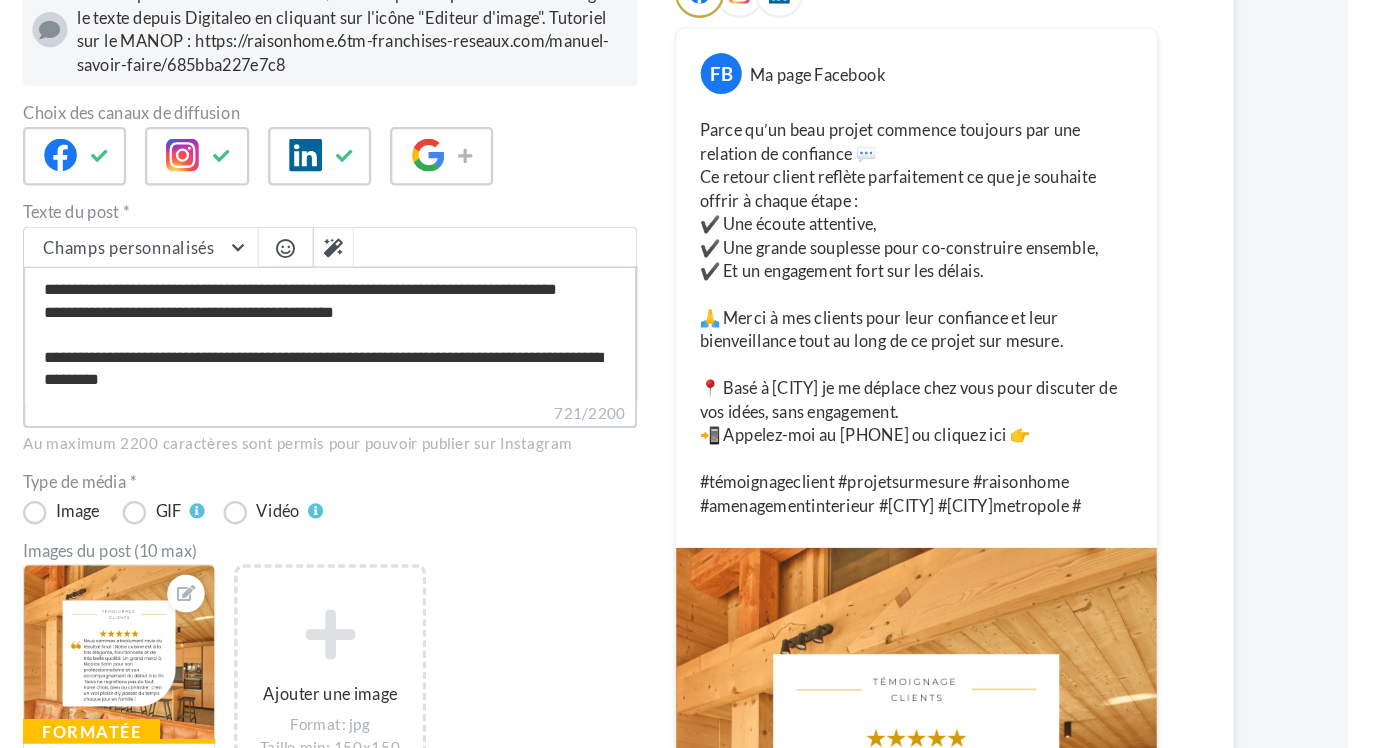 type on "**********" 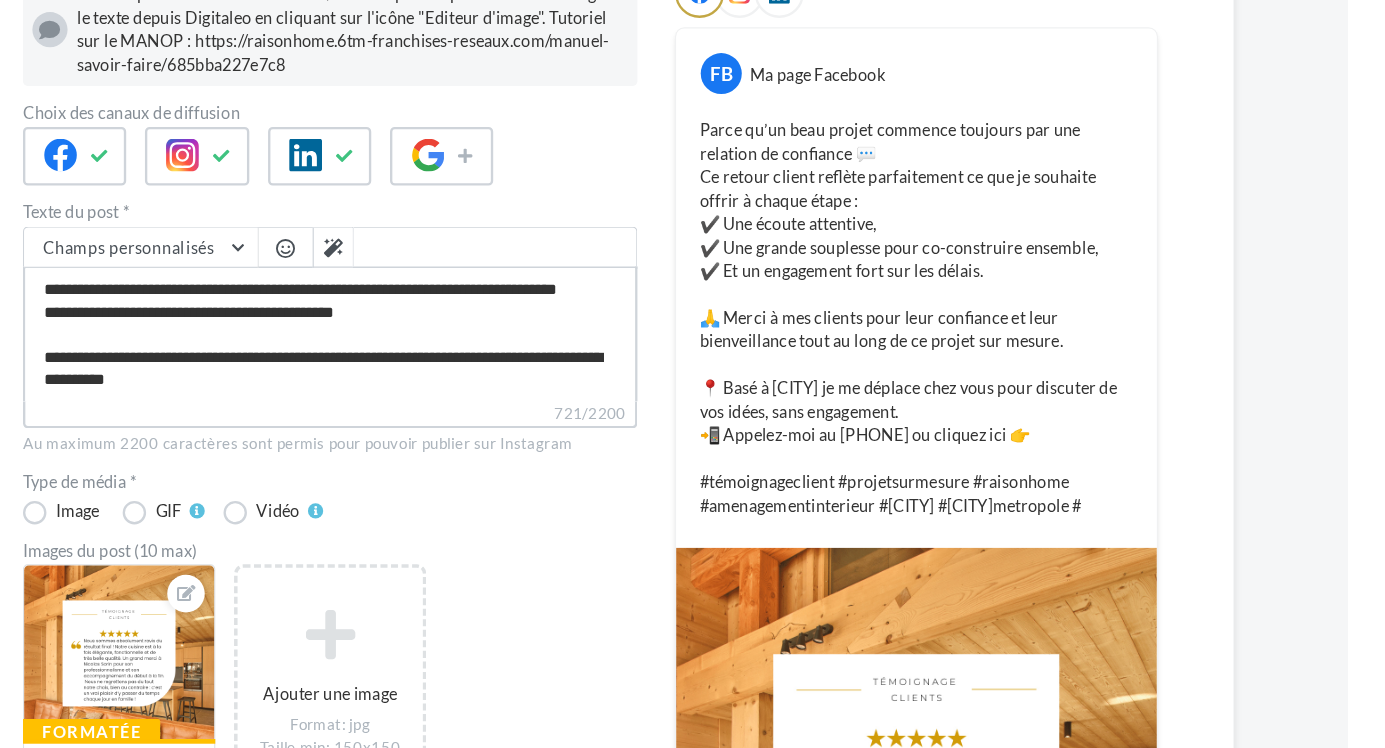 type on "**********" 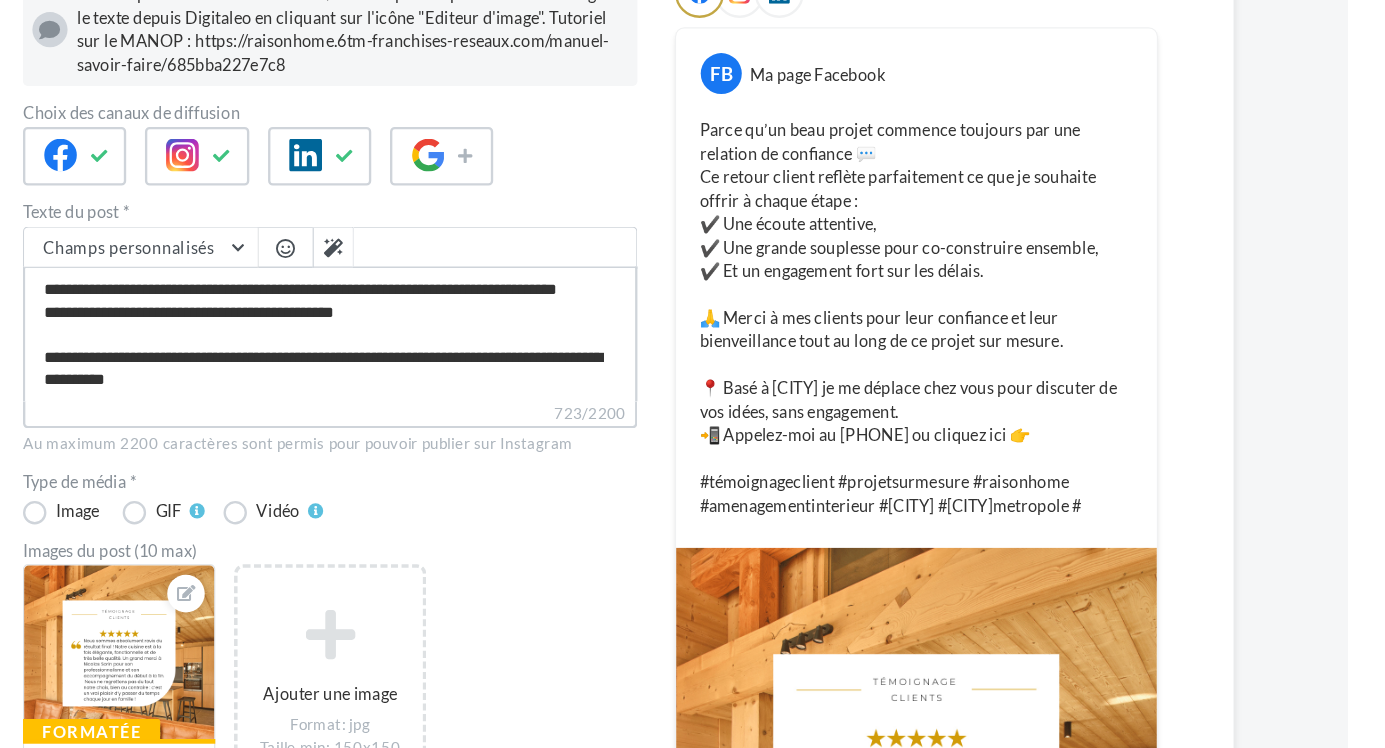 type on "**********" 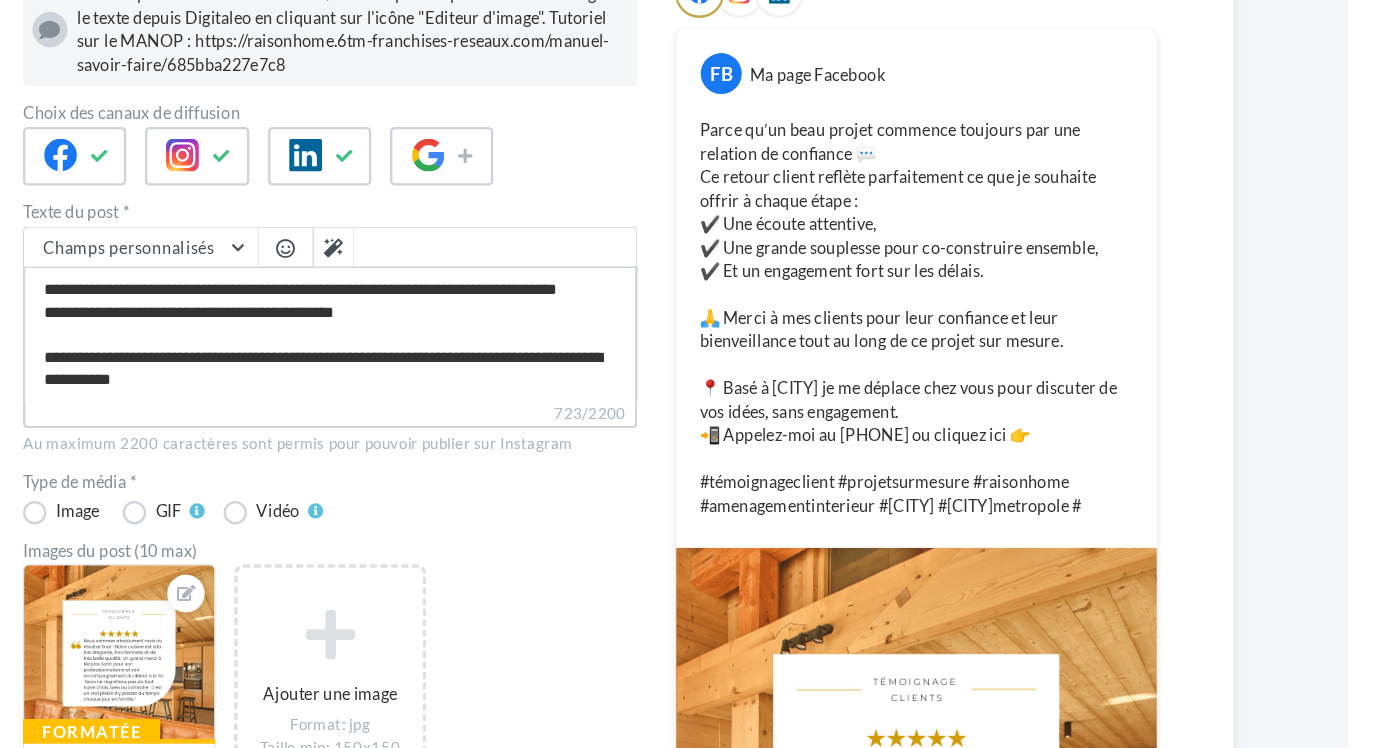 type on "**********" 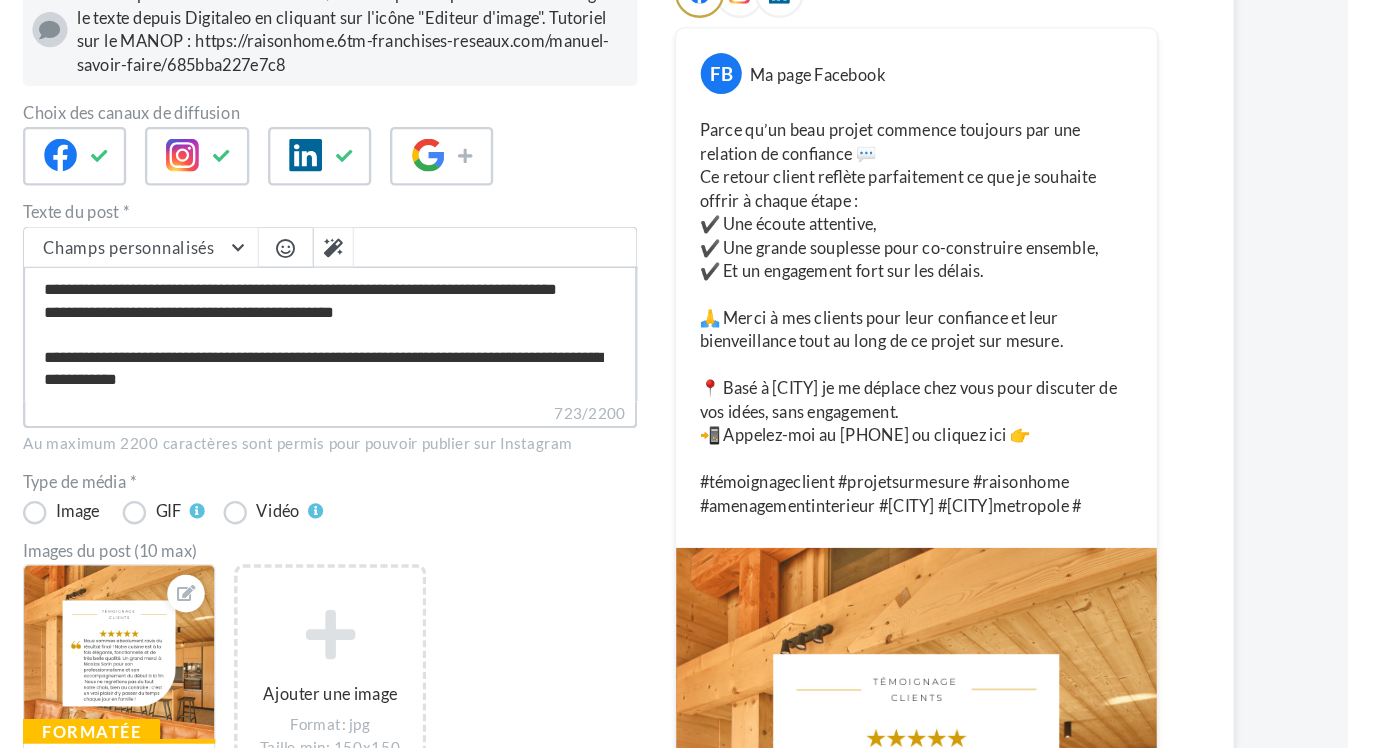 type on "**********" 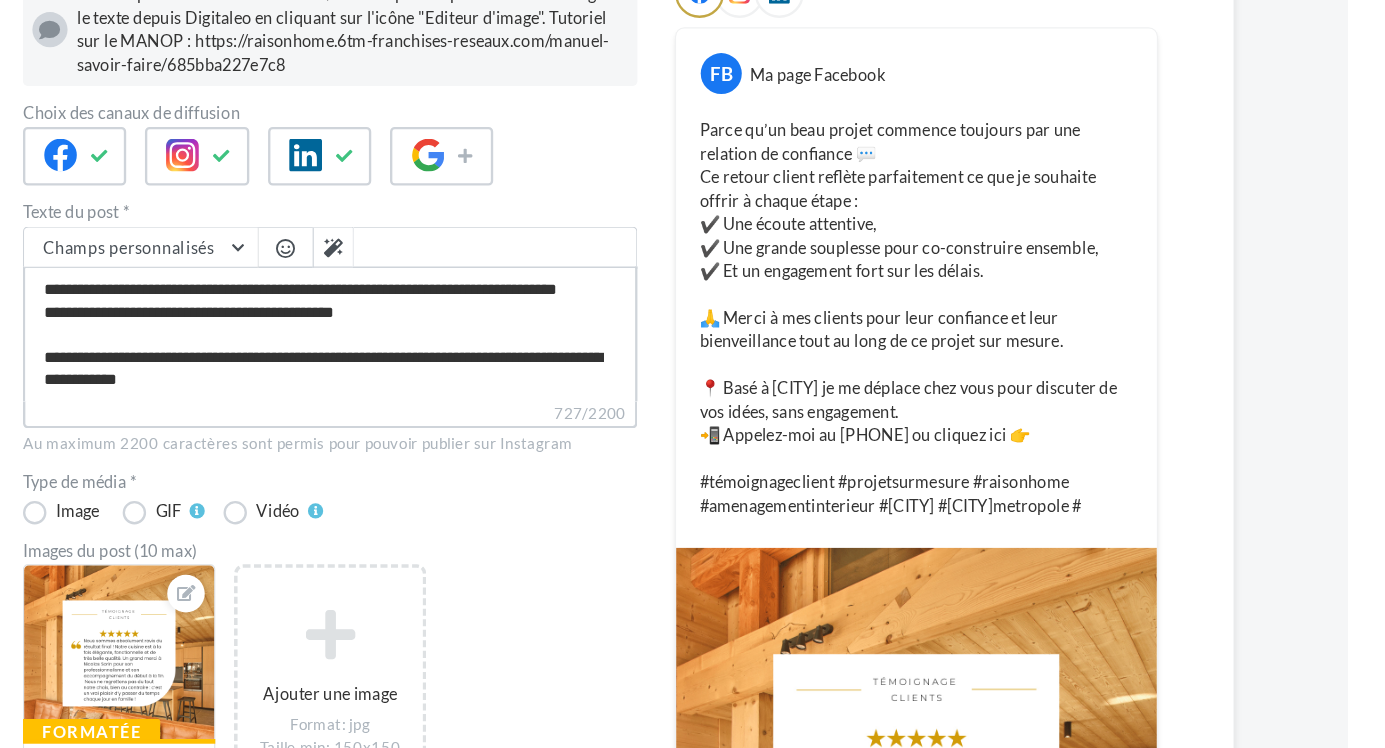 type on "**********" 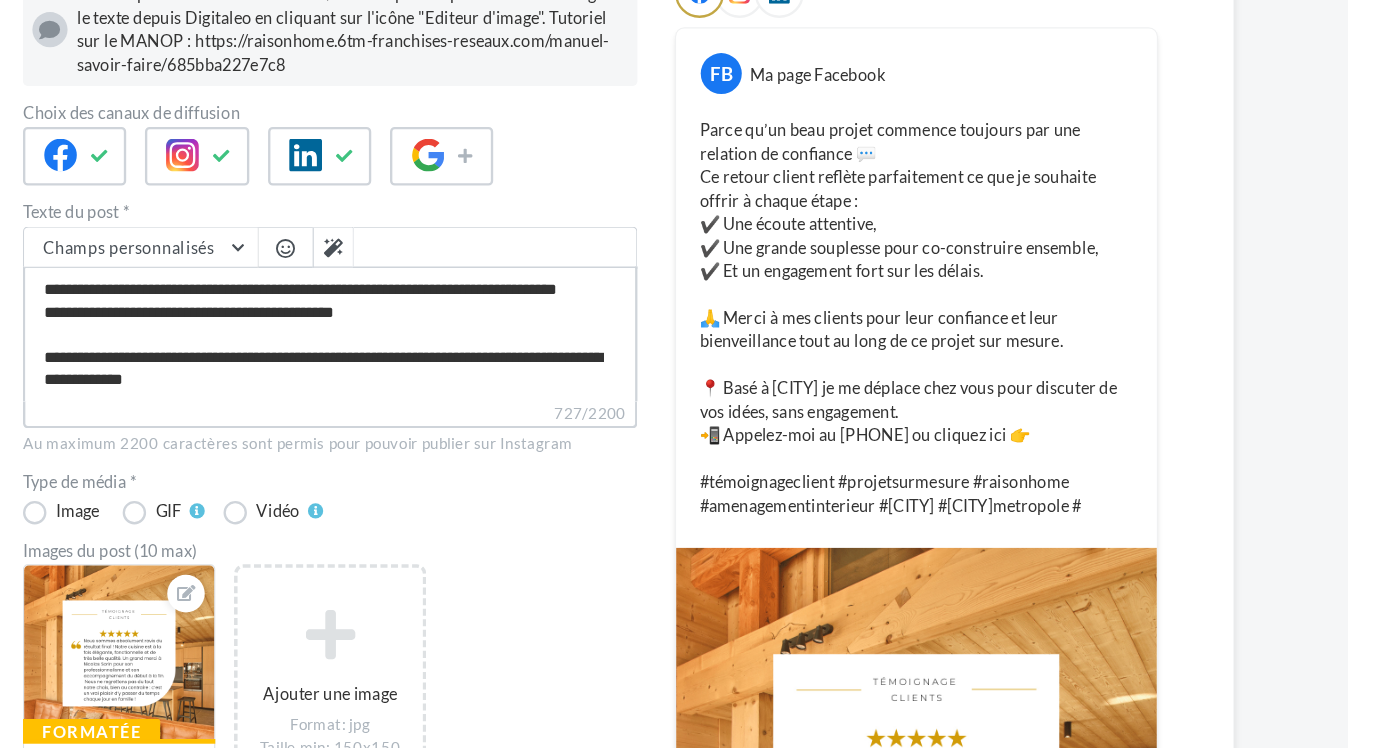 type on "**********" 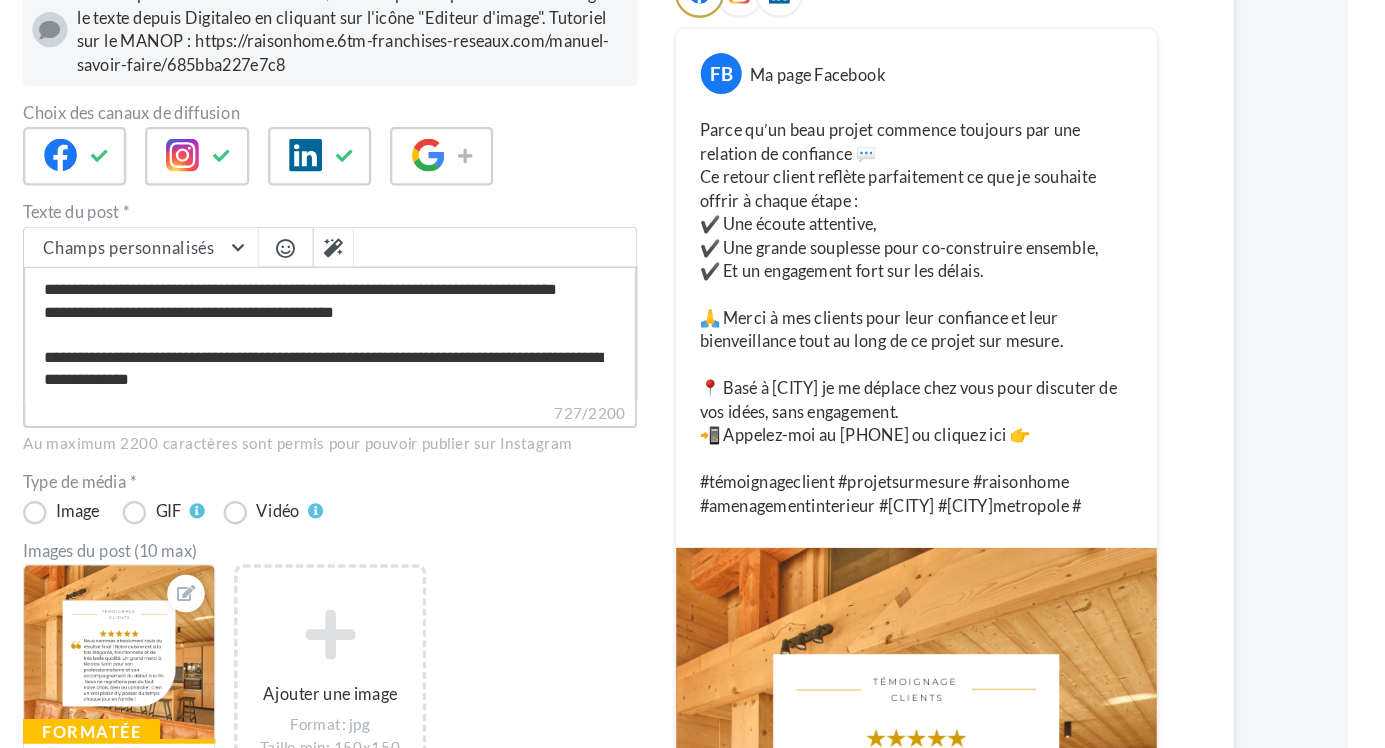 type on "**********" 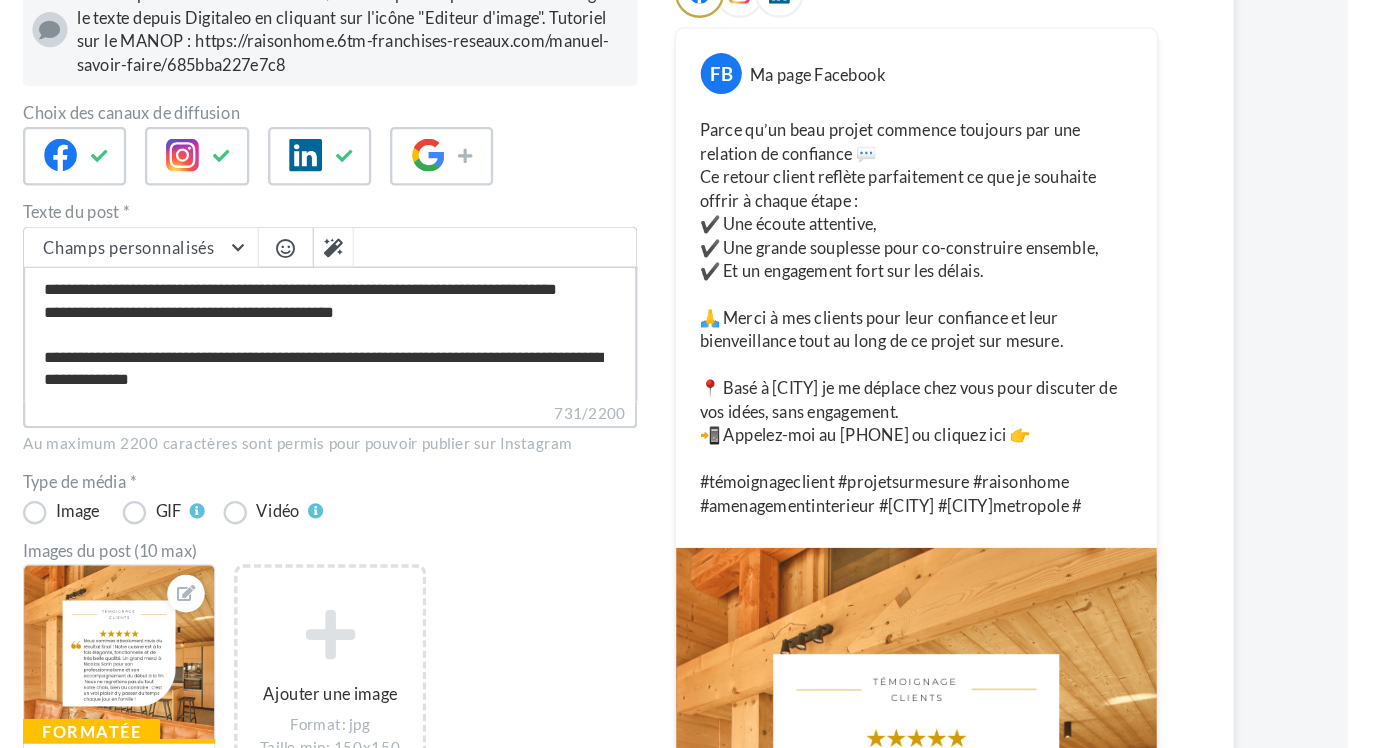 type on "**********" 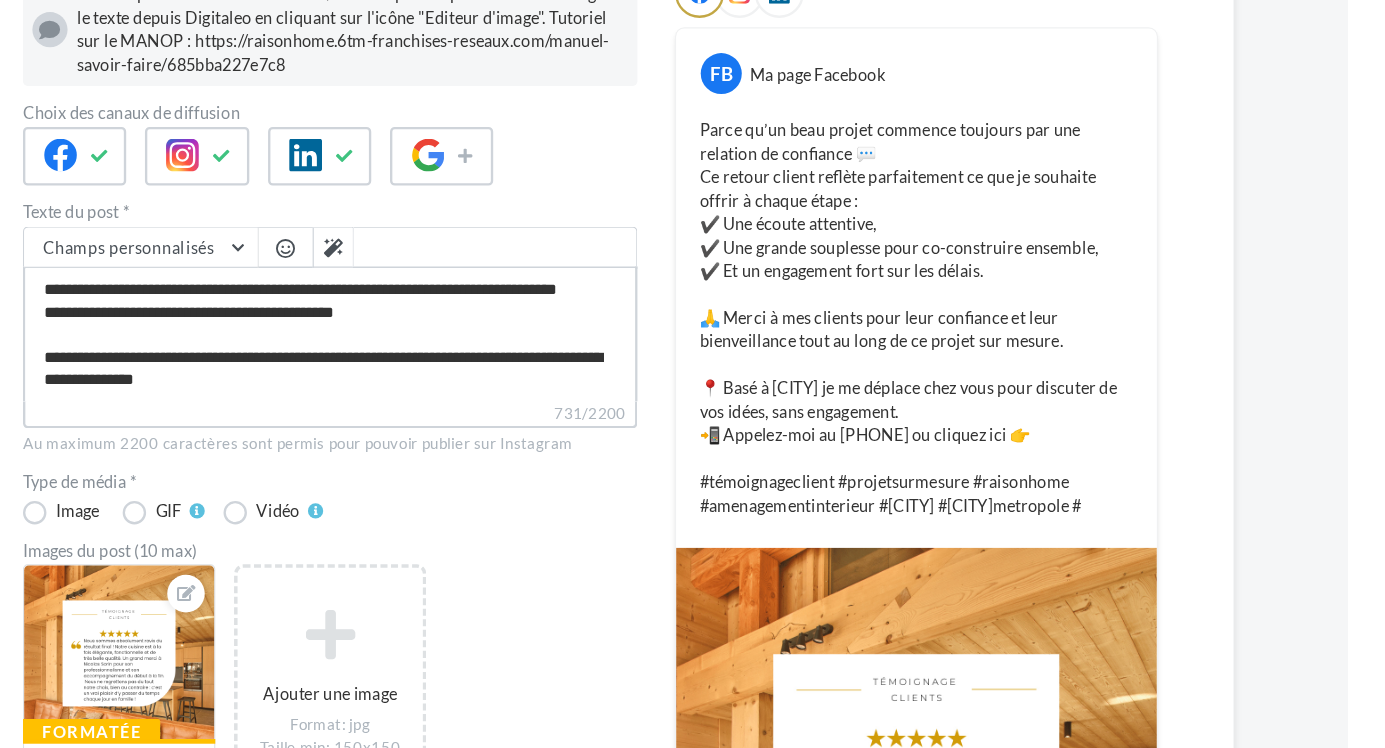 type on "**********" 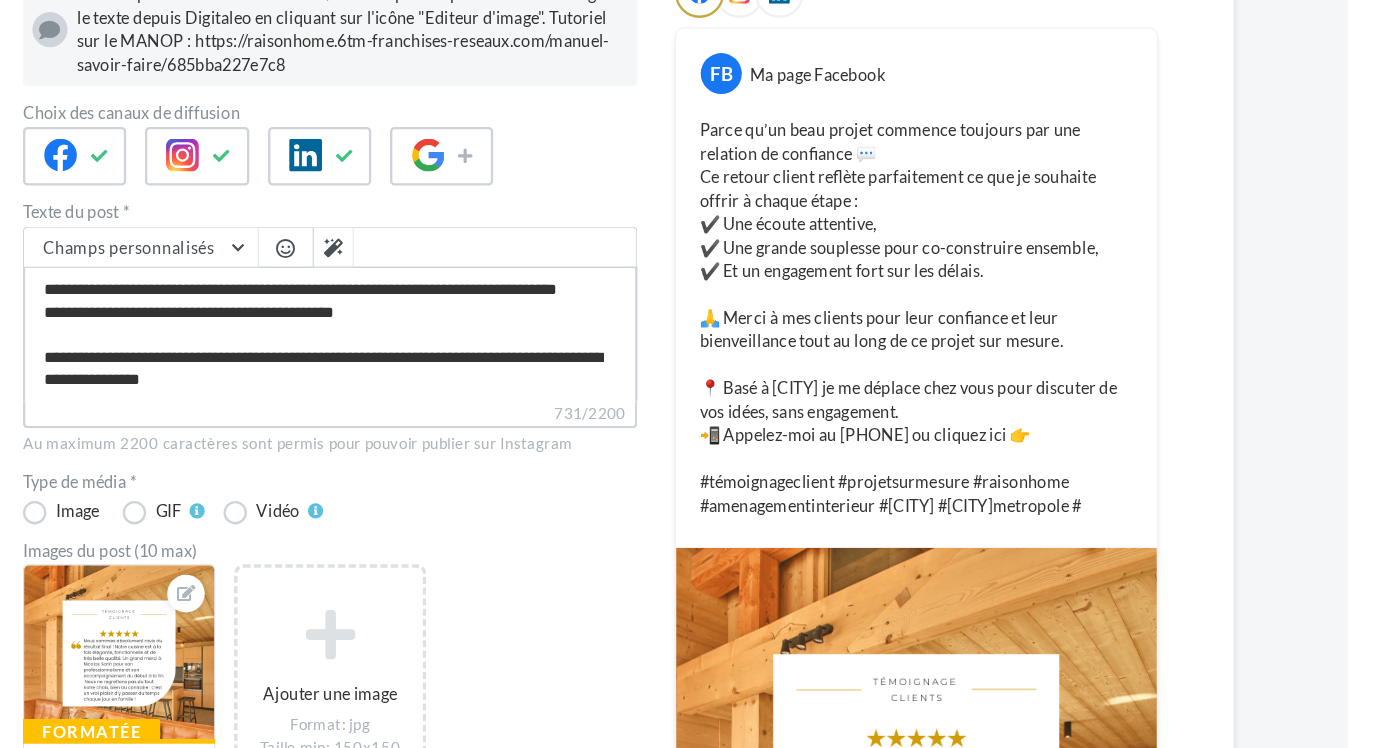type on "**********" 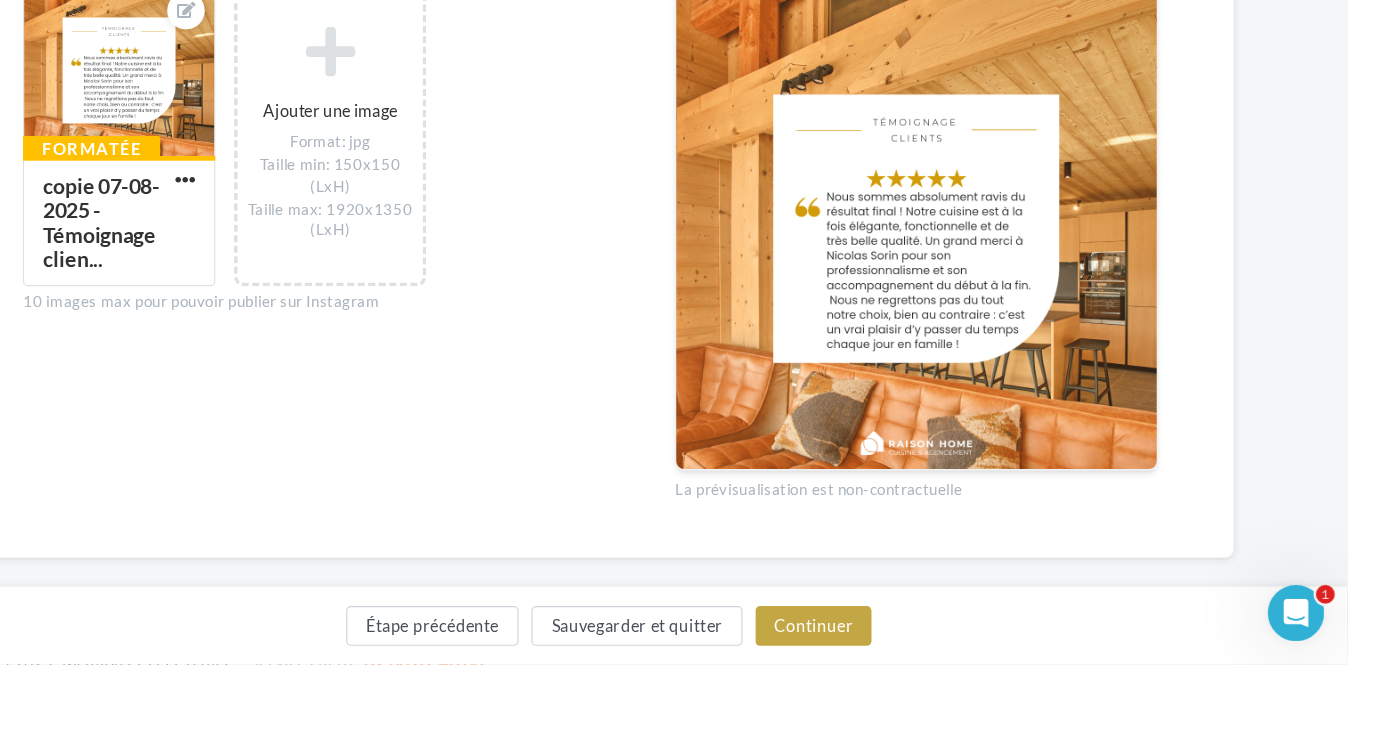 scroll, scrollTop: 605, scrollLeft: 0, axis: vertical 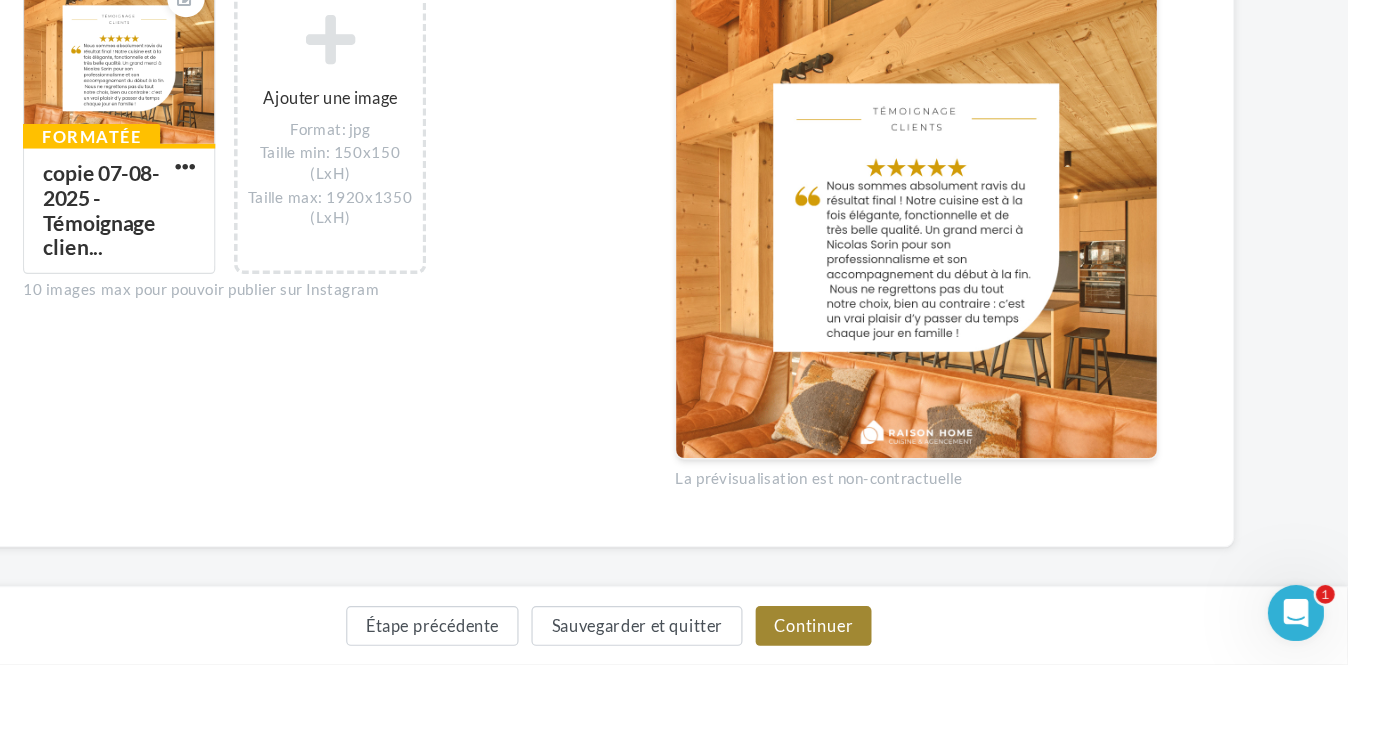 click on "Continuer" at bounding box center (929, 715) 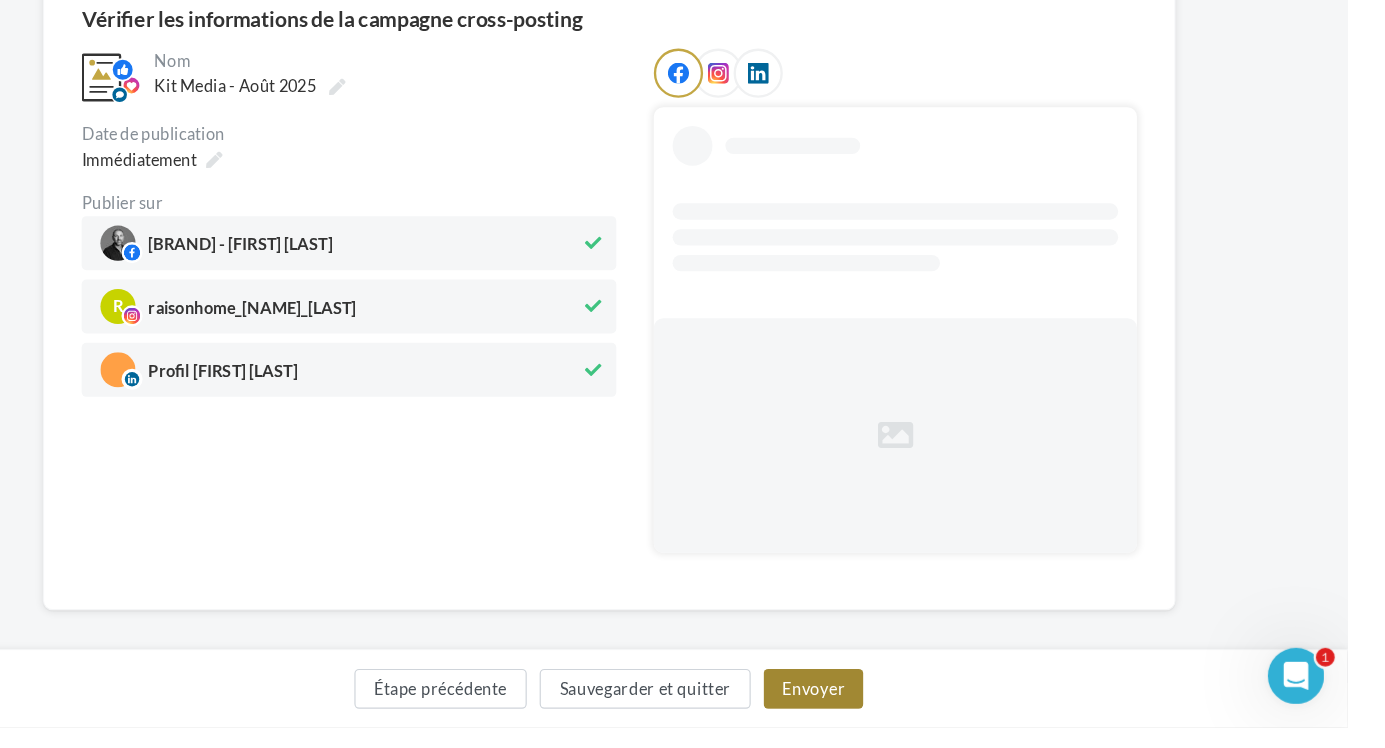 scroll, scrollTop: 34, scrollLeft: 0, axis: vertical 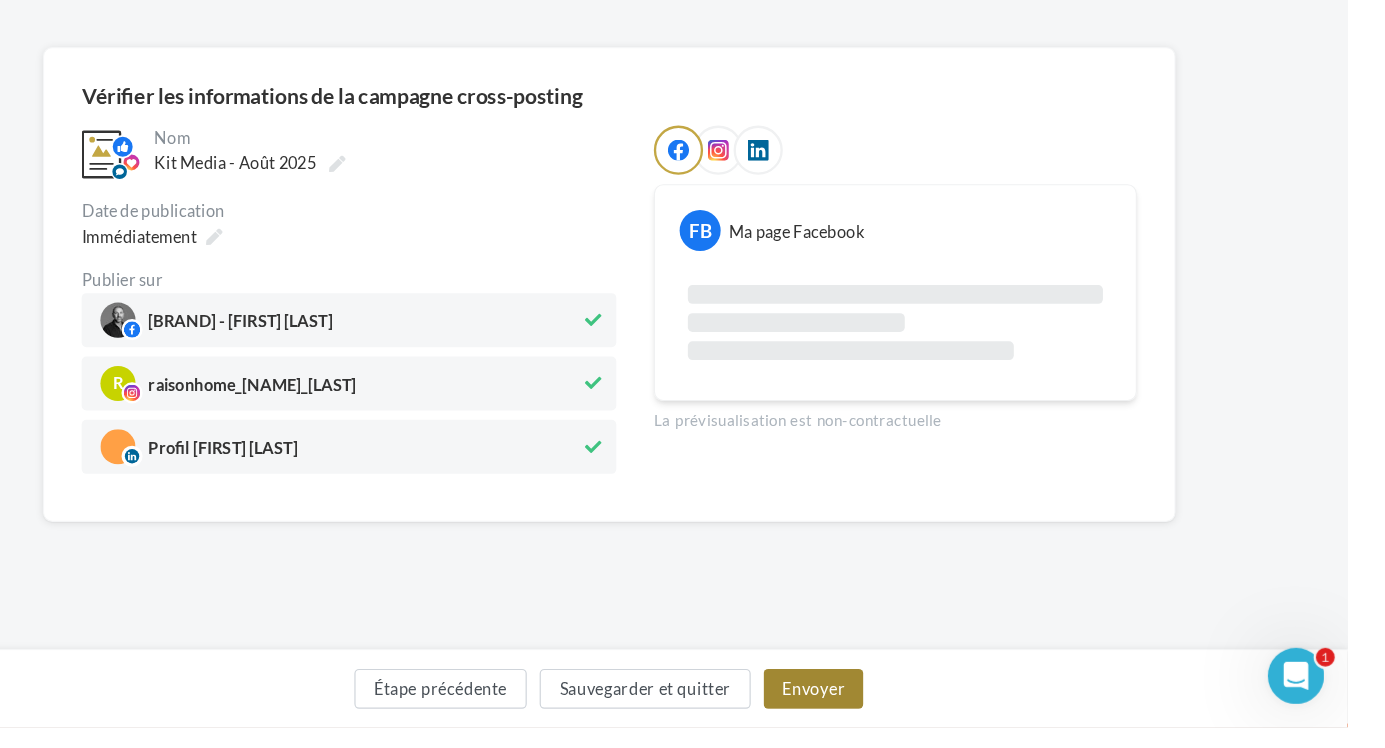 click on "Envoyer" at bounding box center [929, 715] 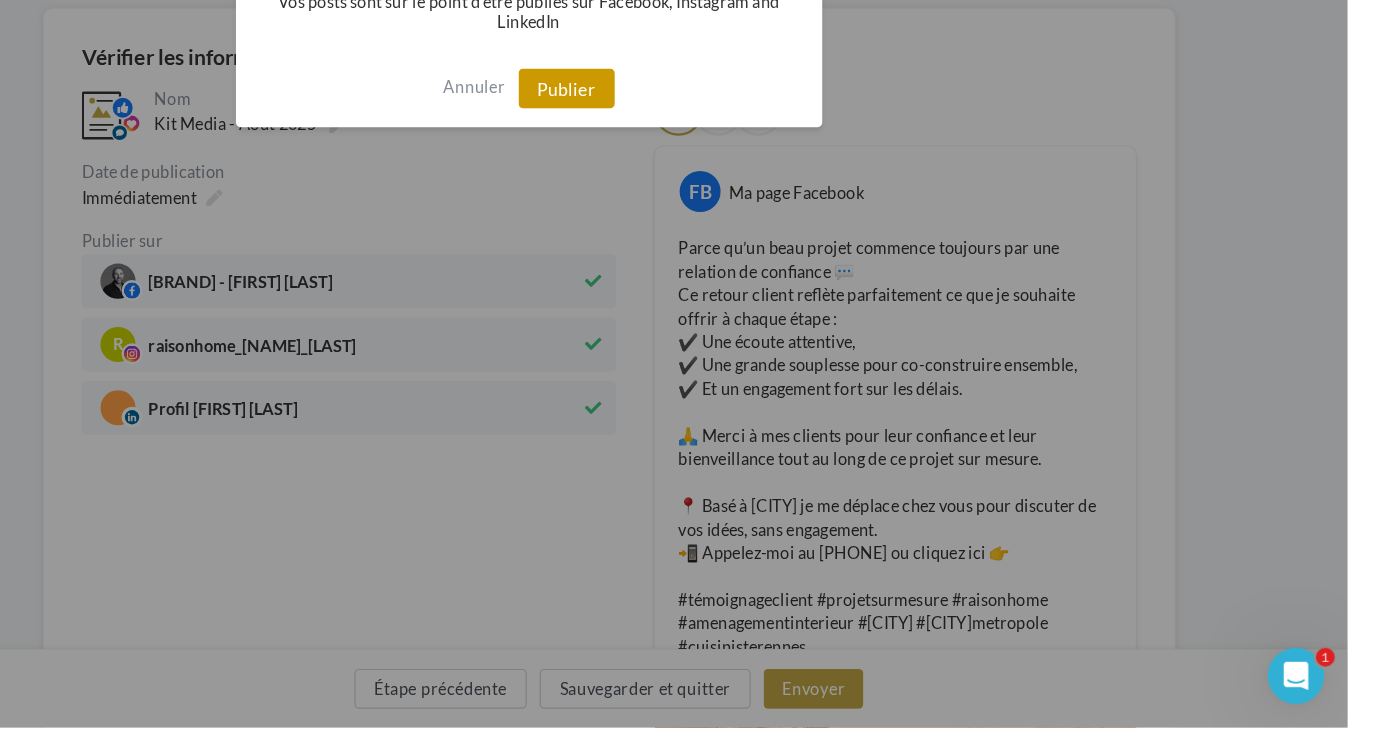 click on "Publier" at bounding box center (719, 203) 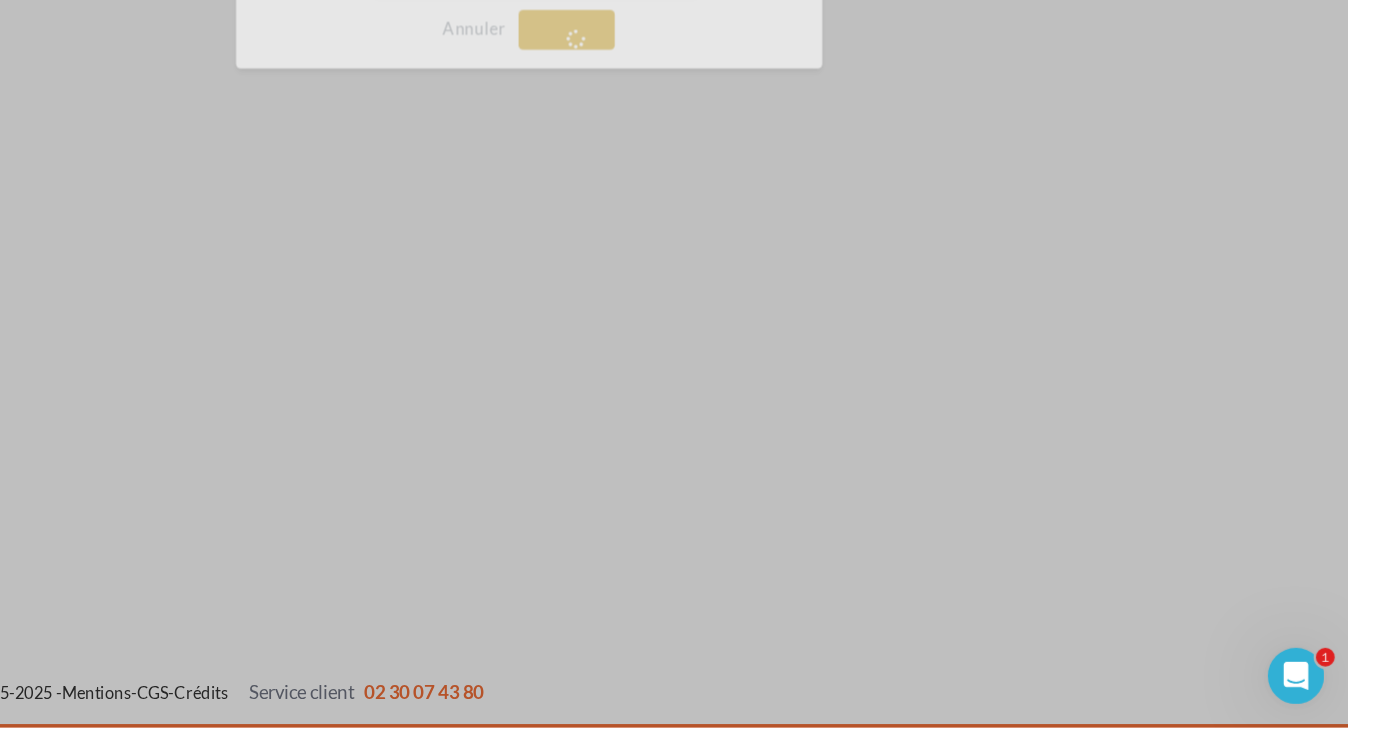 scroll, scrollTop: 32, scrollLeft: 0, axis: vertical 